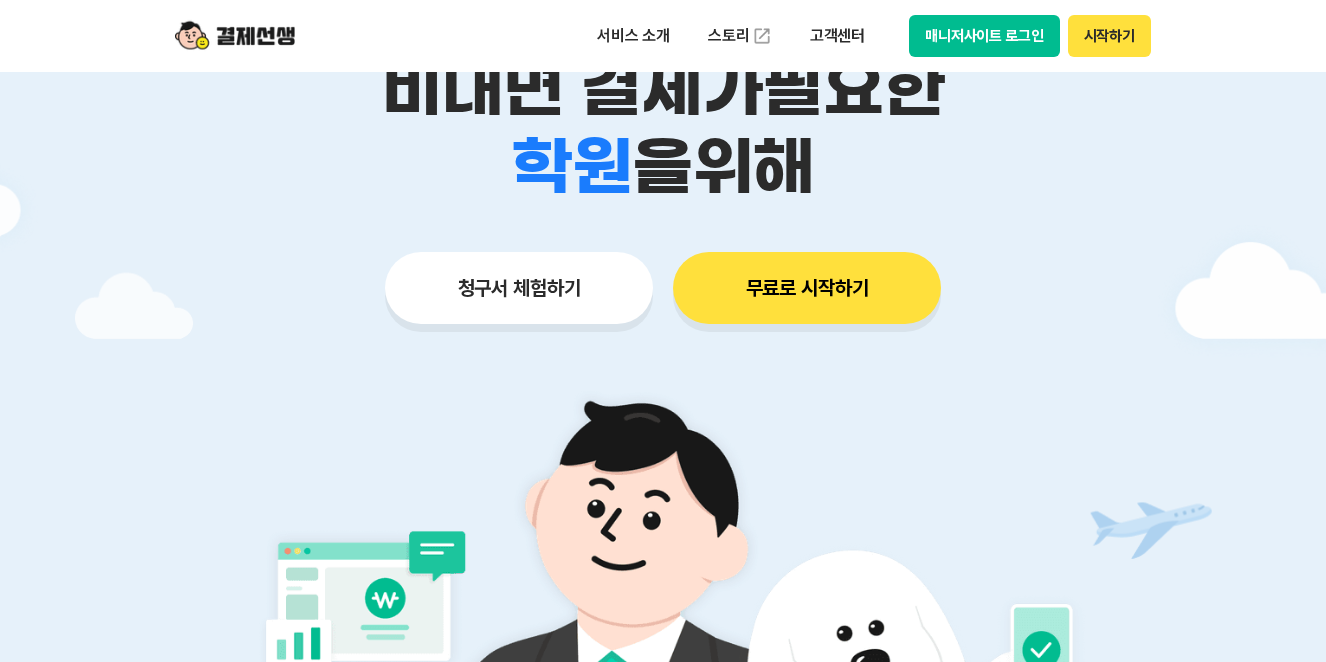 scroll, scrollTop: 0, scrollLeft: 0, axis: both 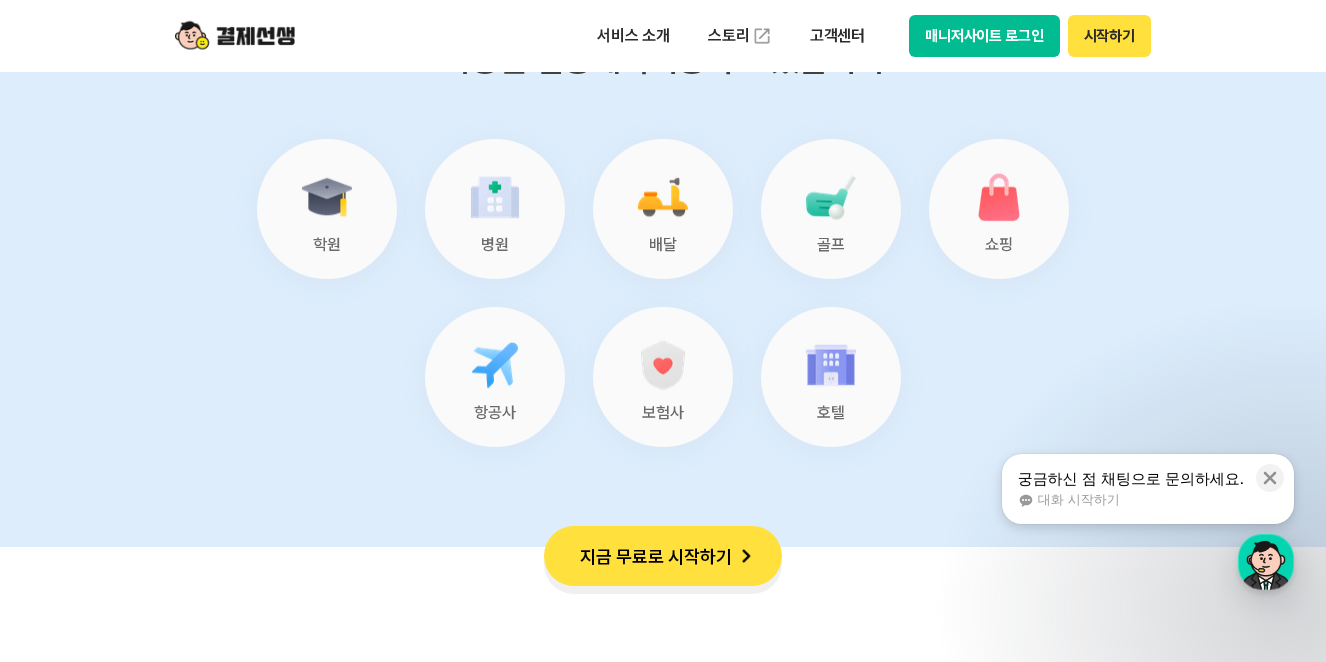 click on "대화 시작하기" at bounding box center [1079, 500] 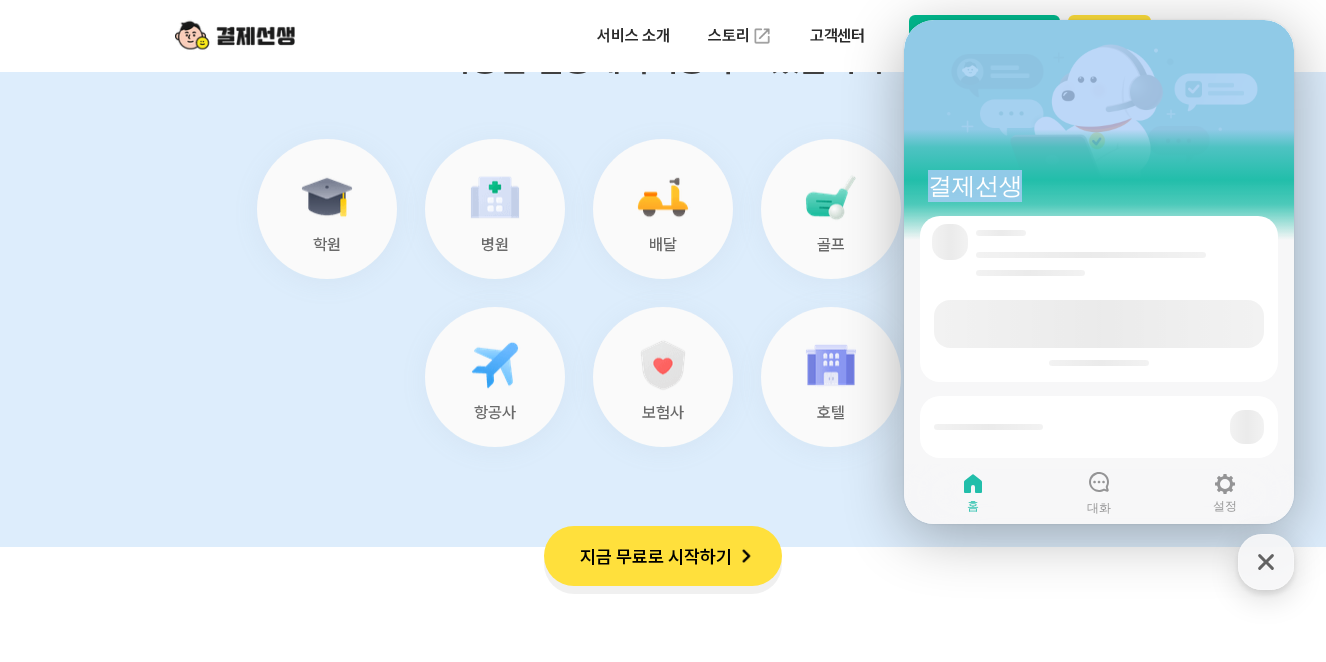 drag, startPoint x: 1200, startPoint y: 47, endPoint x: 1443, endPoint y: 26, distance: 243.90572 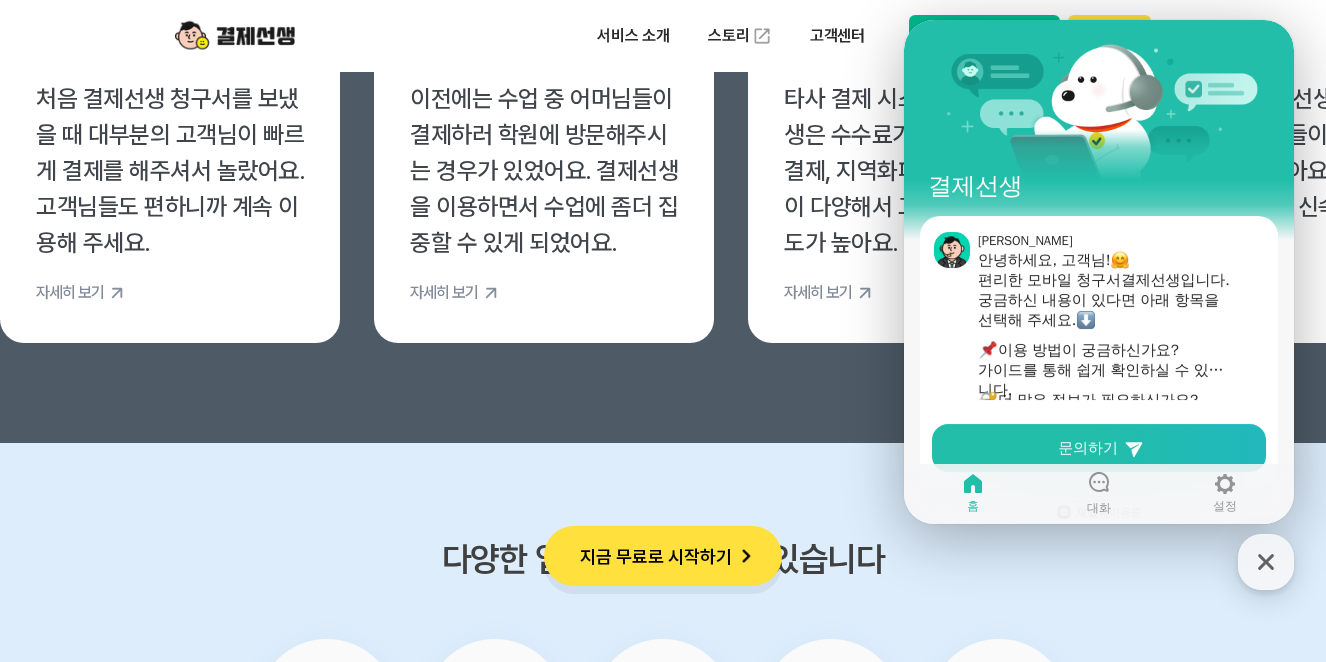 scroll, scrollTop: 8400, scrollLeft: 0, axis: vertical 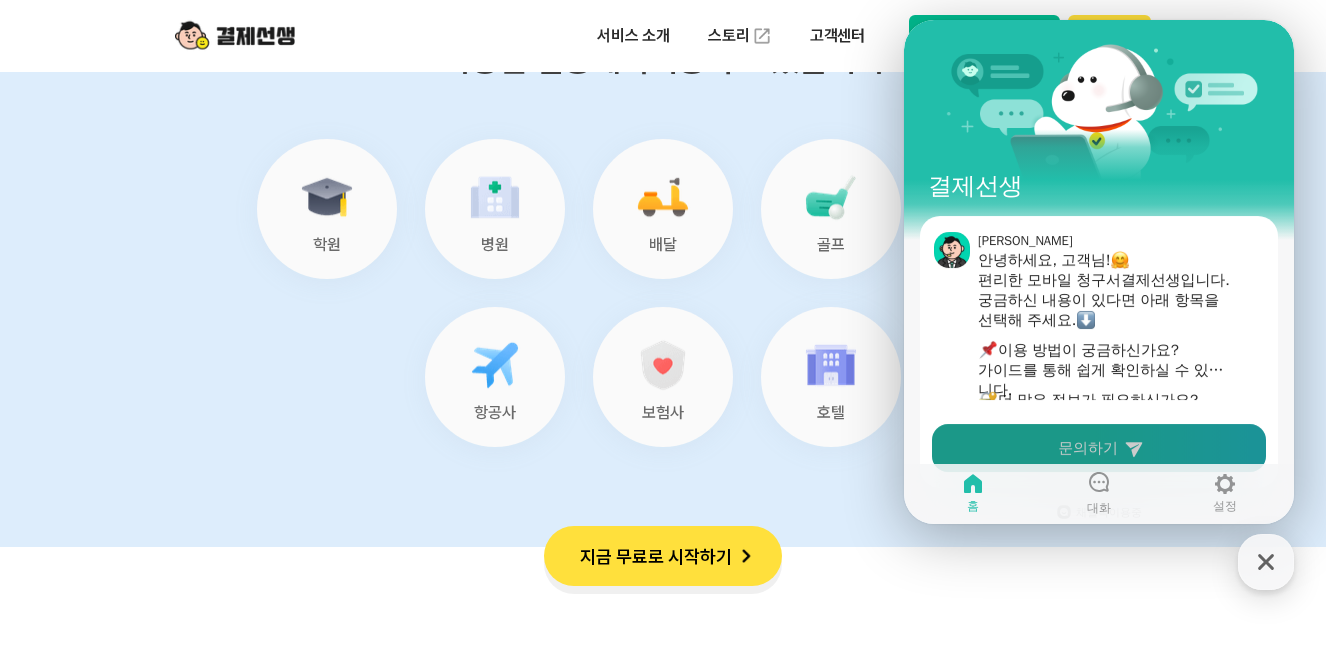 click on "문의하기" at bounding box center (1099, 448) 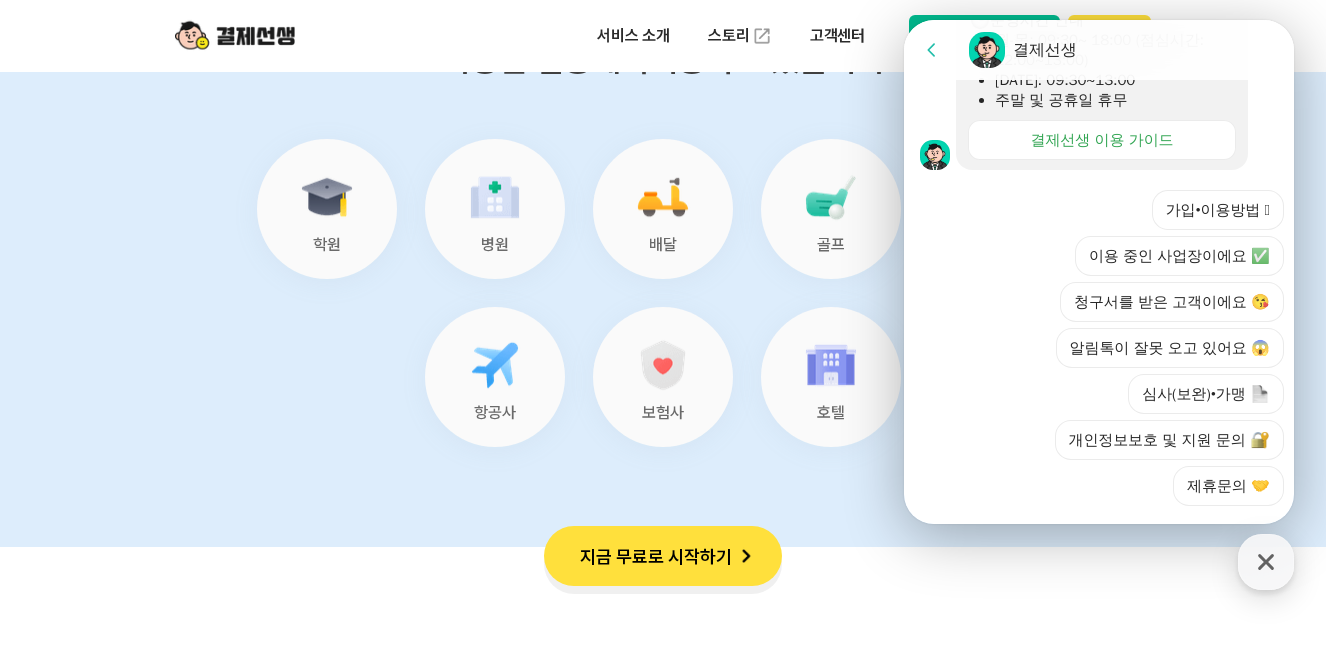 scroll, scrollTop: 744, scrollLeft: 0, axis: vertical 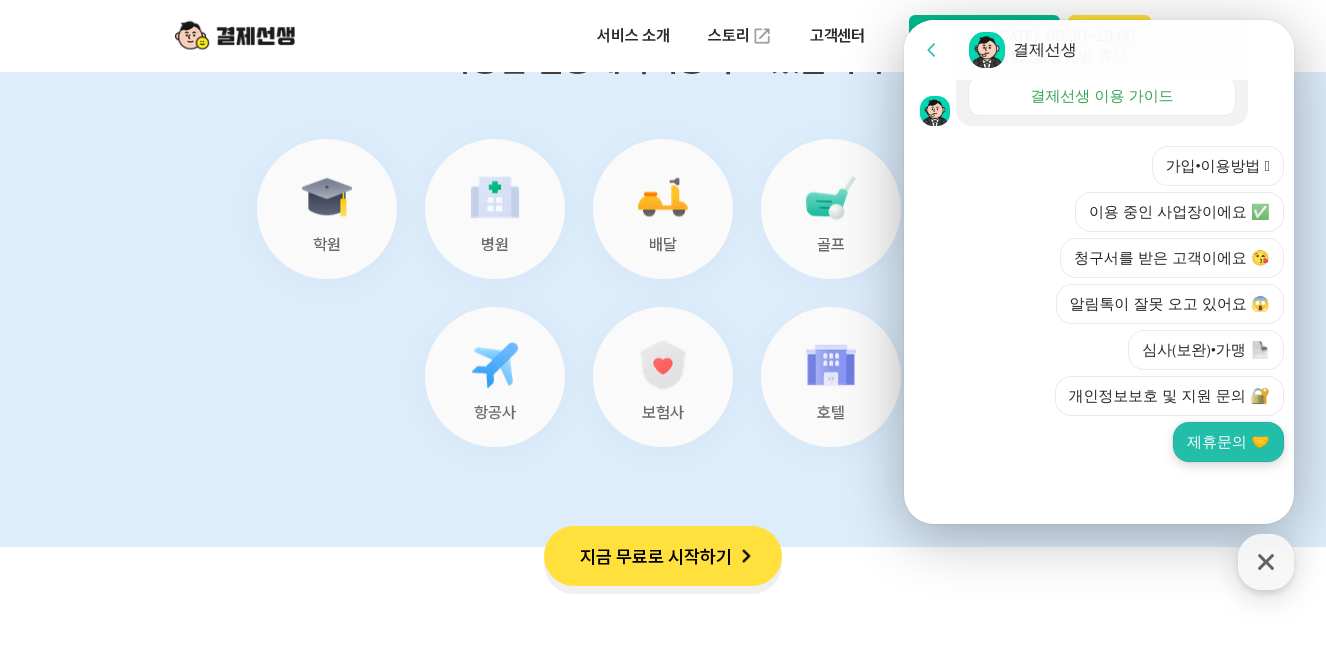 click on "제휴문의 🤝" at bounding box center (1228, 442) 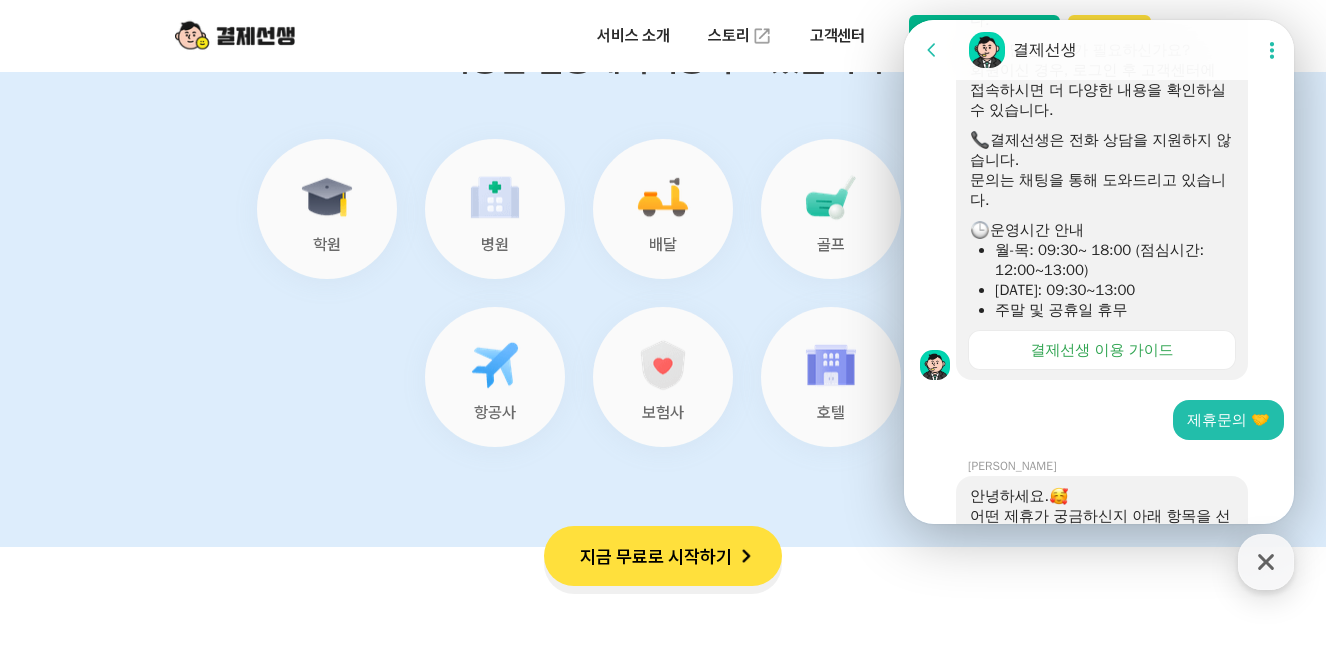 scroll, scrollTop: 690, scrollLeft: 0, axis: vertical 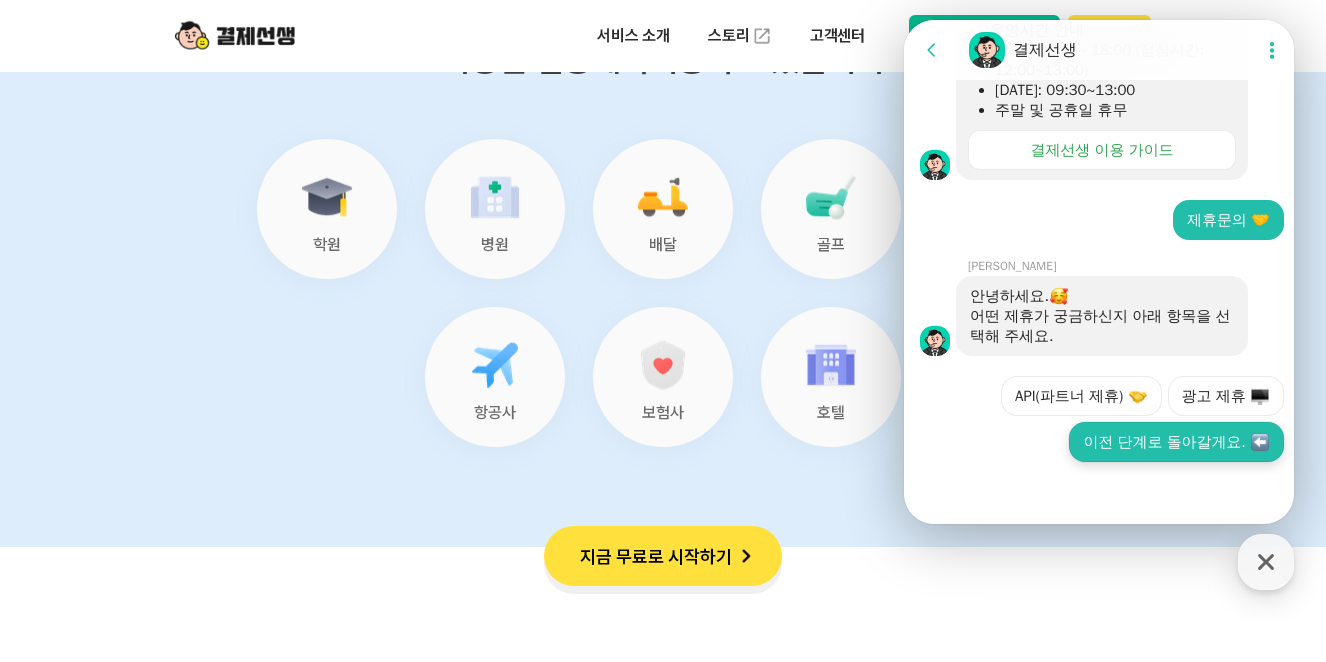 click on "이전 단계로 돌아갈게요." at bounding box center [1176, 442] 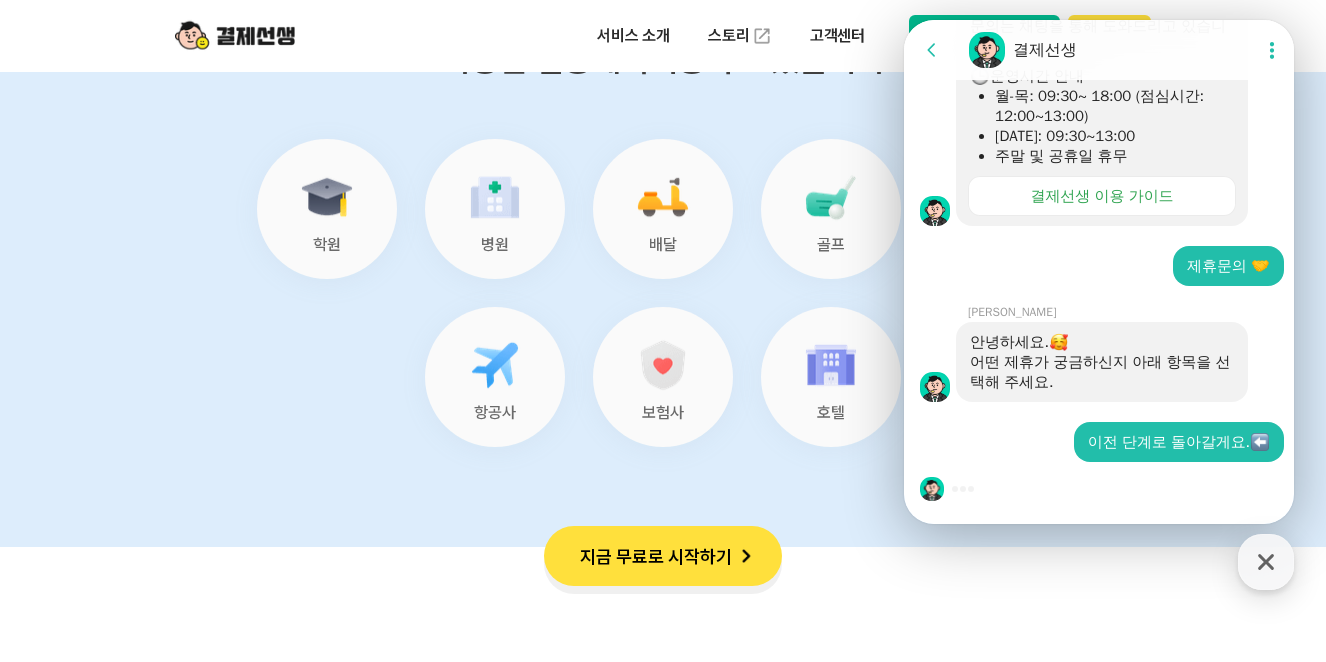 scroll, scrollTop: 8700, scrollLeft: 0, axis: vertical 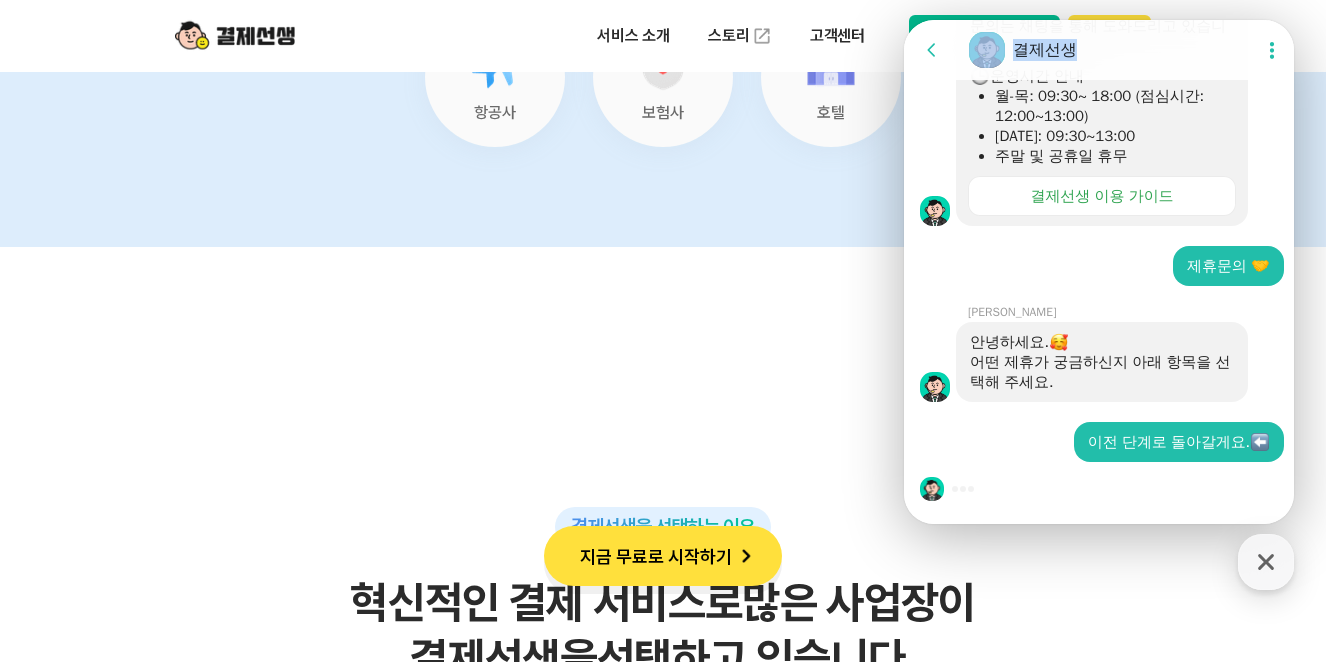 drag, startPoint x: 1133, startPoint y: 67, endPoint x: 1640, endPoint y: 110, distance: 508.8202 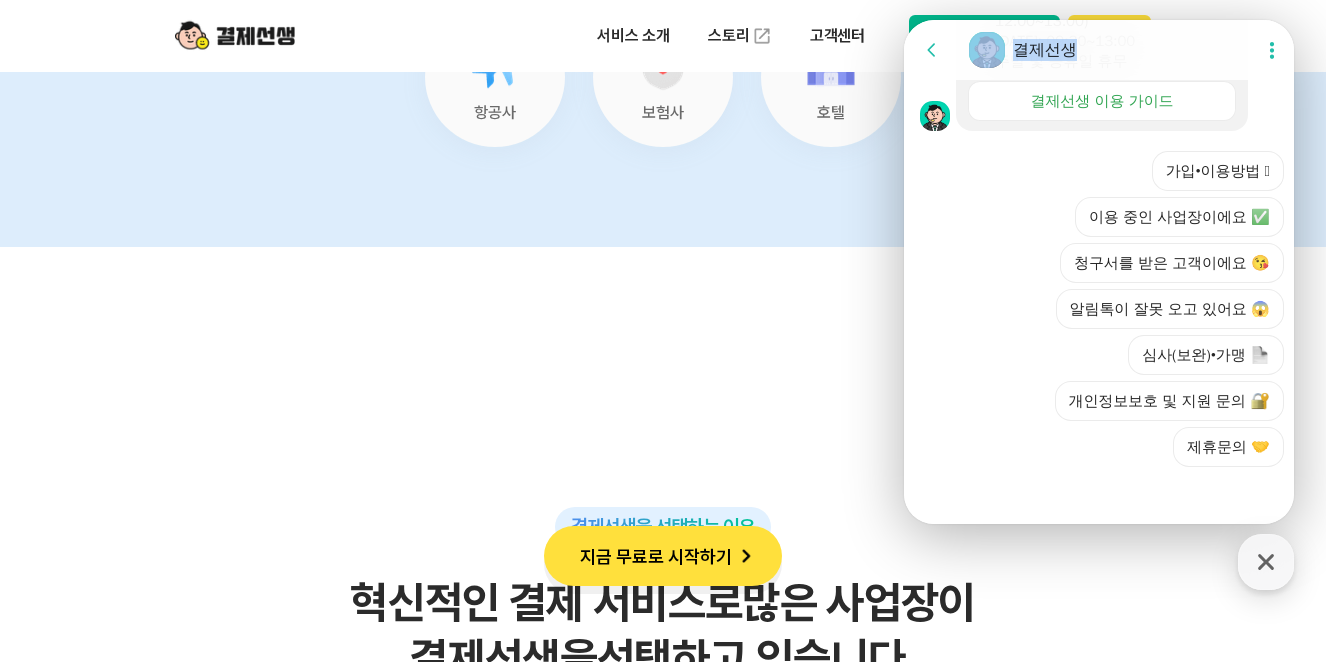 scroll, scrollTop: 1526, scrollLeft: 0, axis: vertical 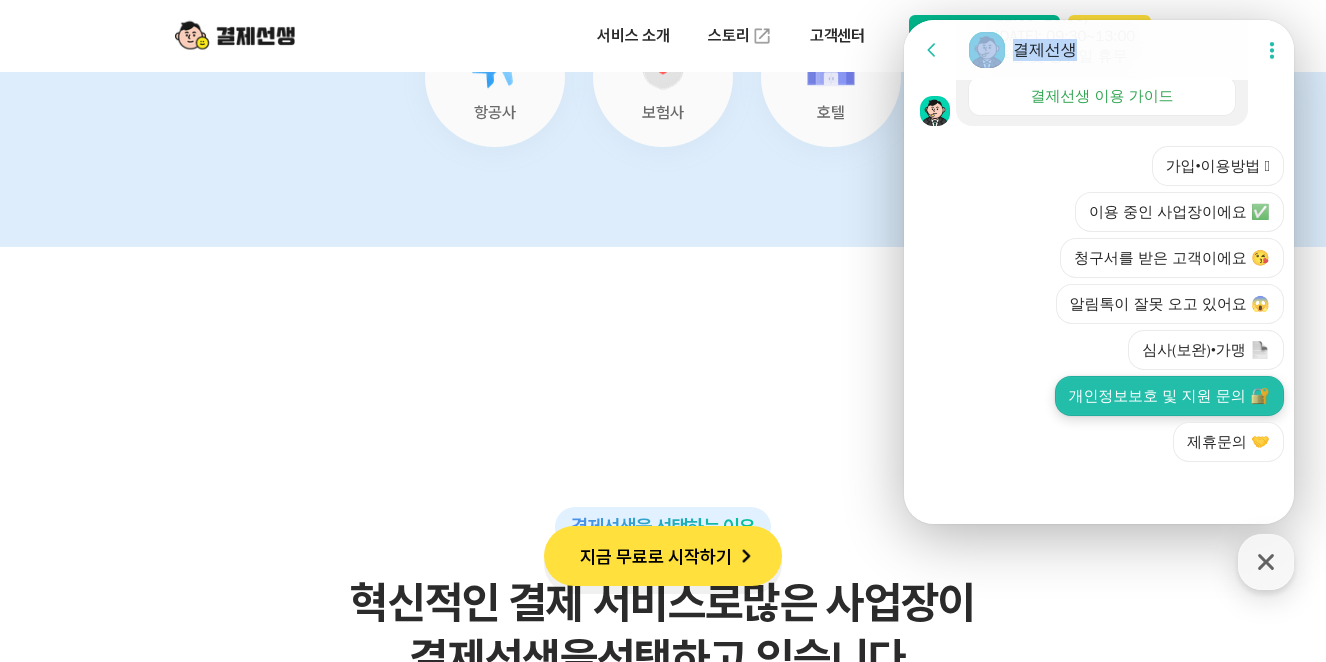 click on "개인정보보호 및 지원 문의" at bounding box center [1170, 396] 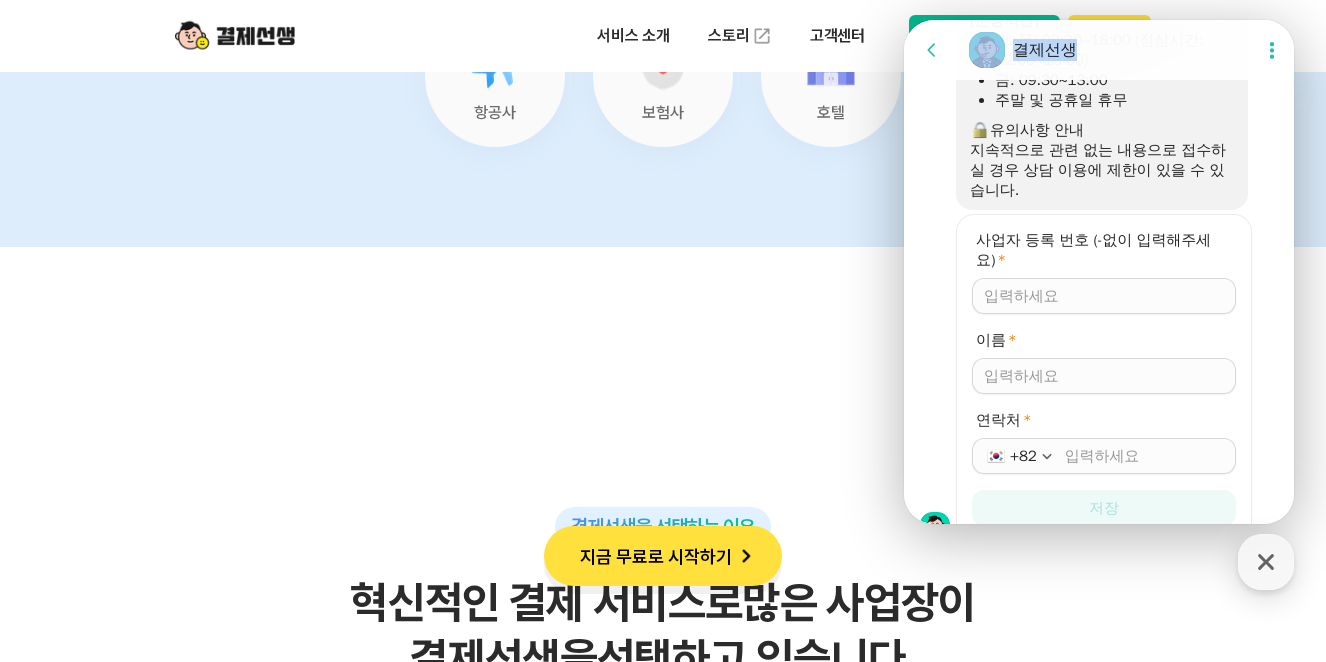 scroll, scrollTop: 2068, scrollLeft: 0, axis: vertical 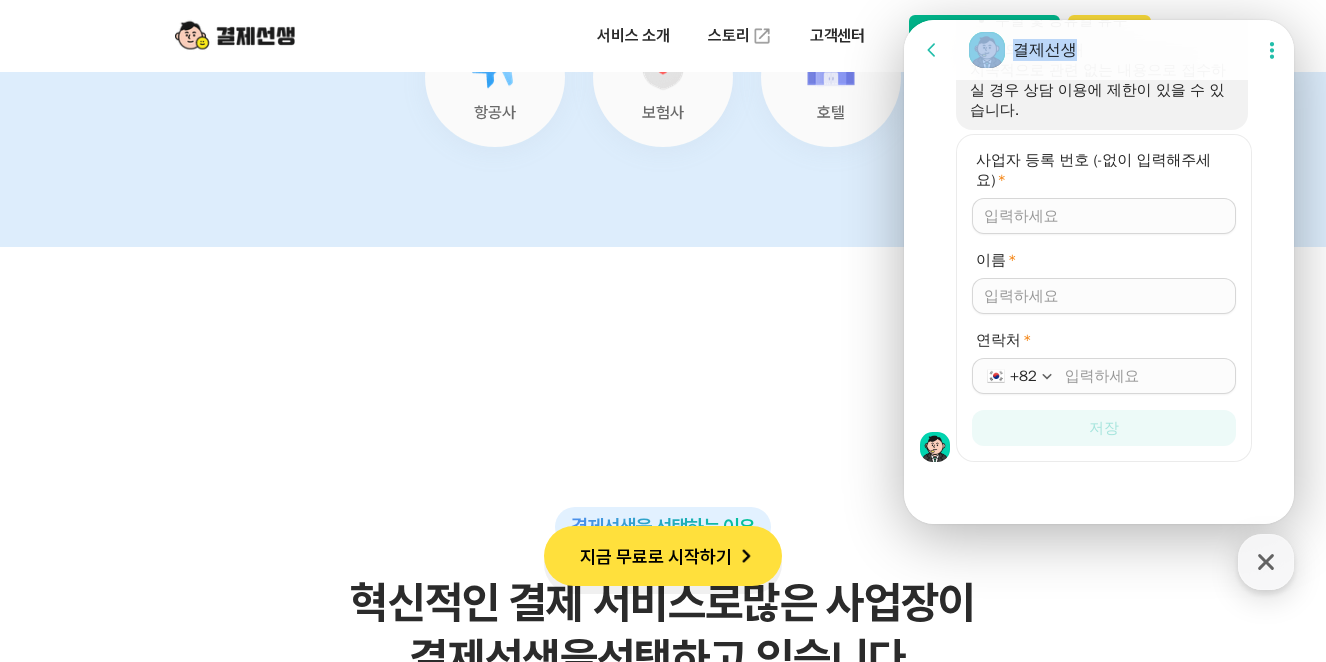 click 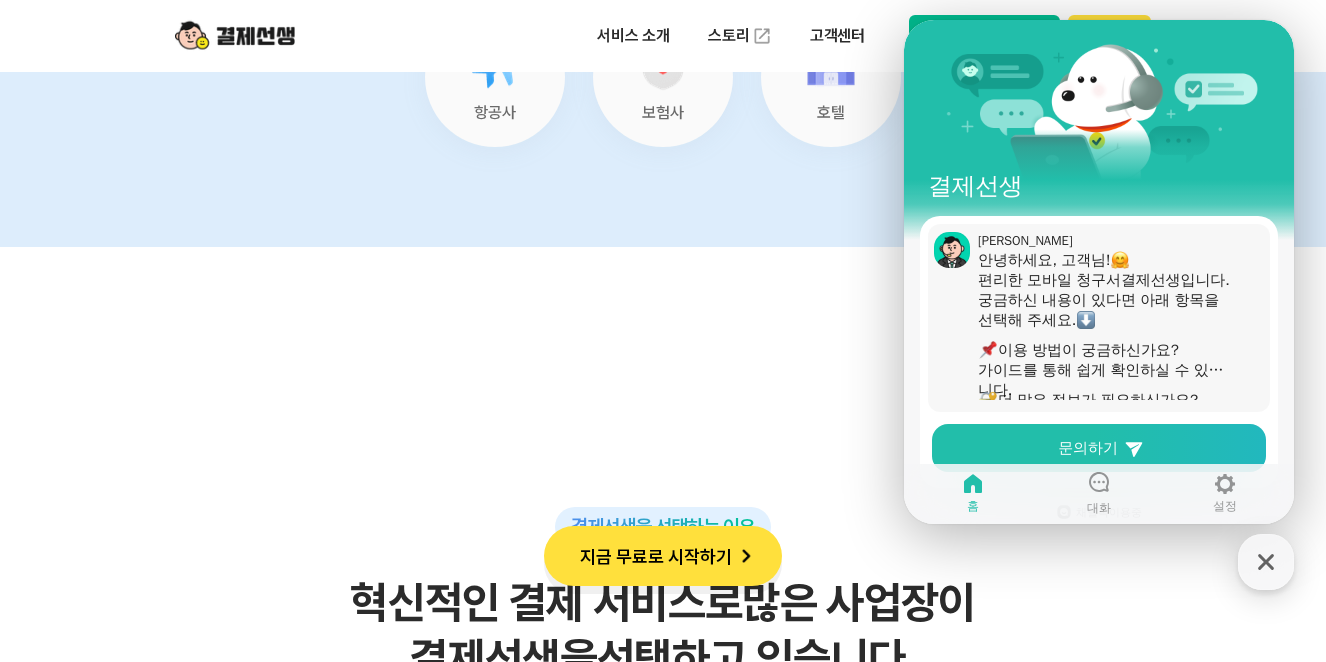 scroll, scrollTop: 84, scrollLeft: 0, axis: vertical 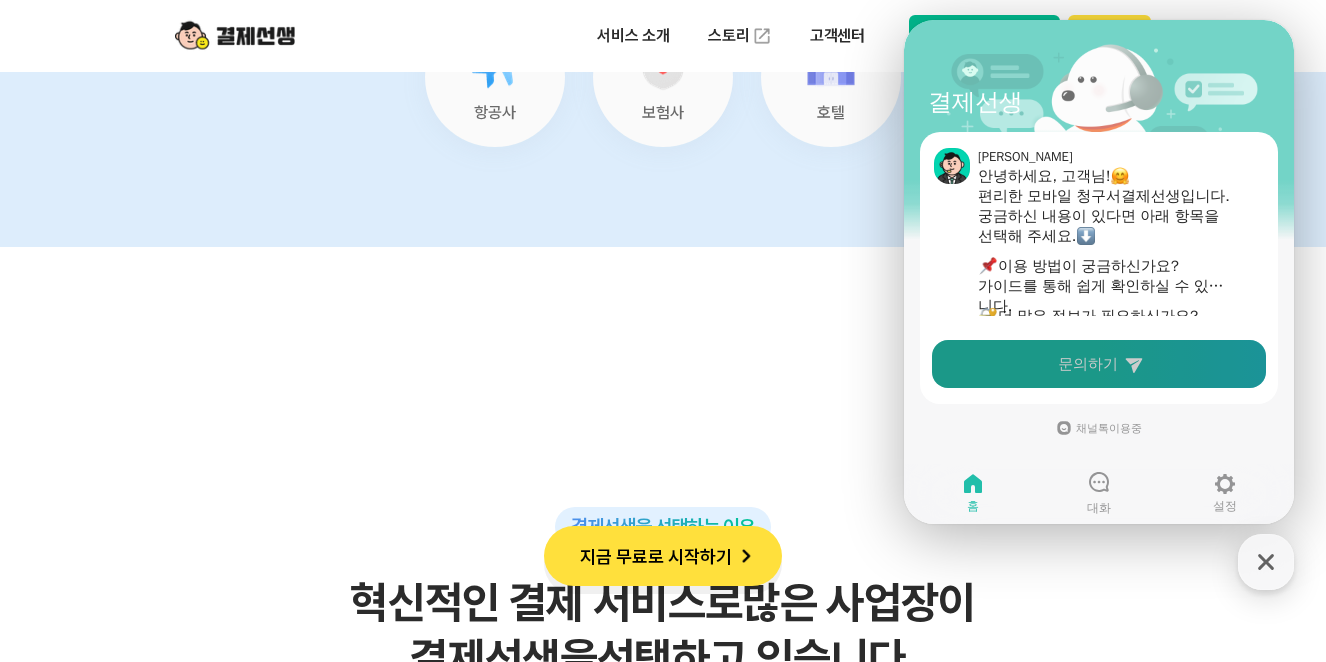 click on "문의하기" at bounding box center (1088, 364) 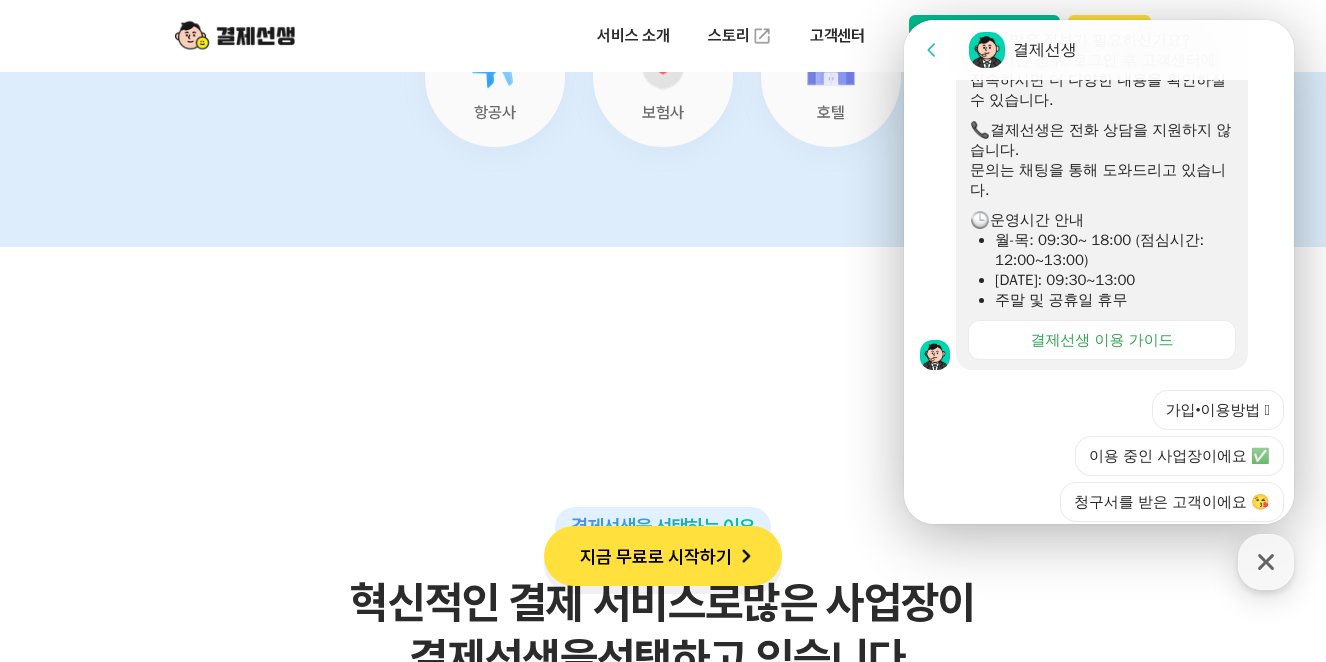 scroll, scrollTop: 700, scrollLeft: 0, axis: vertical 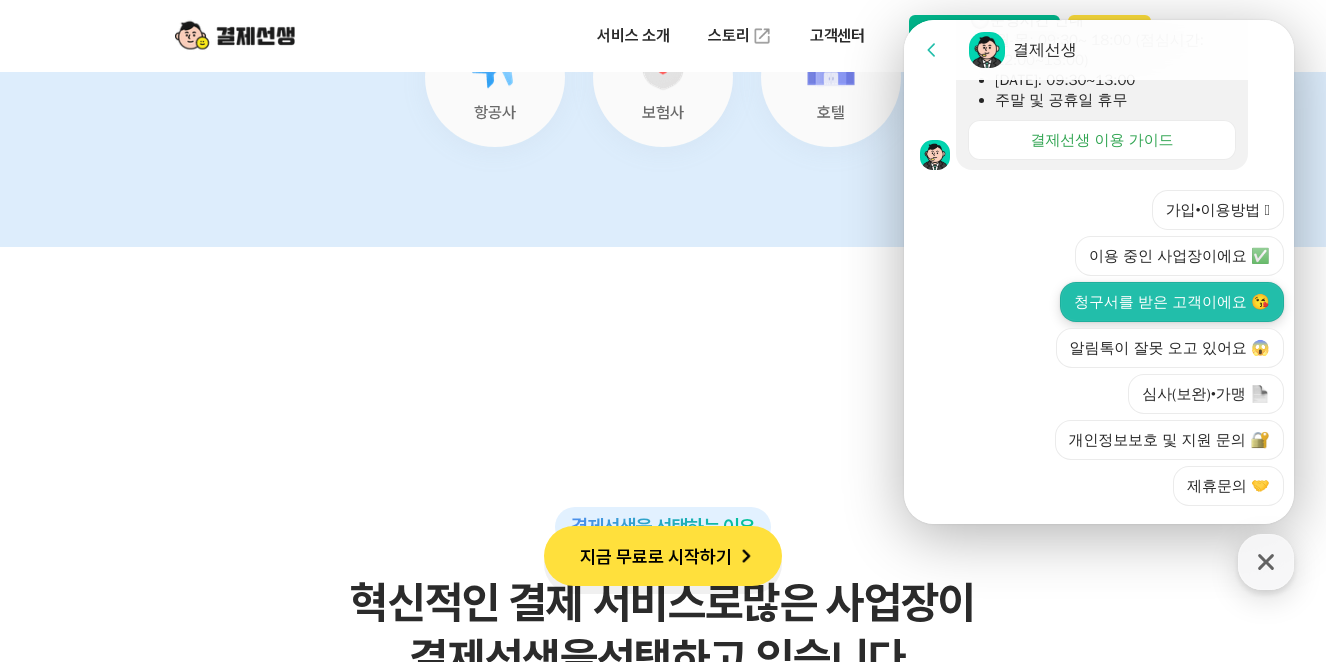 click on "청구서를 받은 고객이에요 😘" at bounding box center (1172, 302) 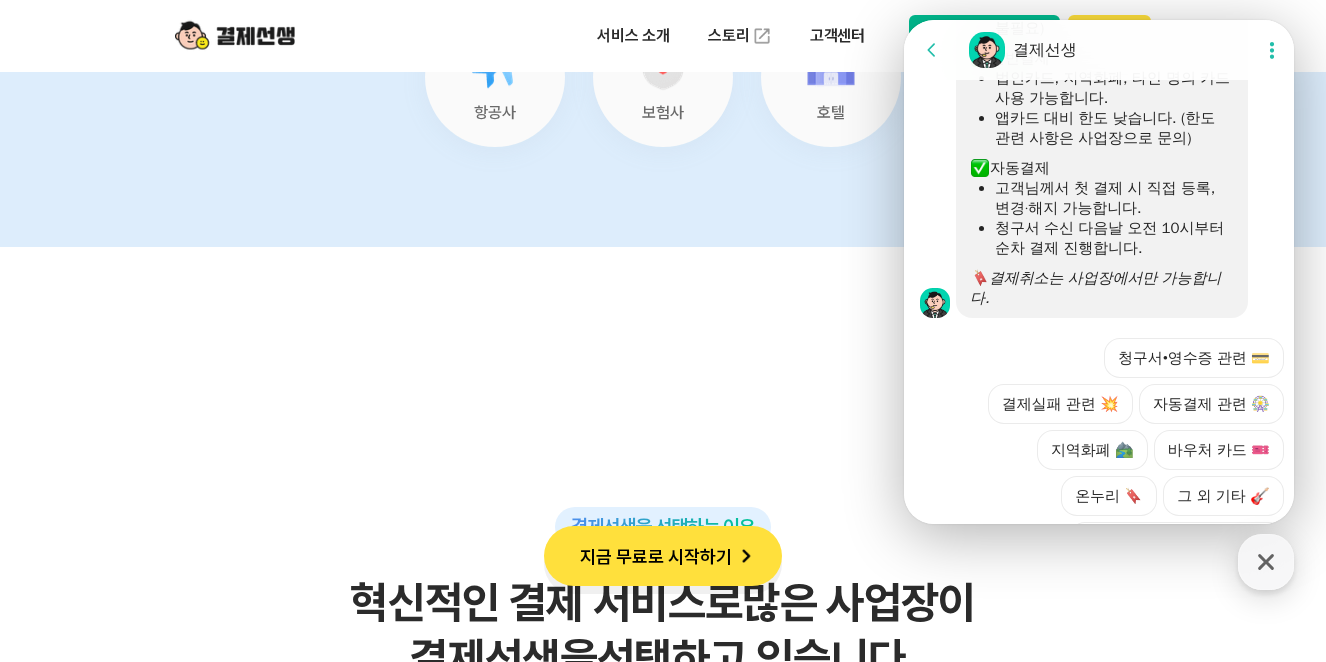 scroll, scrollTop: 1288, scrollLeft: 0, axis: vertical 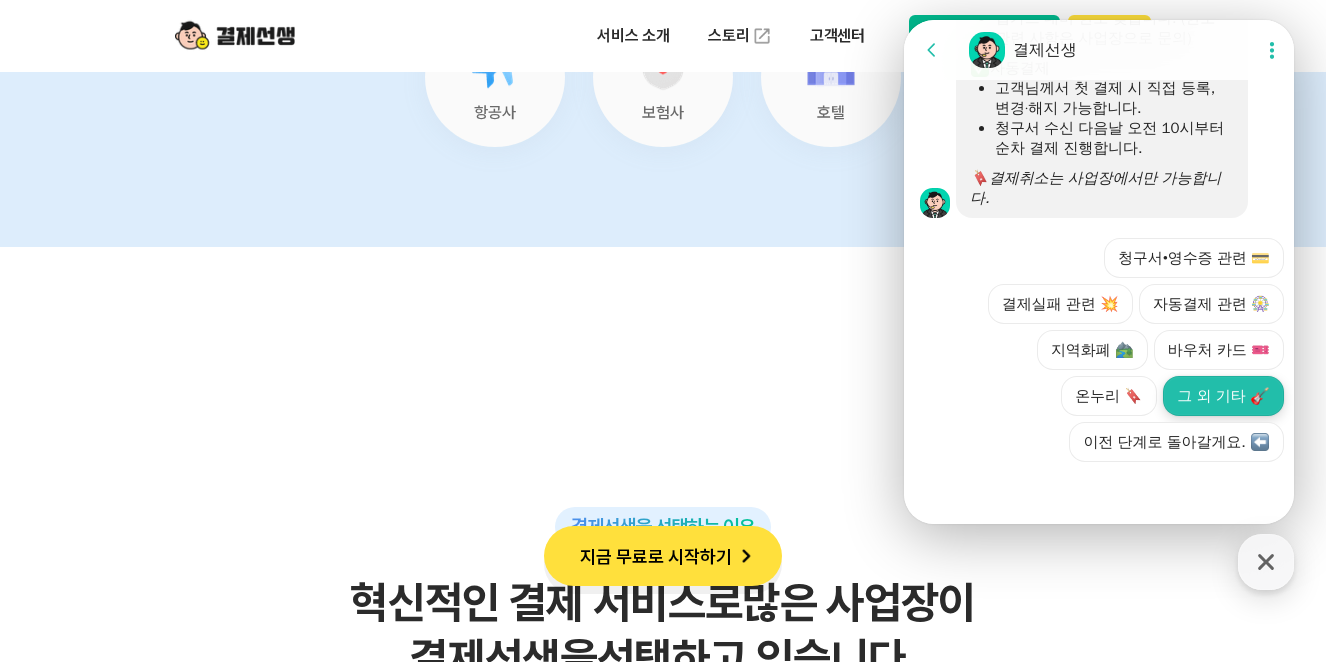 click on "그 외 기타" at bounding box center (1223, 396) 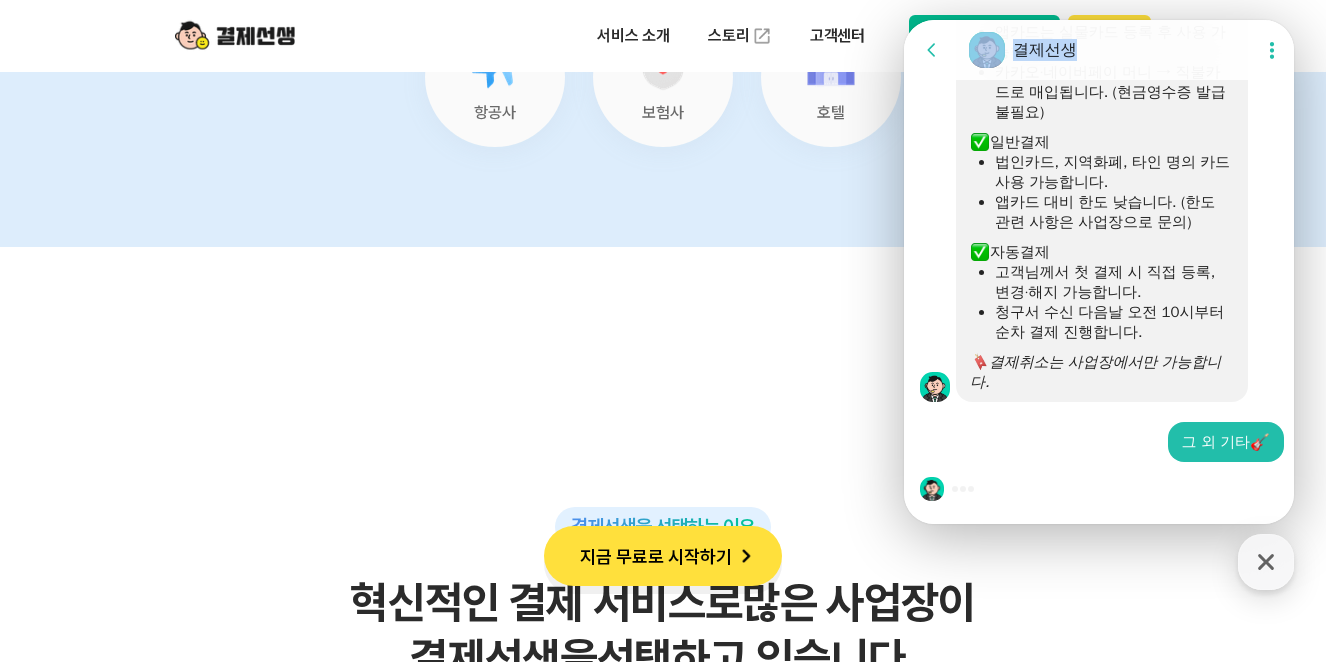 drag, startPoint x: 1123, startPoint y: 47, endPoint x: 1541, endPoint y: 91, distance: 420.30942 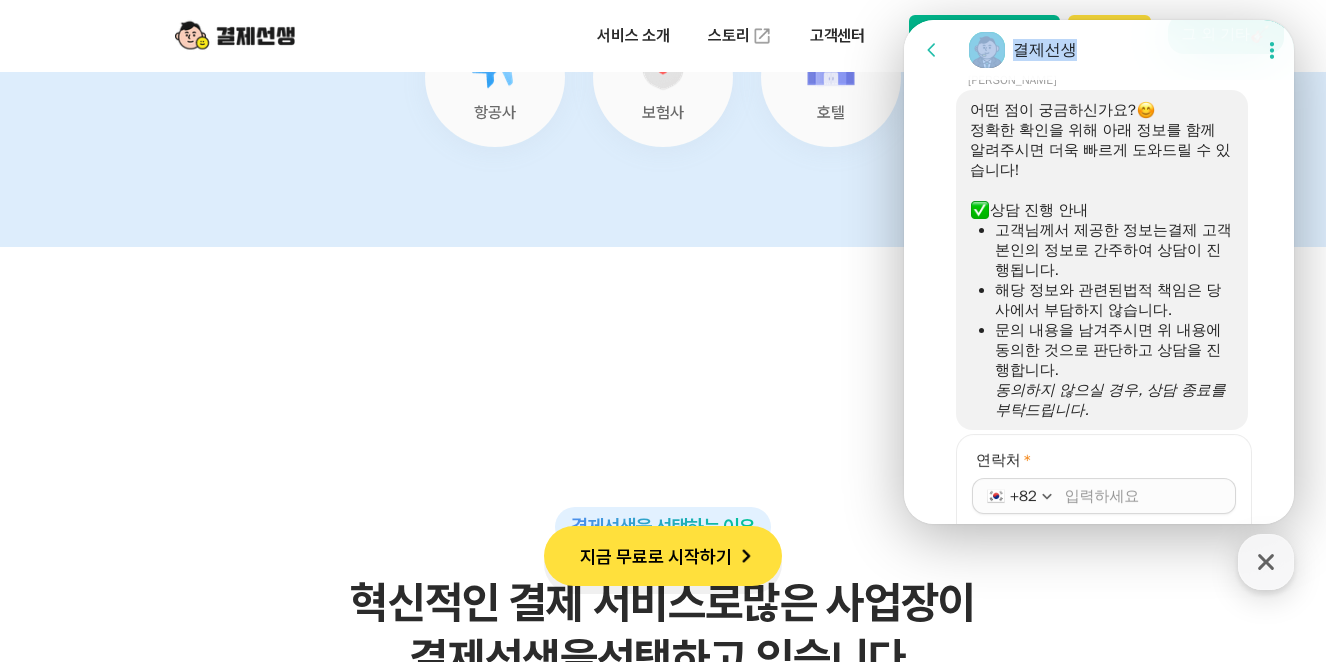 scroll, scrollTop: 1712, scrollLeft: 0, axis: vertical 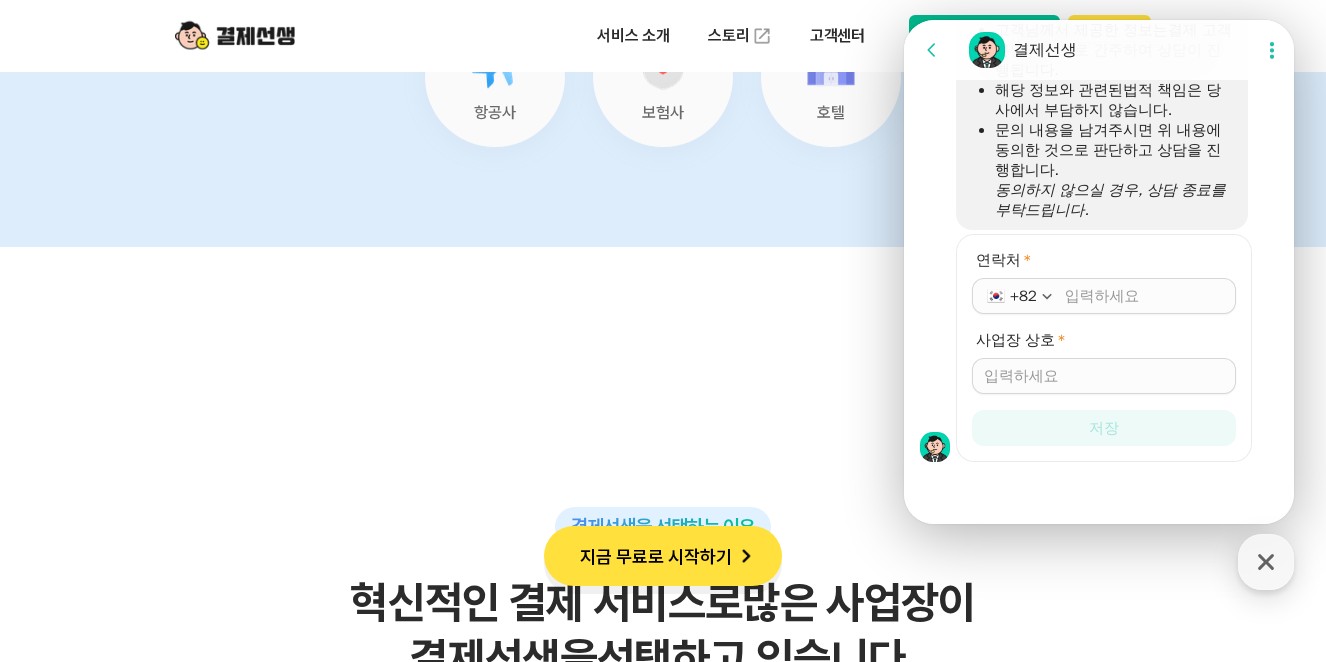 click on "연락처 *" at bounding box center (1144, 296) 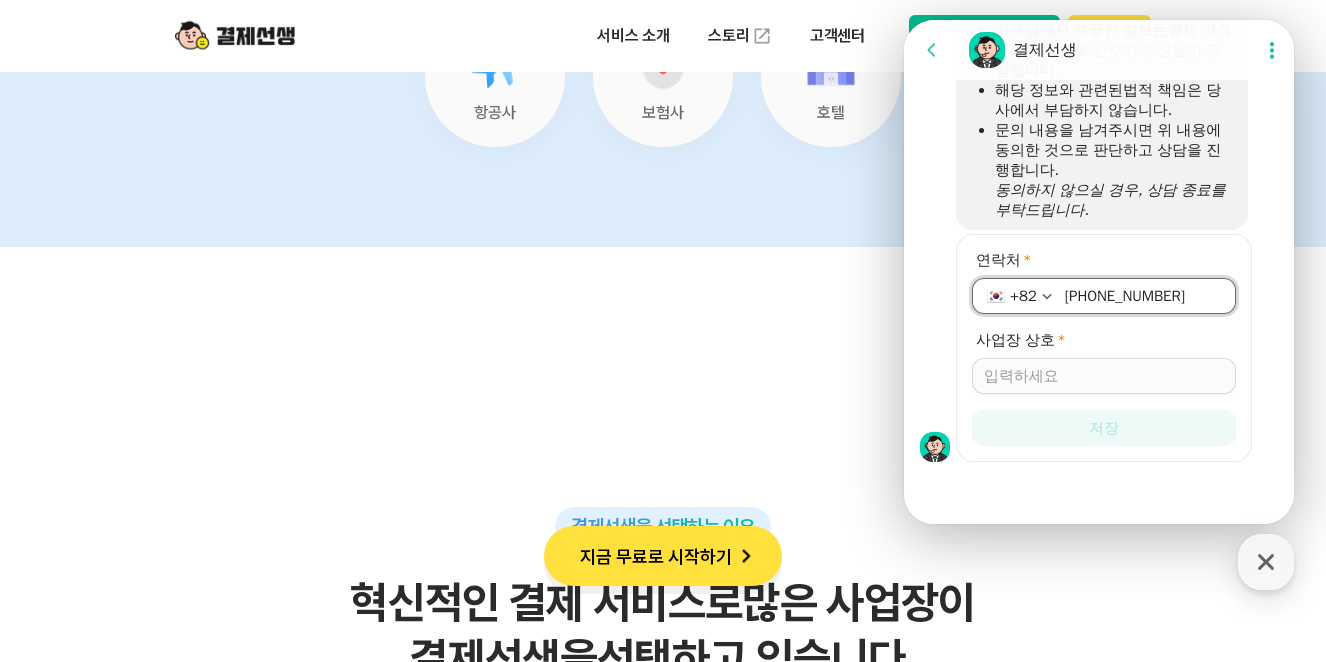 type on "[PHONE_NUMBER]" 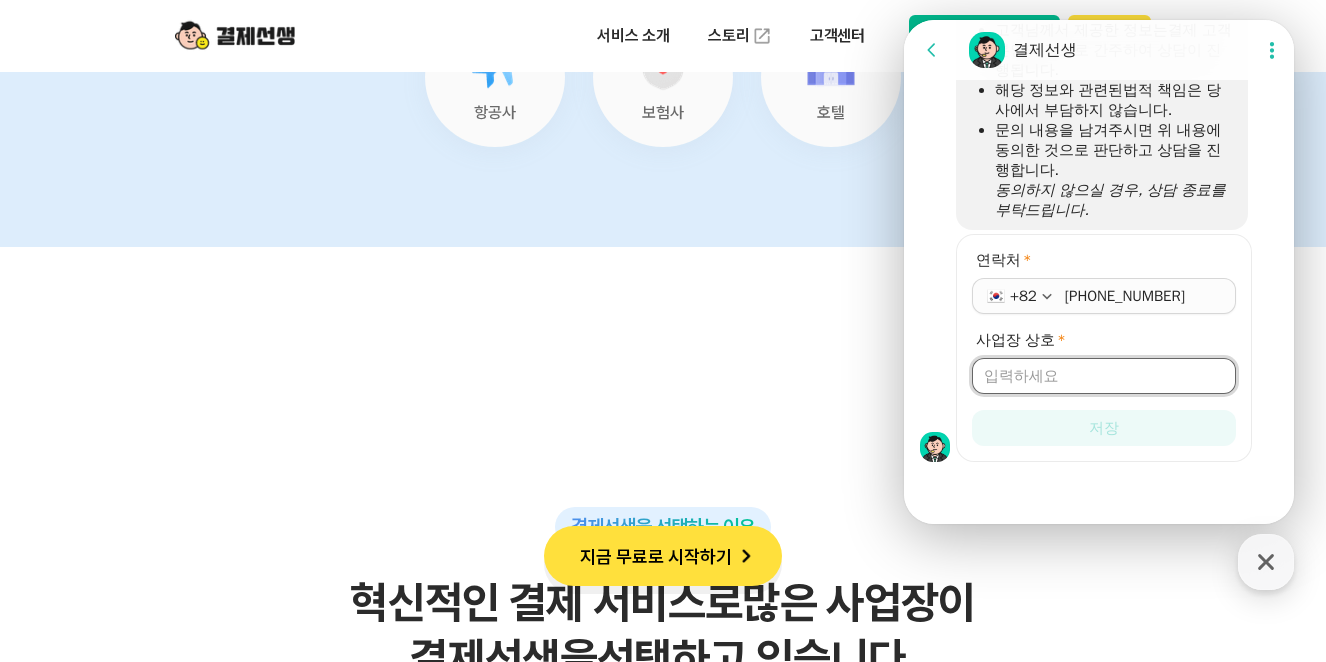 scroll, scrollTop: 8900, scrollLeft: 0, axis: vertical 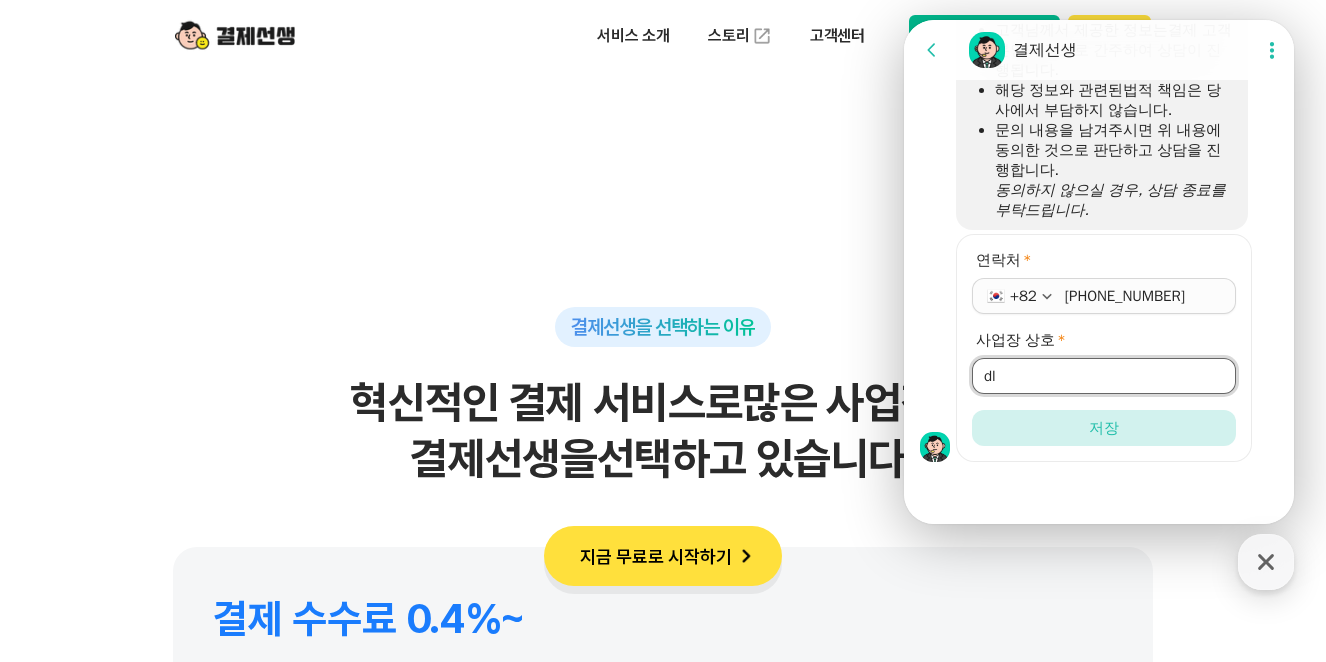 type on "d" 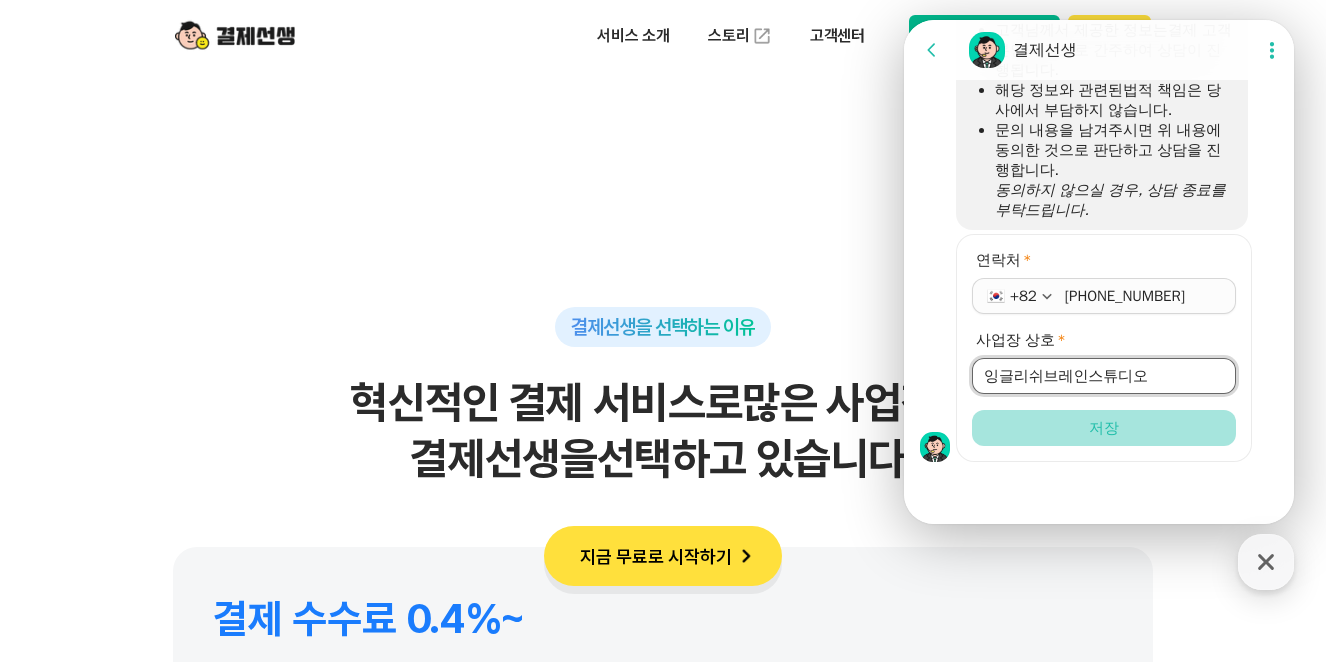 type on "잉글리쉬브레인스튜디오" 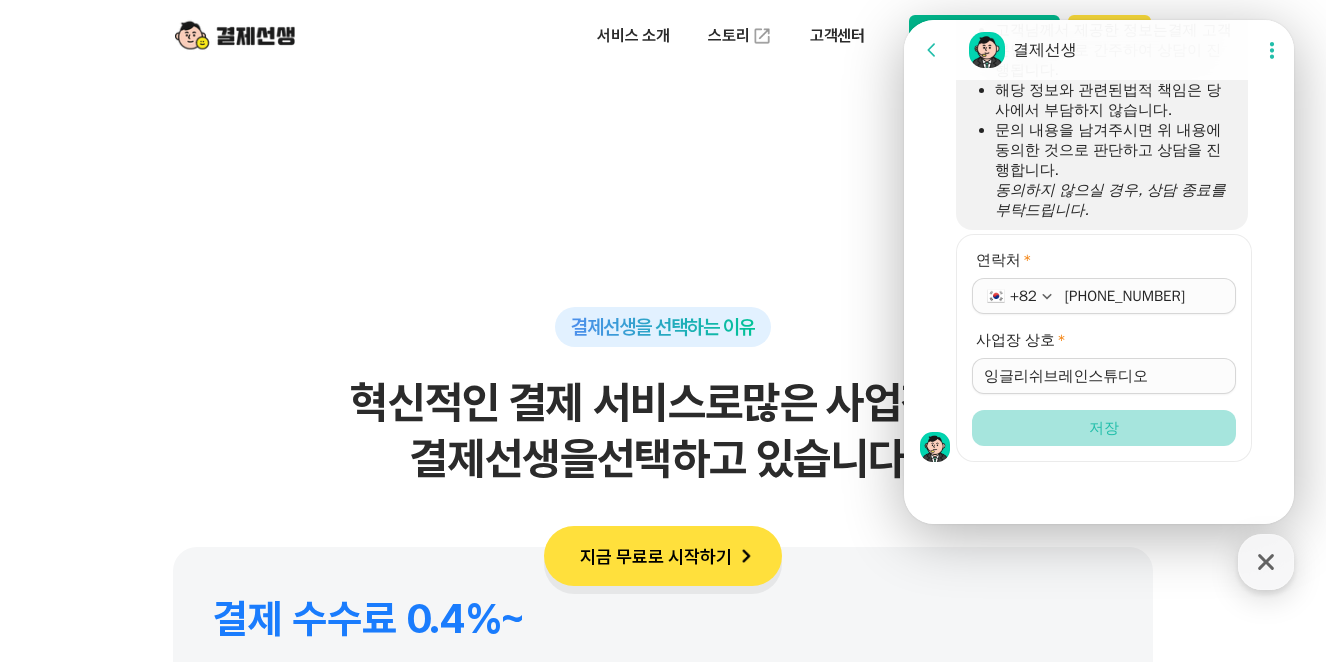 click on "저장" at bounding box center (1104, 428) 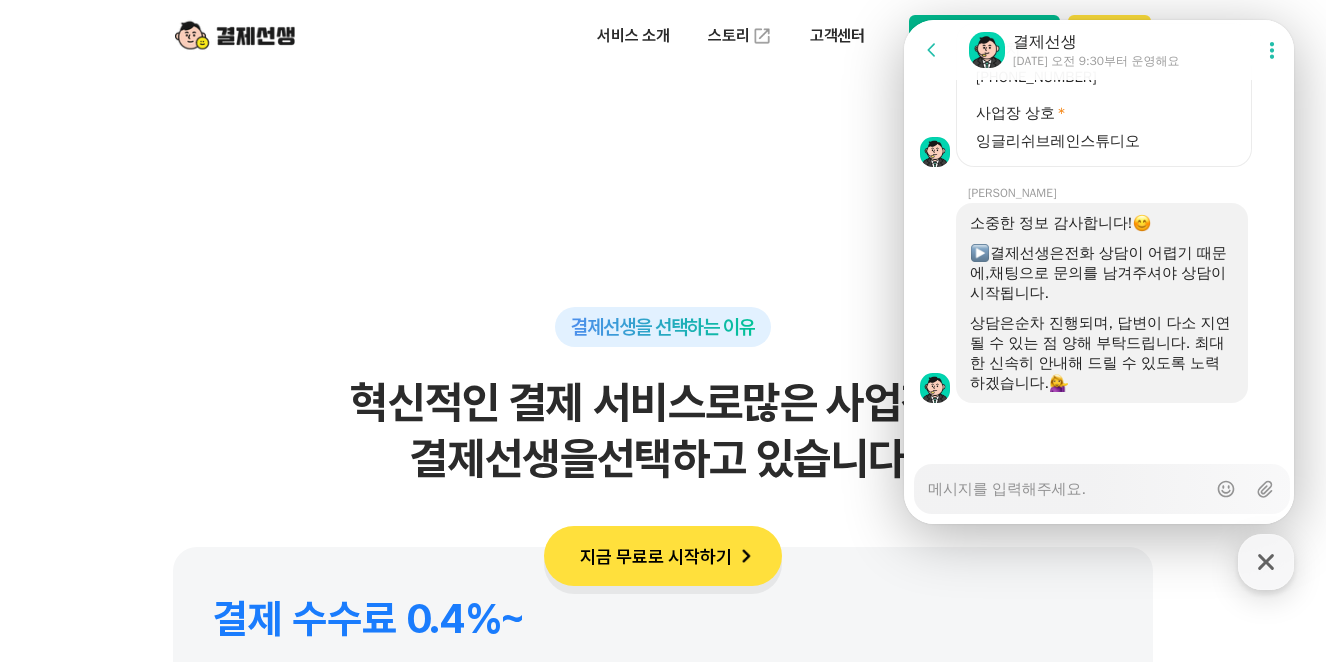 scroll, scrollTop: 1924, scrollLeft: 0, axis: vertical 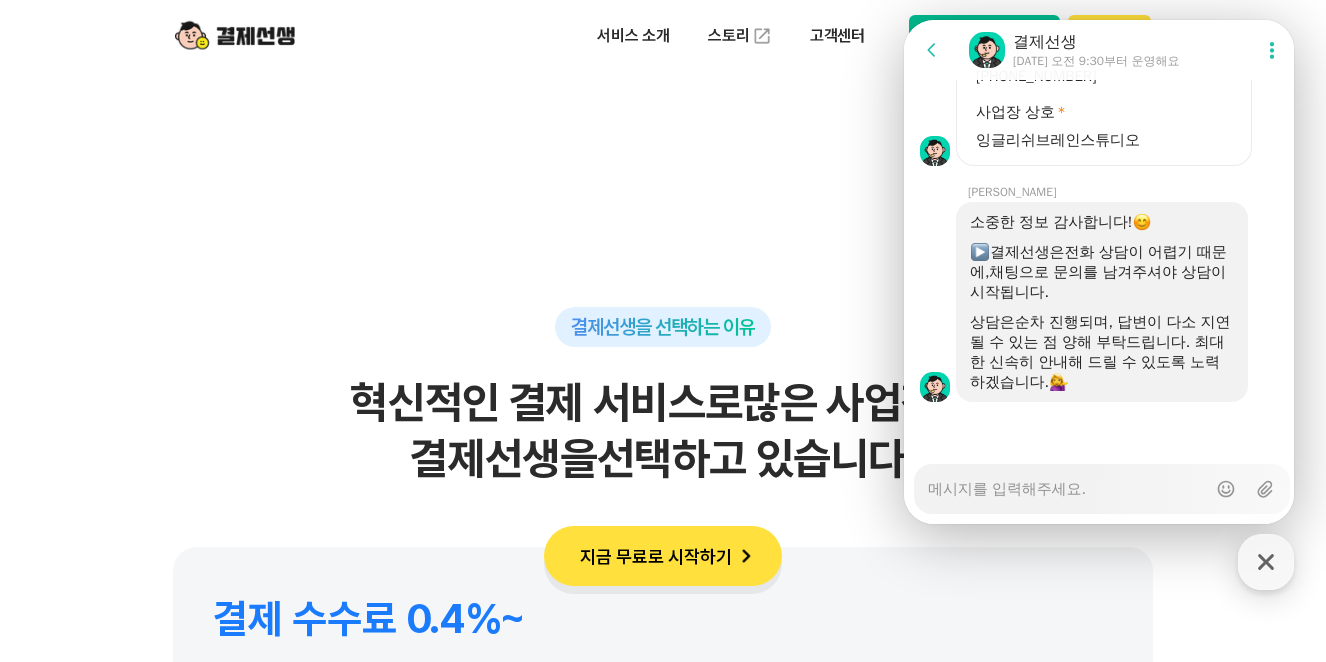 click on "Messenger Input Textarea" at bounding box center (1067, 482) 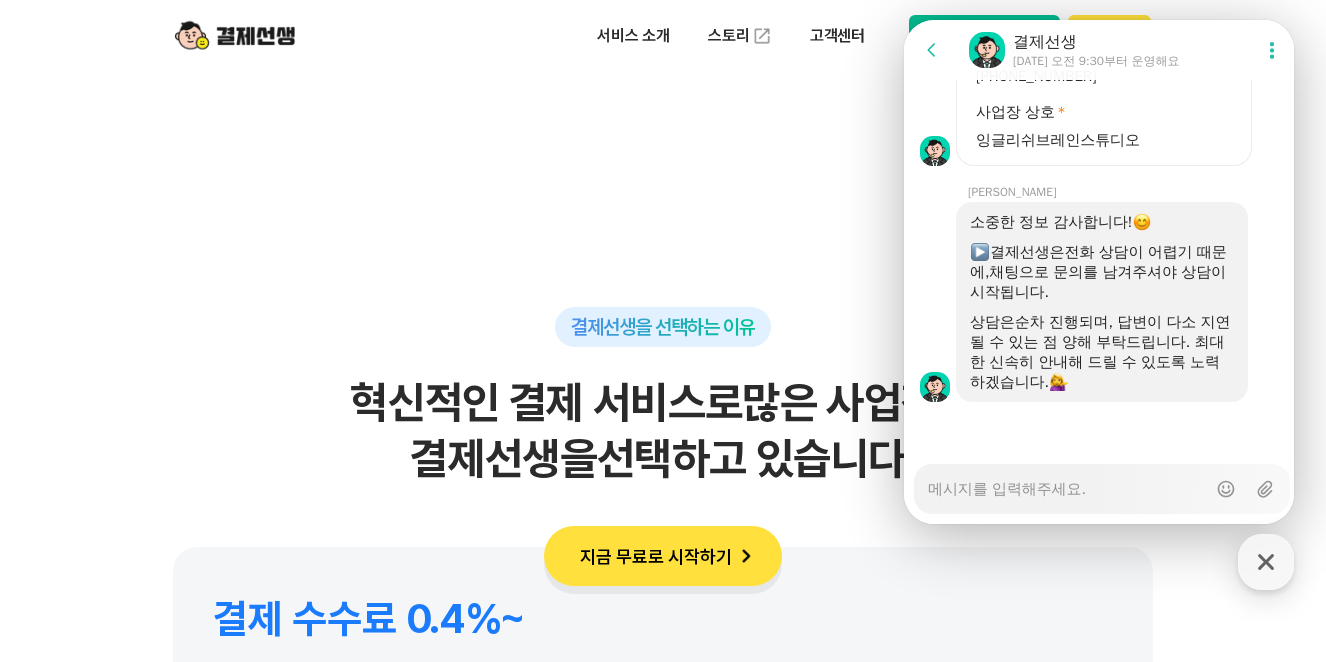type on "x" 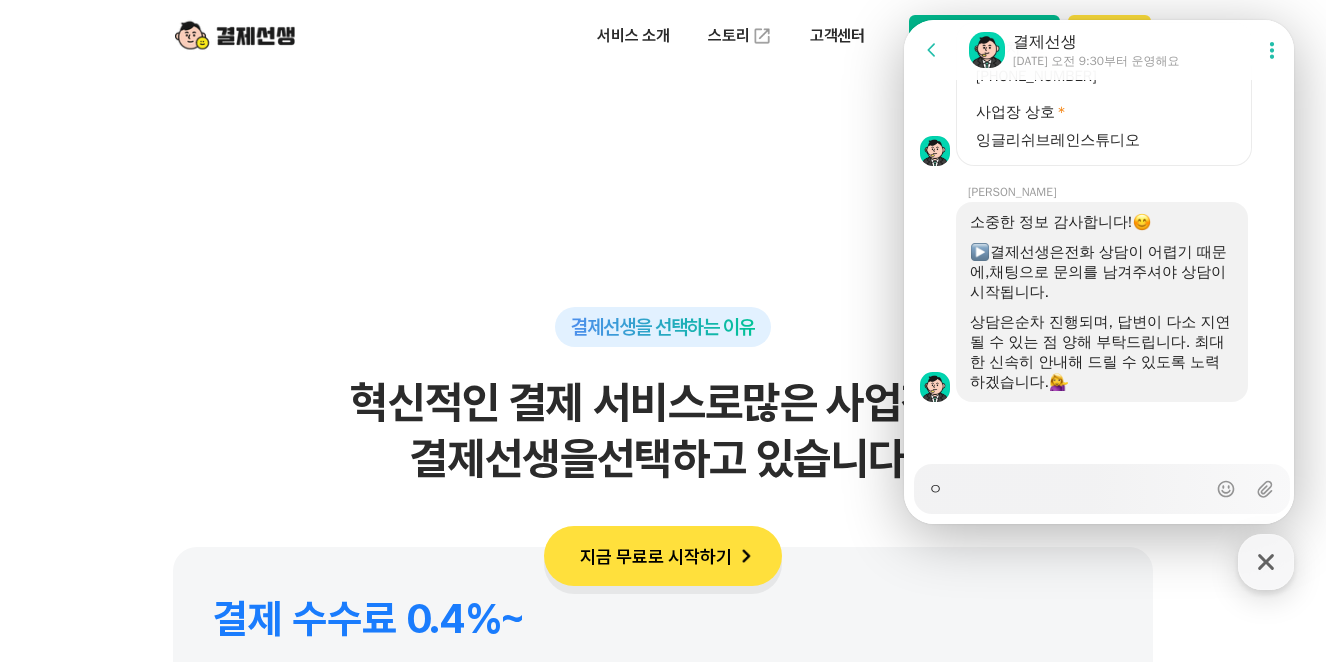 type on "x" 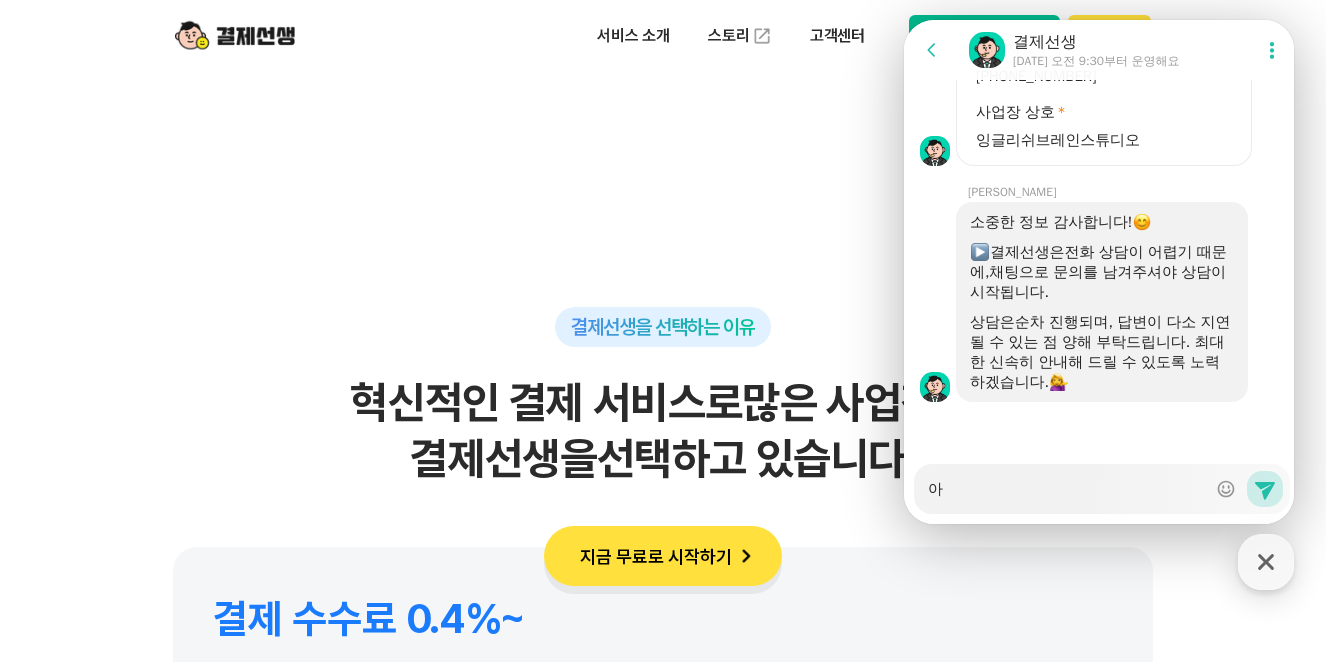 type on "x" 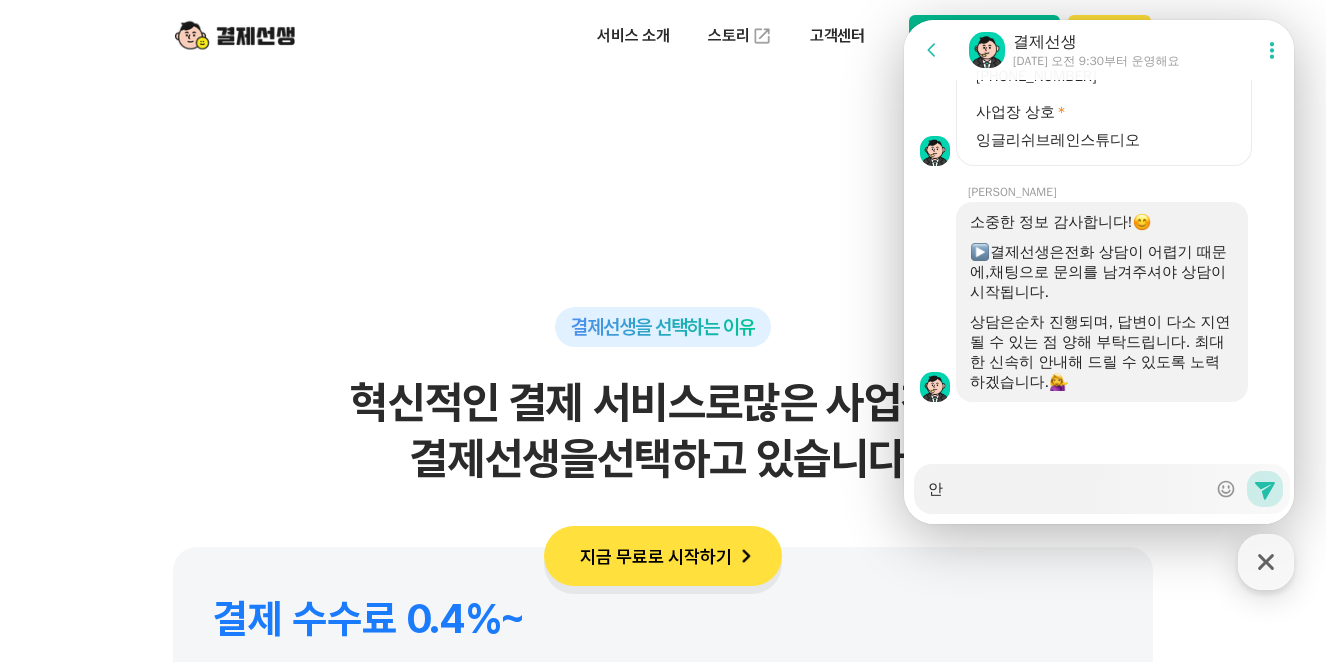 type on "x" 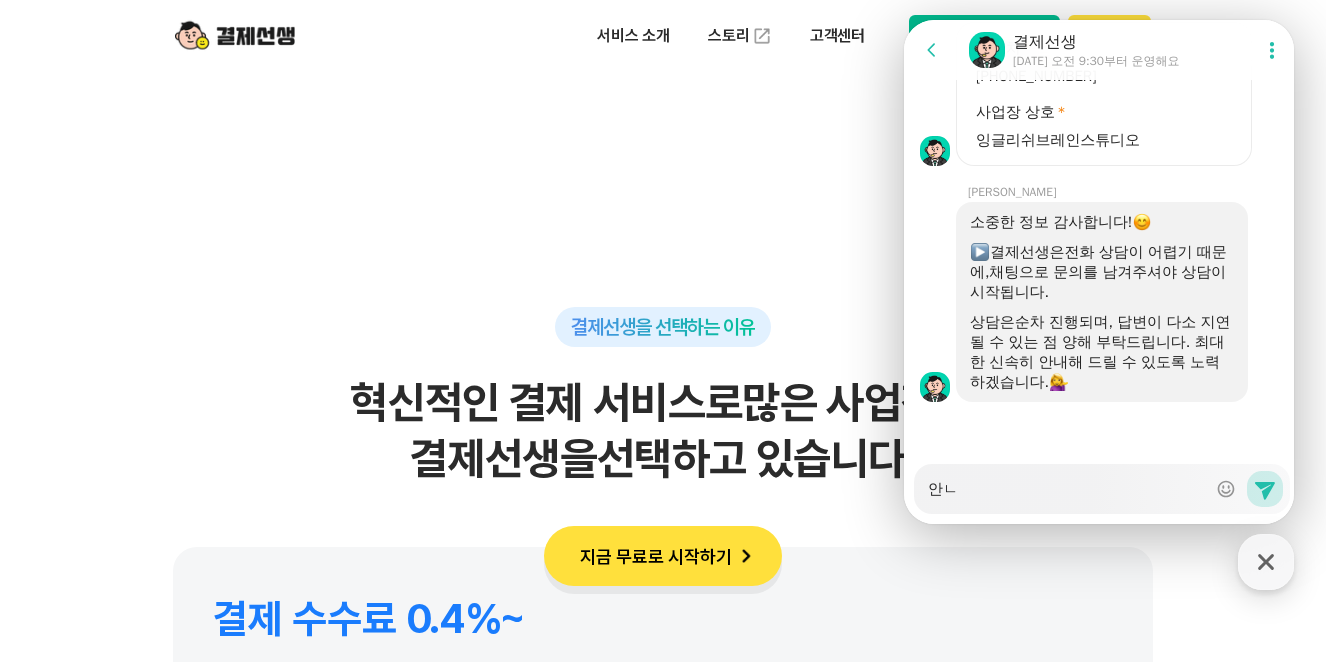 type on "x" 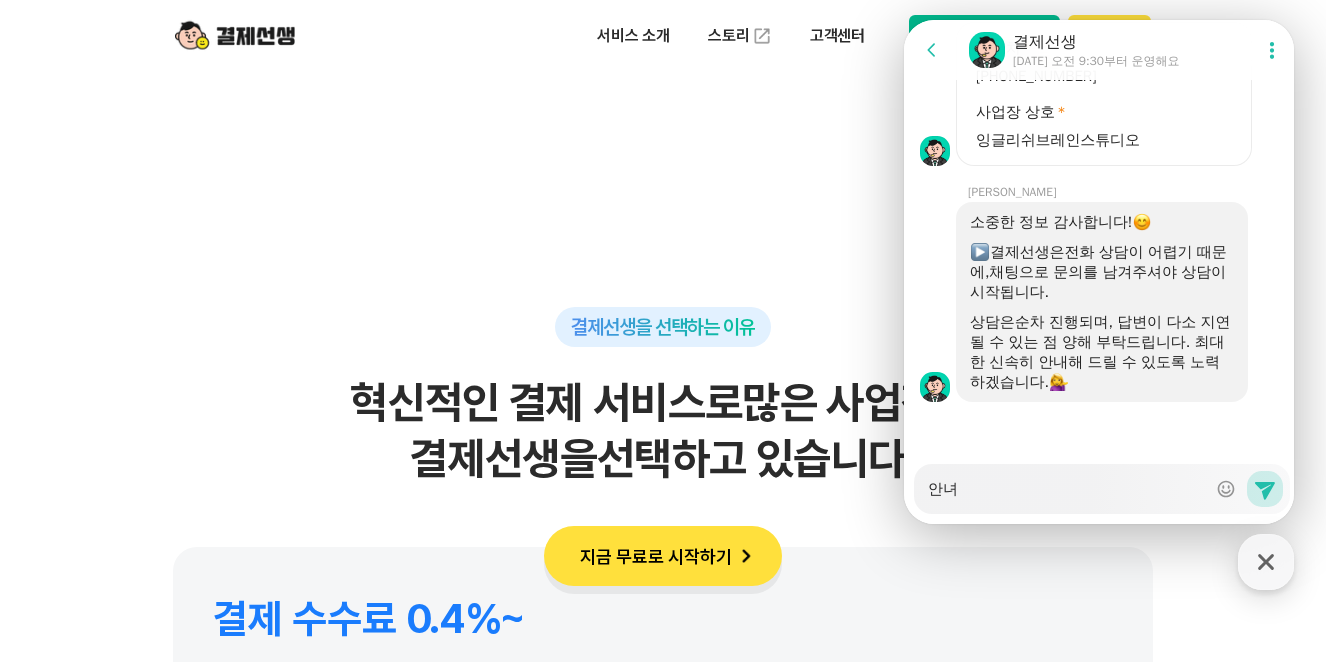 type on "x" 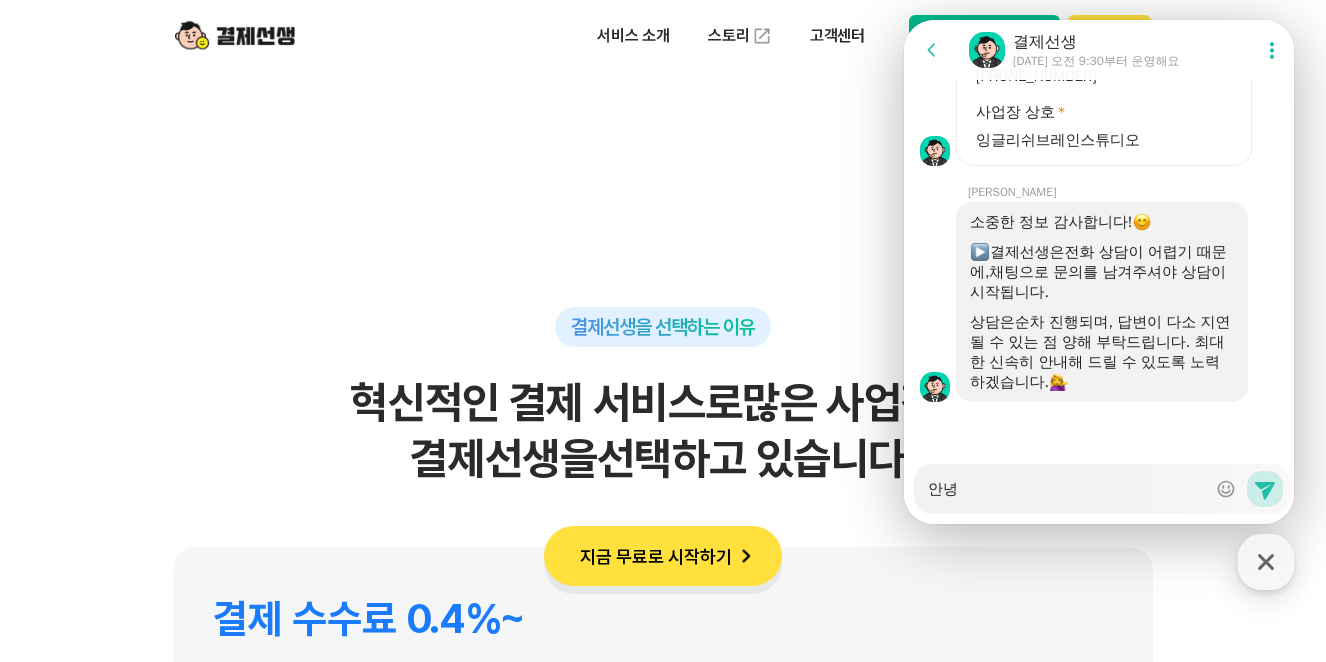 type on "x" 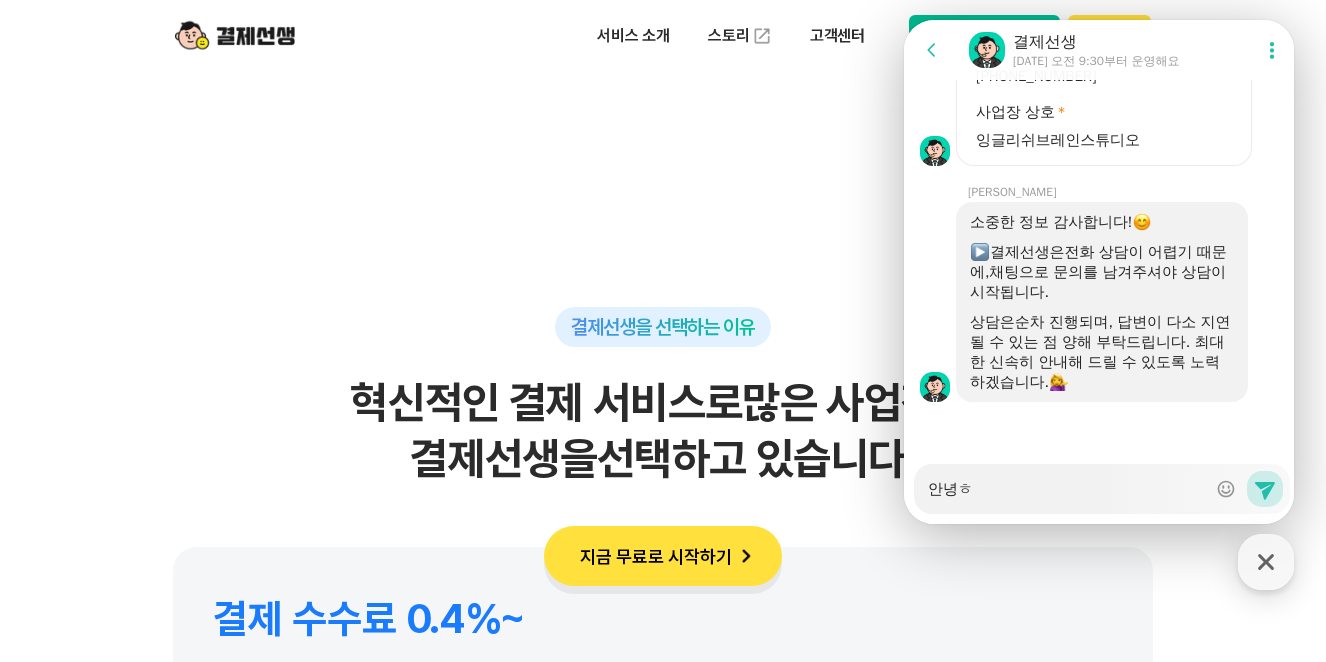 type on "x" 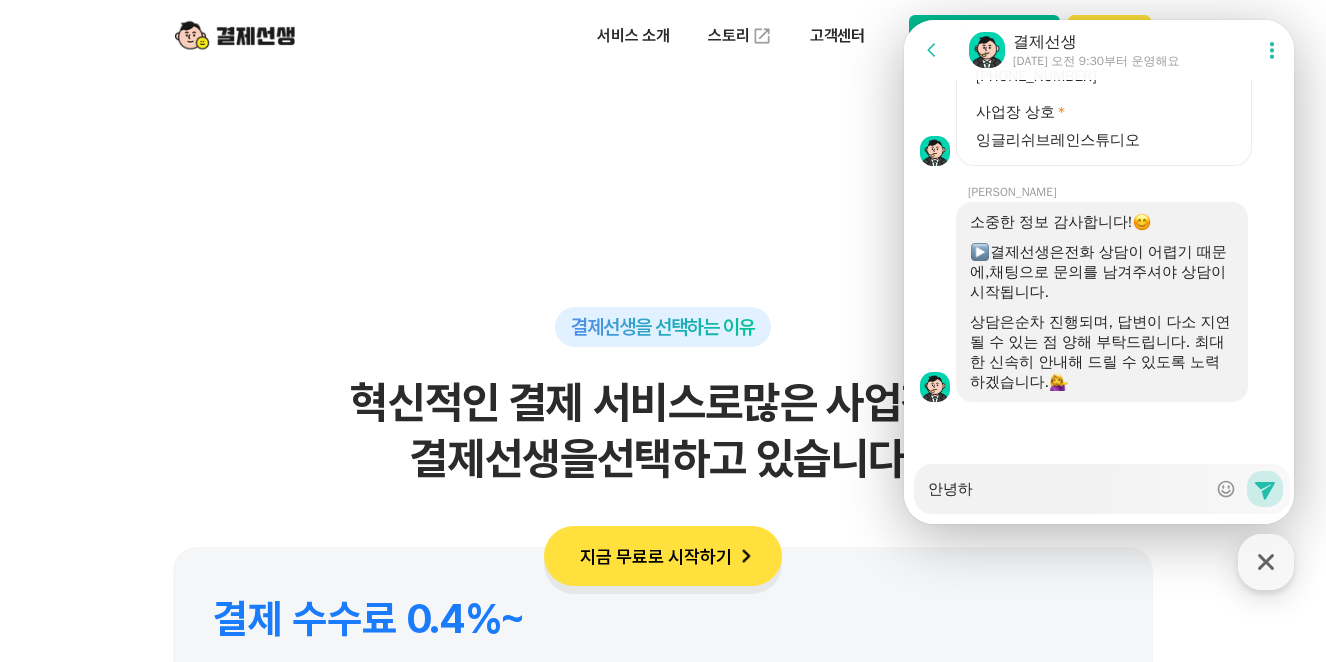 type on "x" 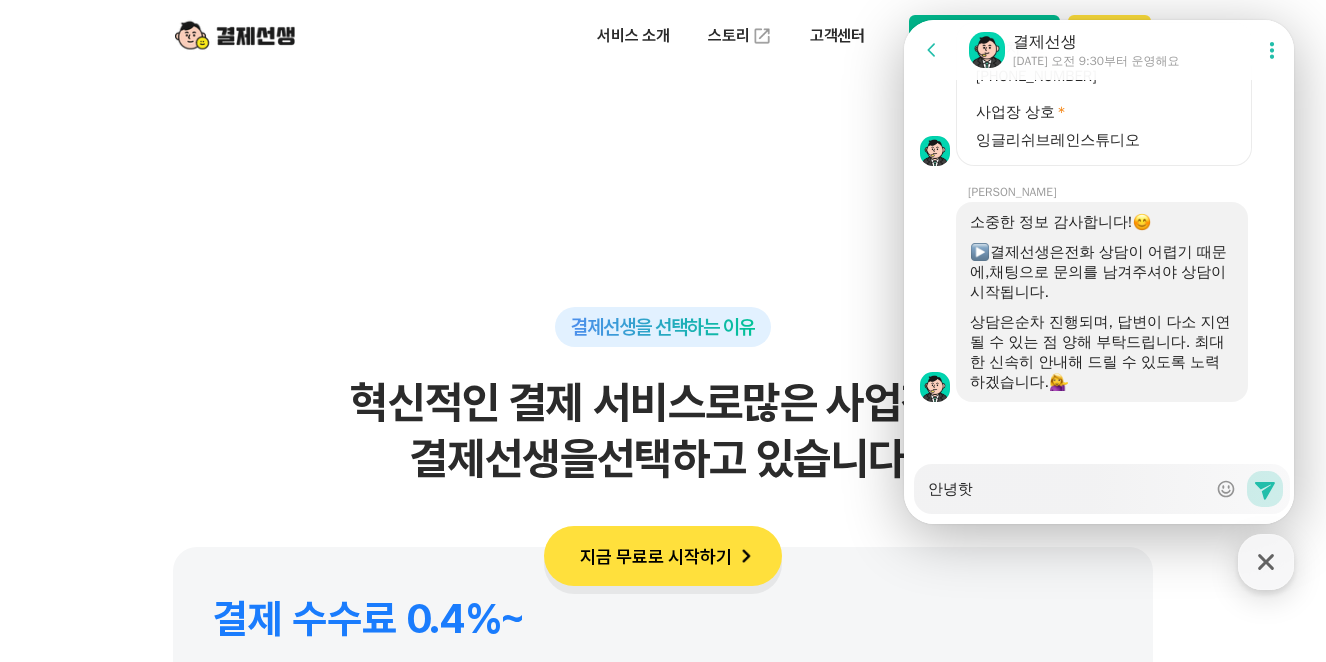 type on "x" 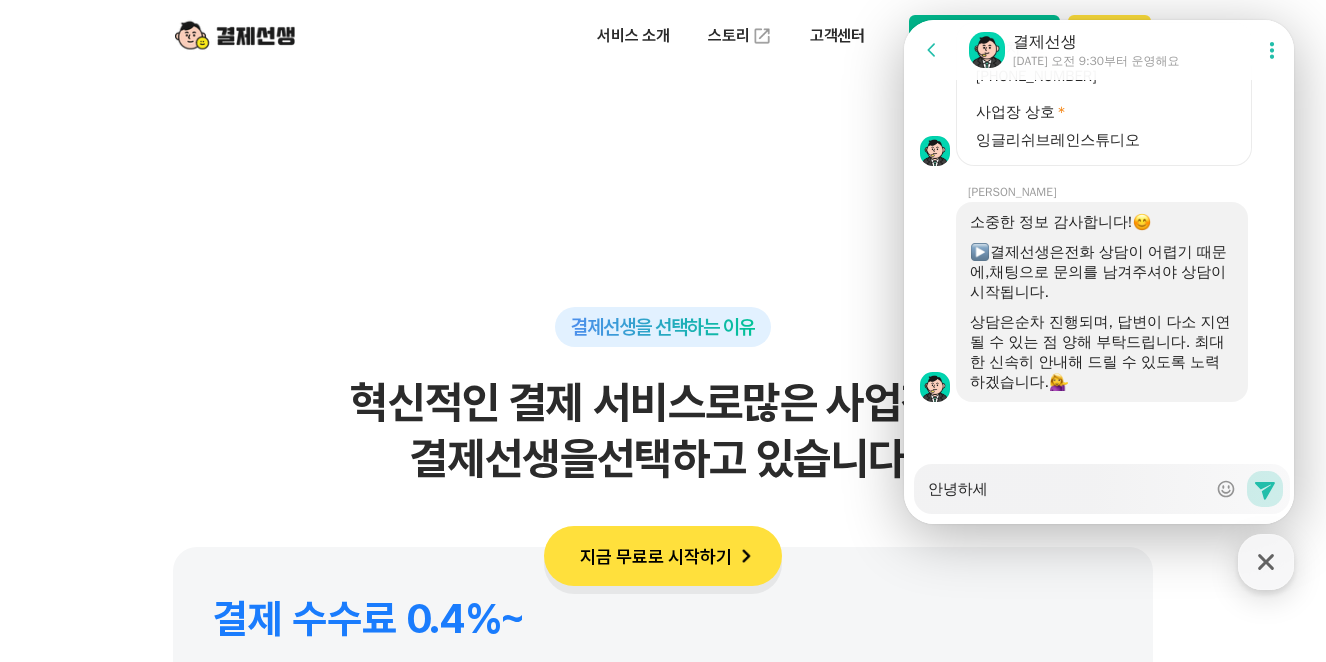 type on "x" 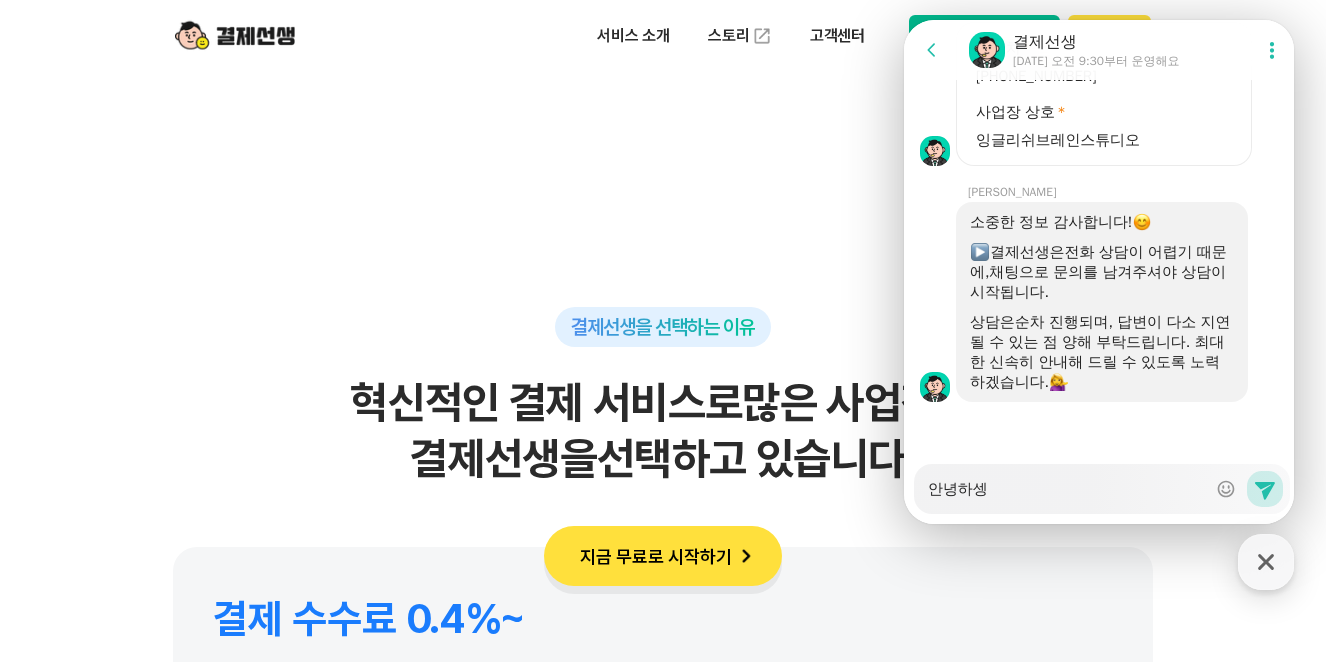 type on "x" 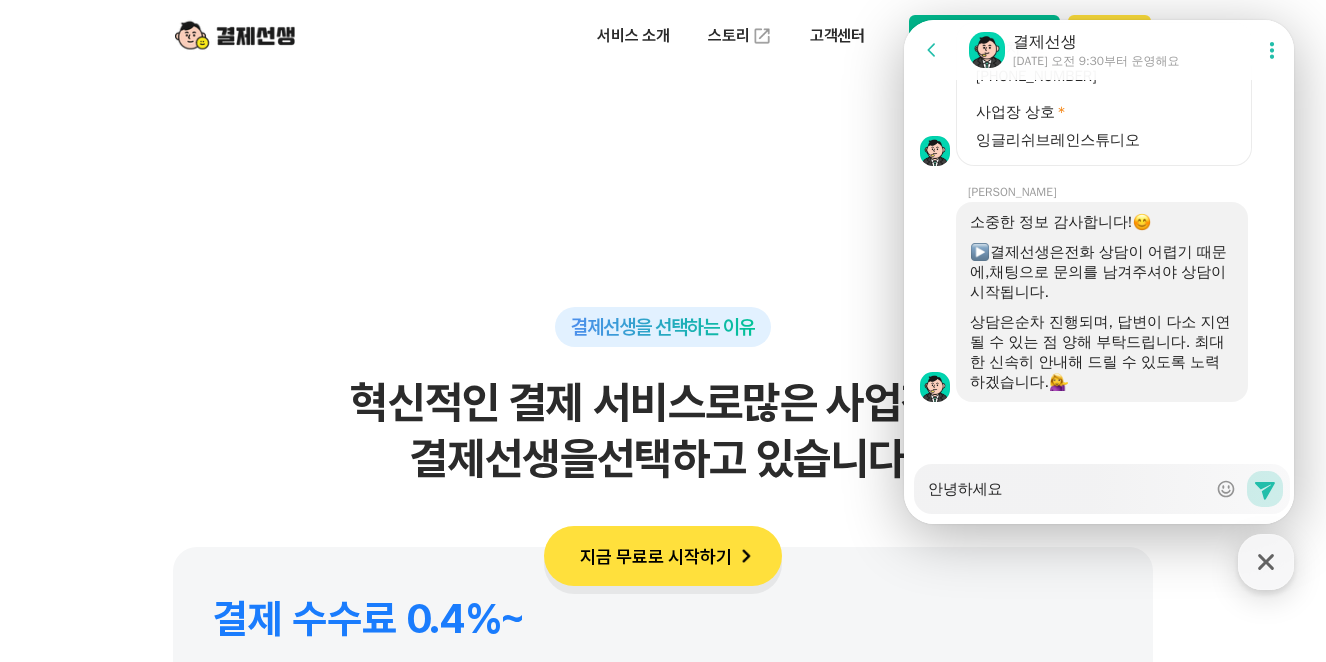 type on "x" 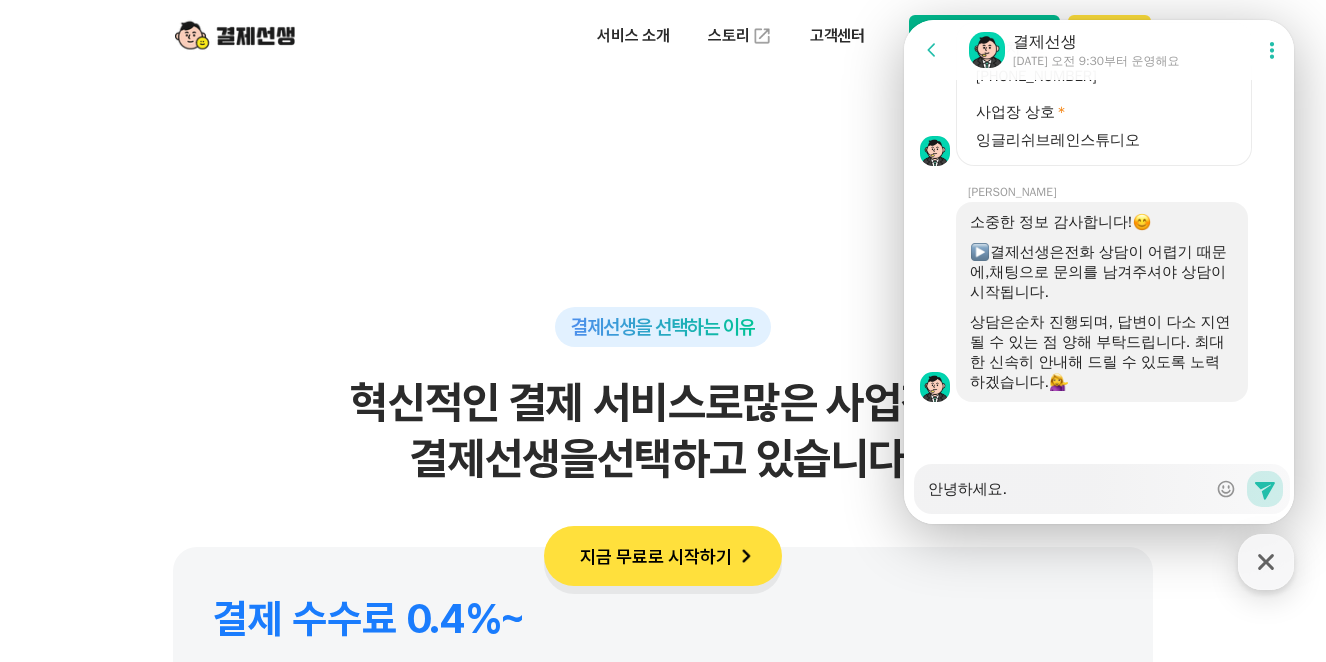 type on "x" 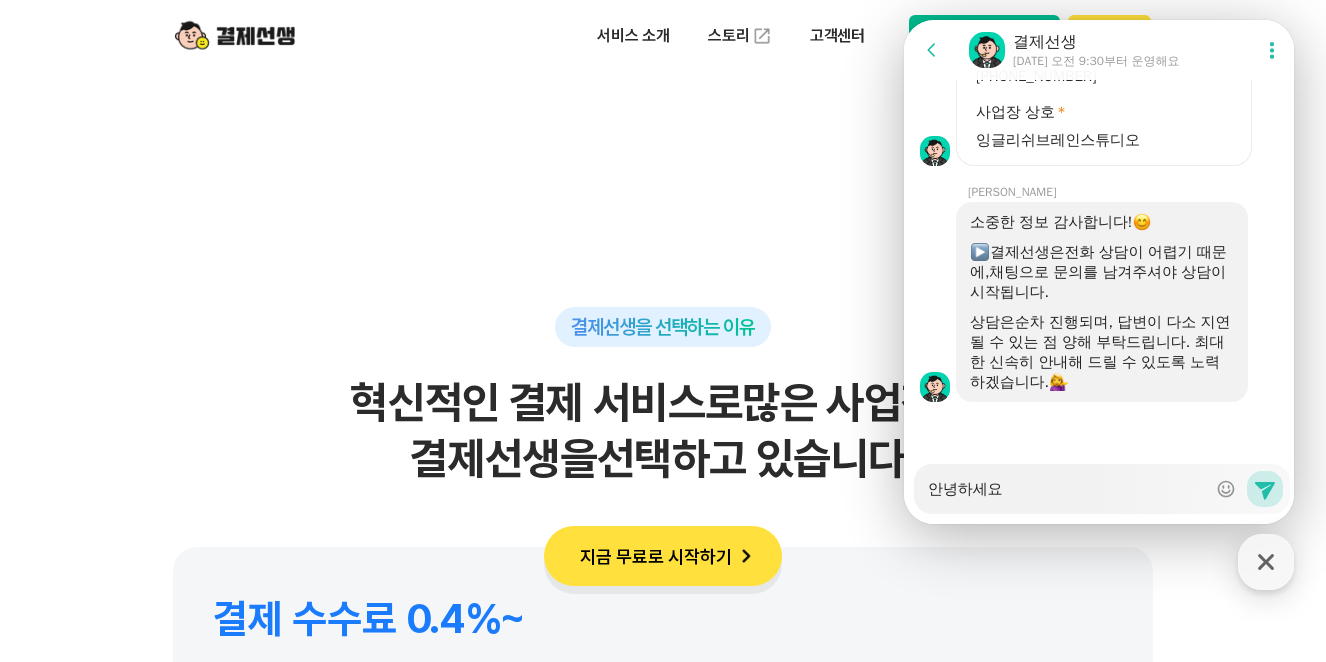 type on "x" 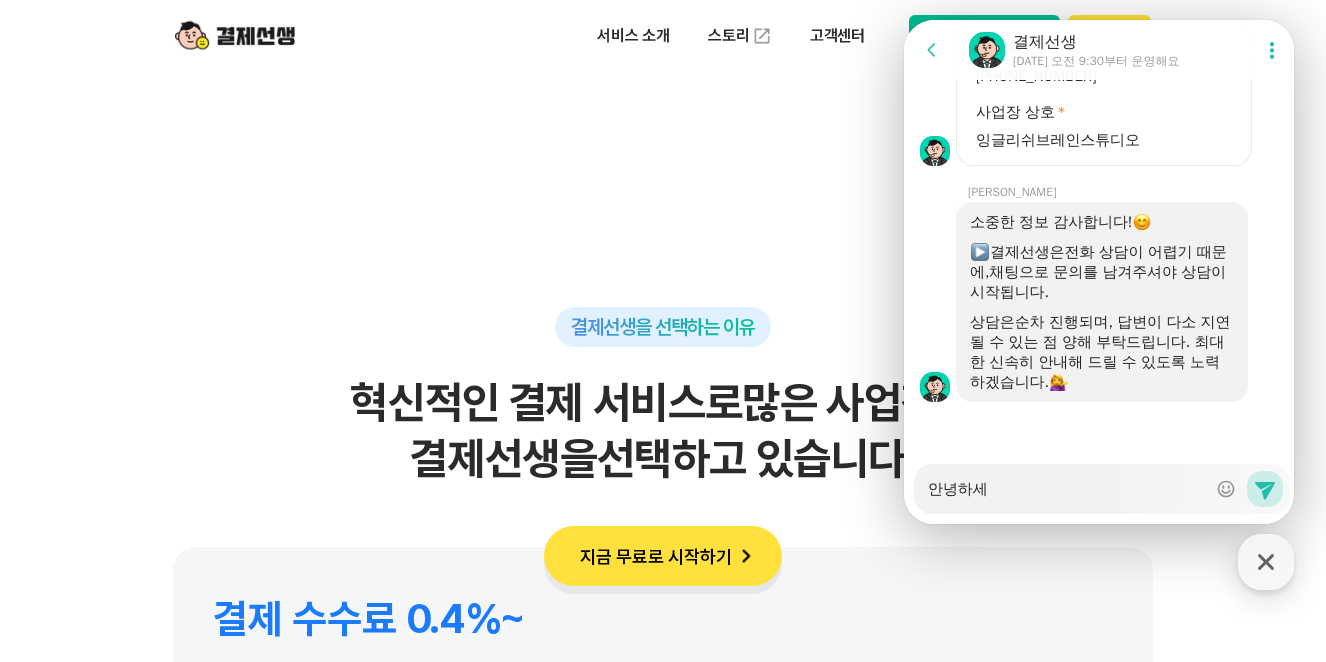 type on "x" 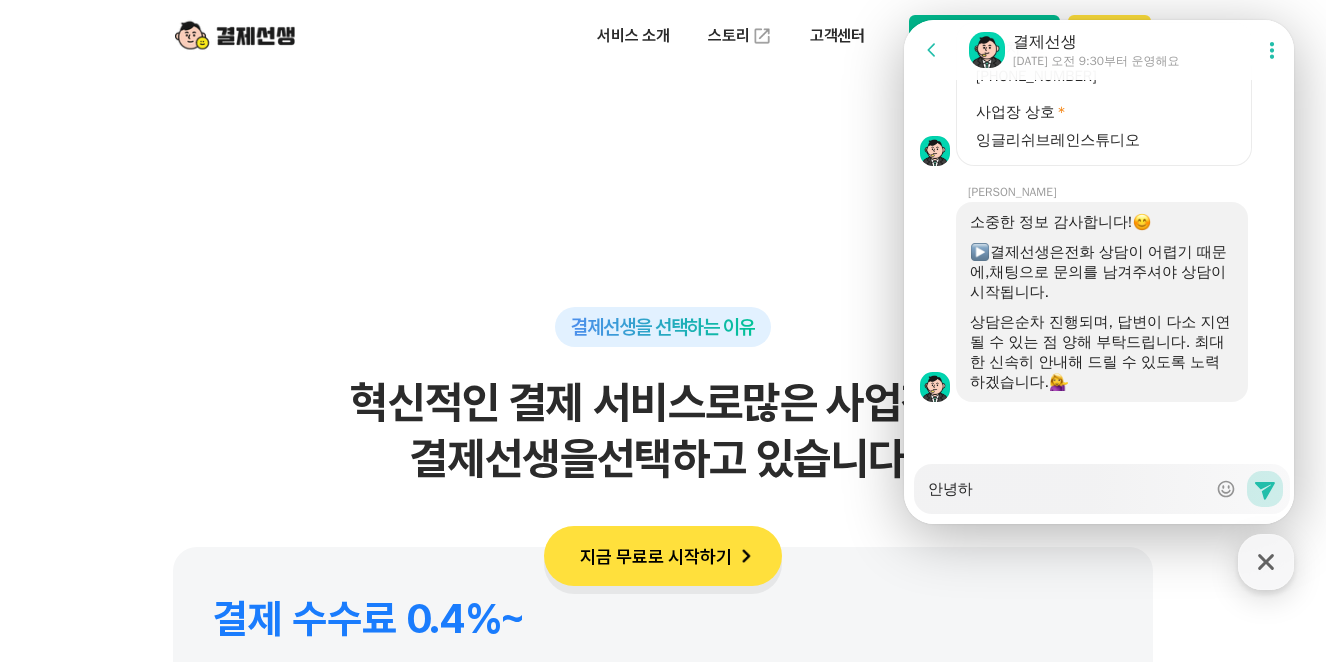 type on "x" 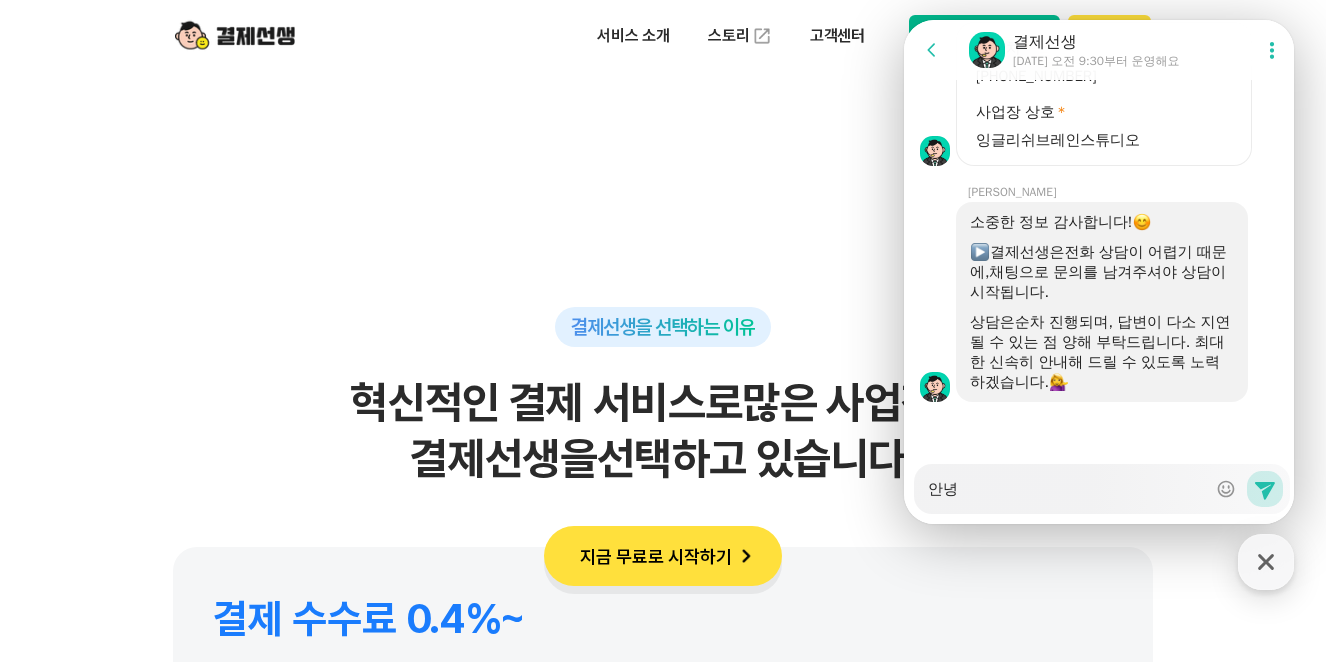 type on "x" 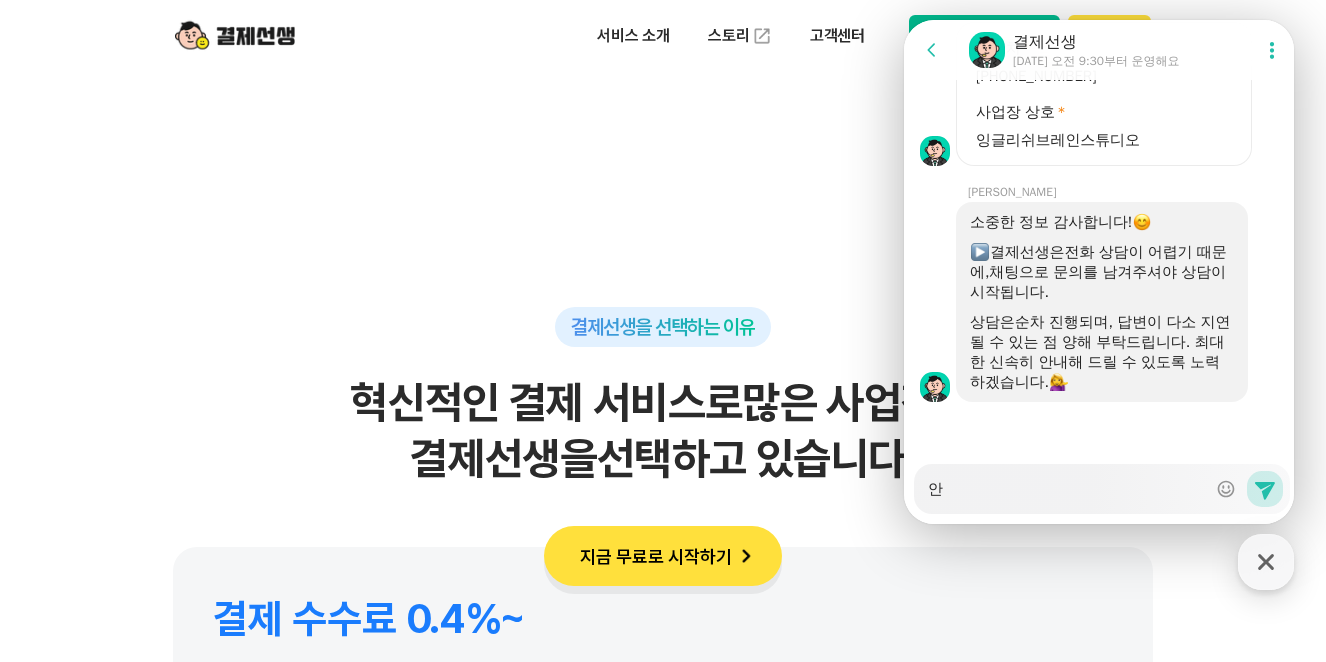type on "x" 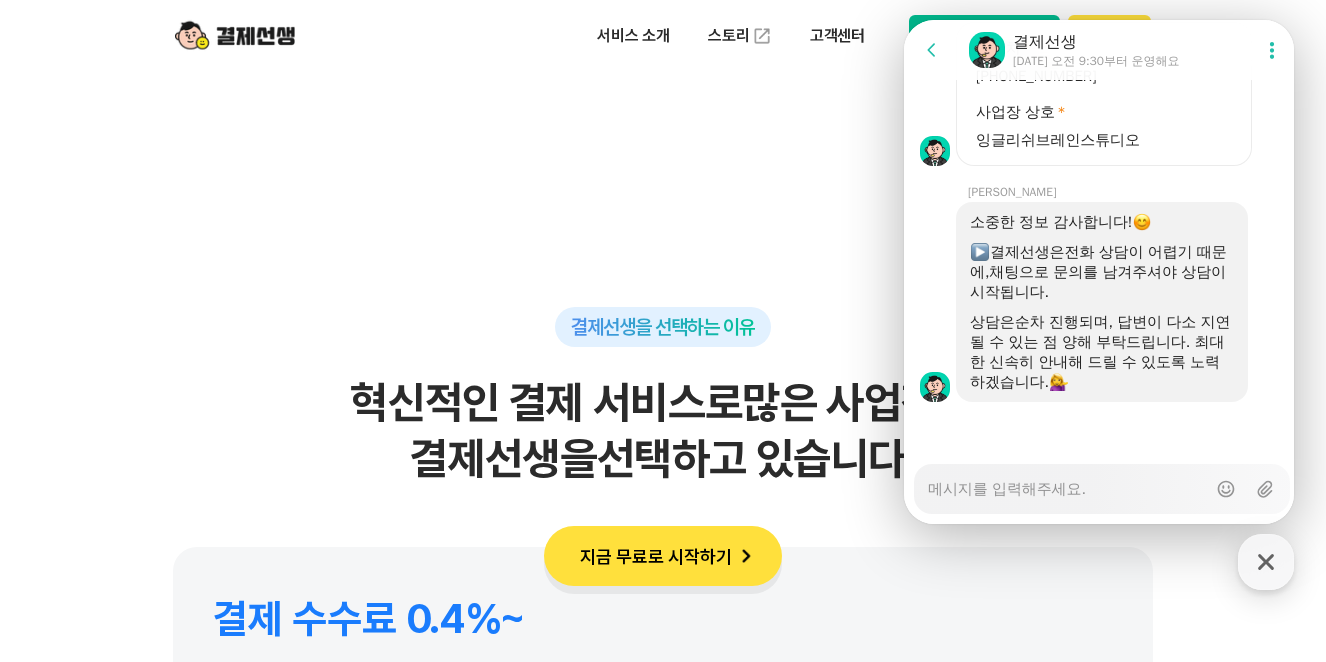 type on "x" 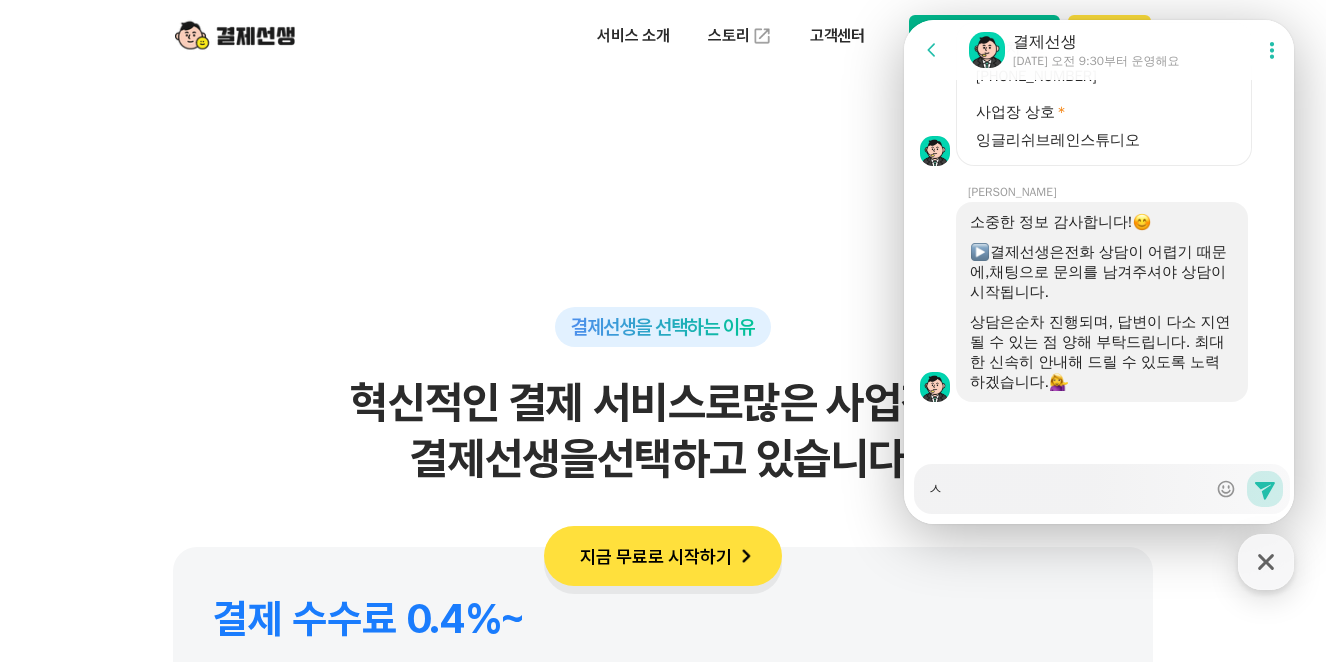 type on "x" 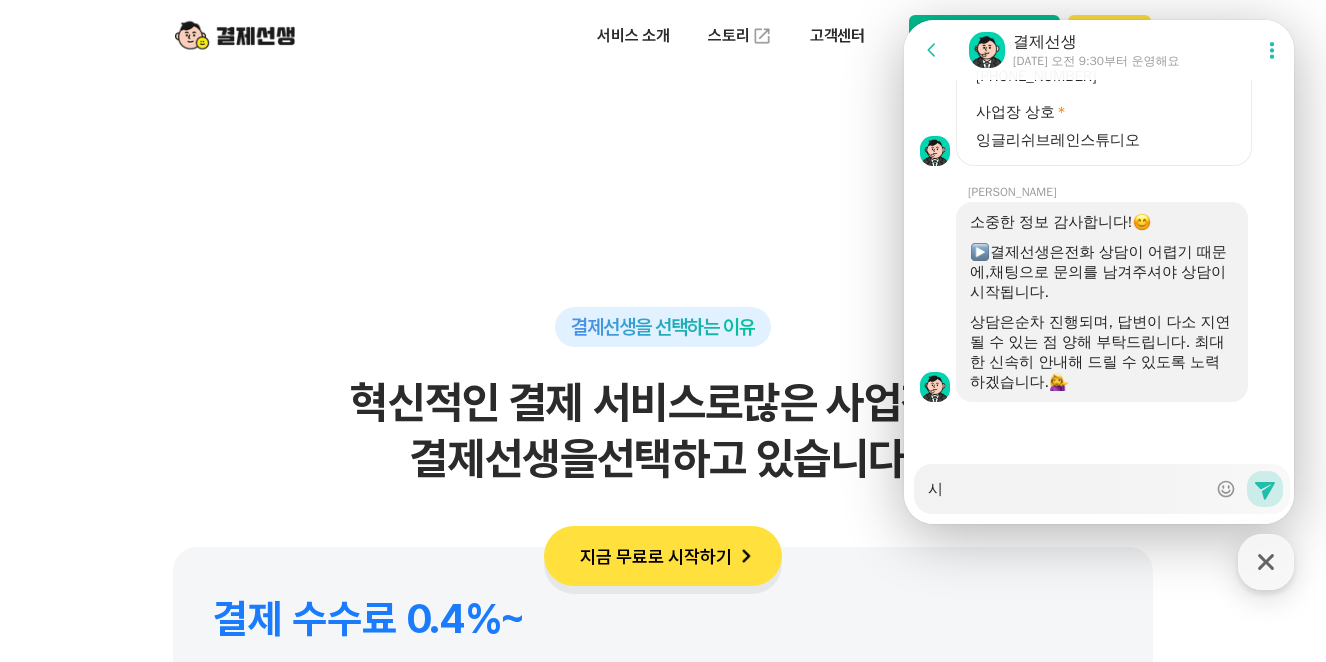 type on "x" 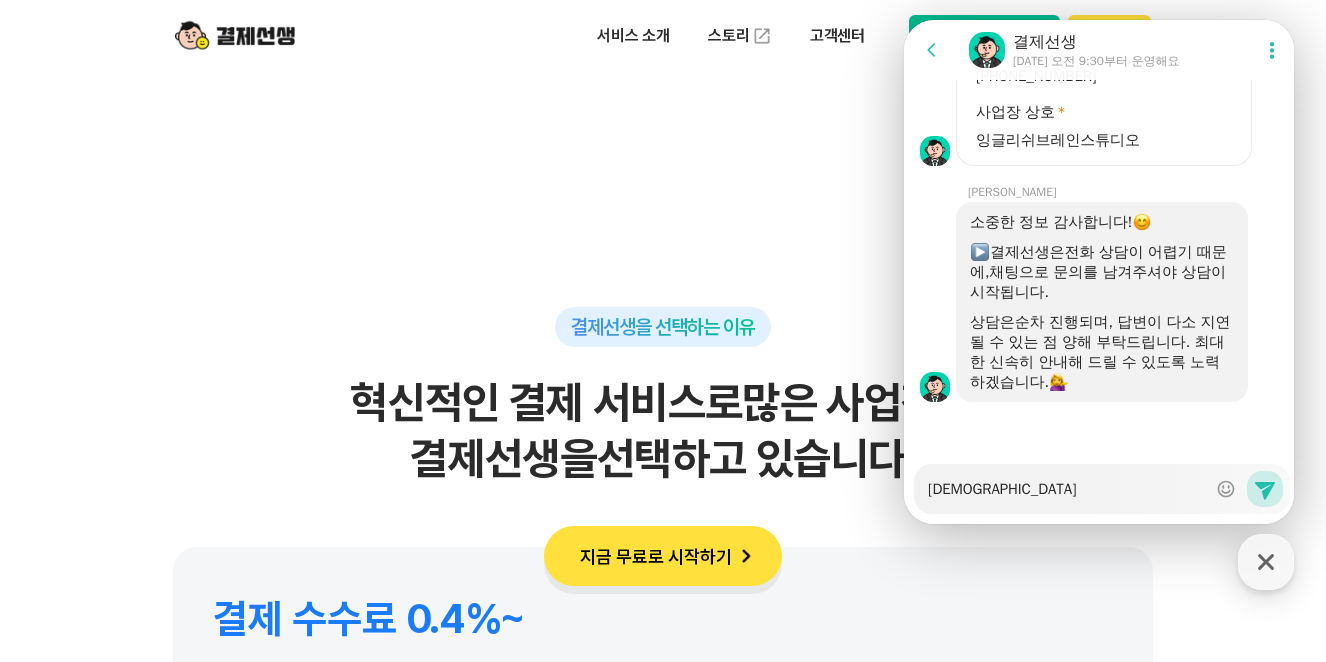 type on "x" 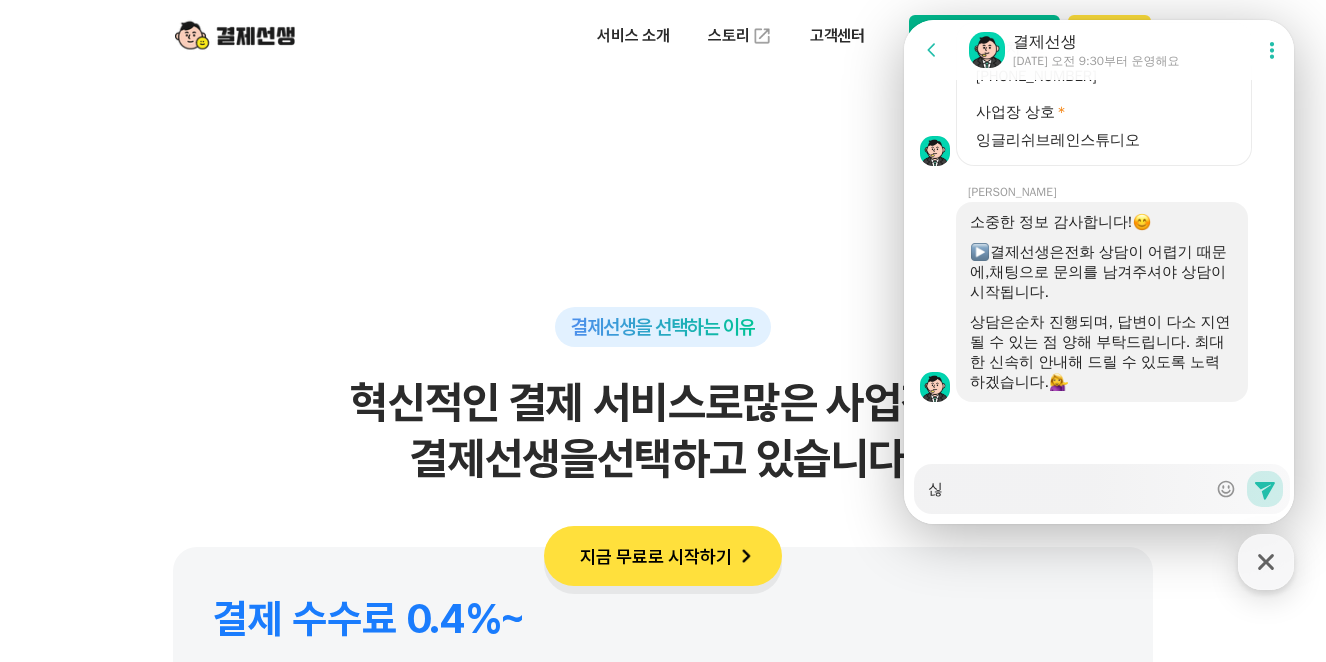 type on "x" 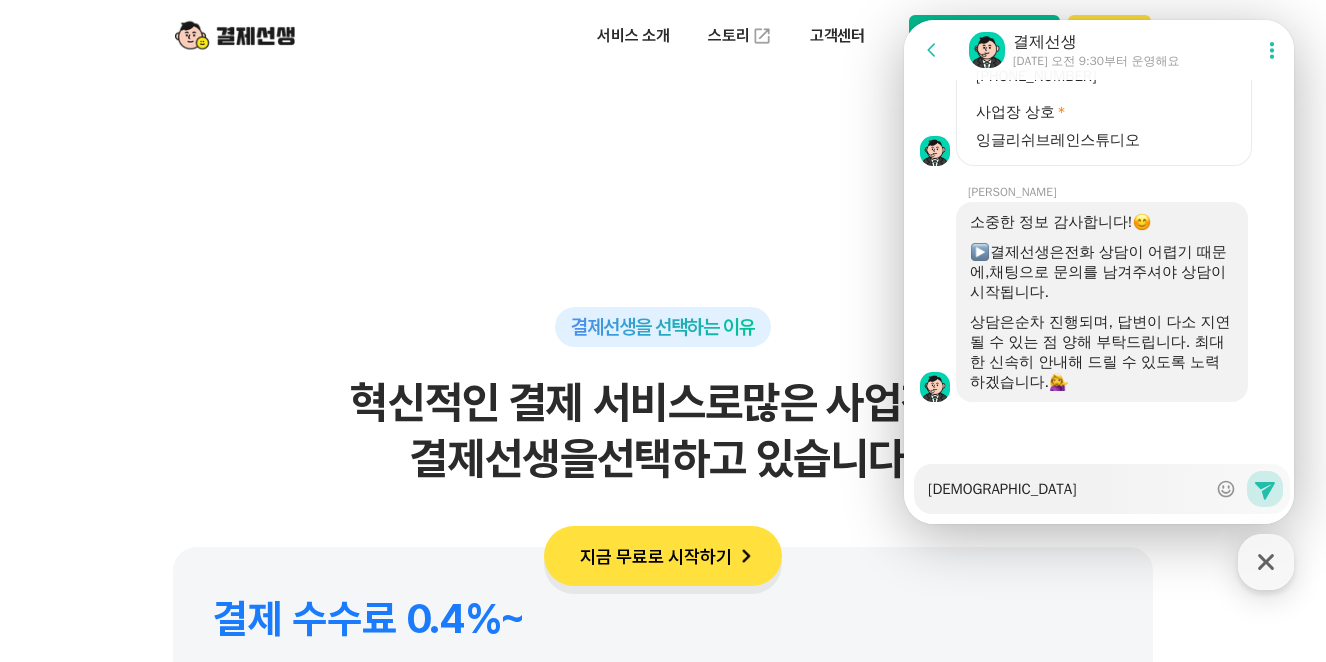 type on "x" 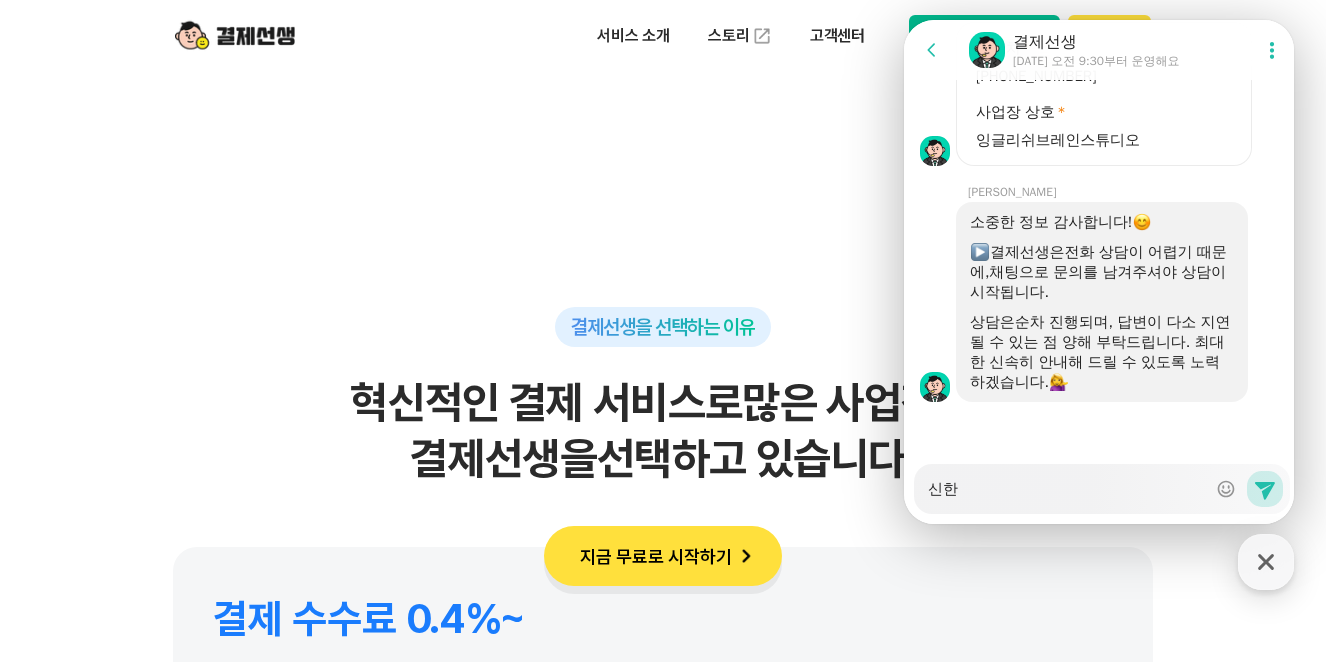 type on "x" 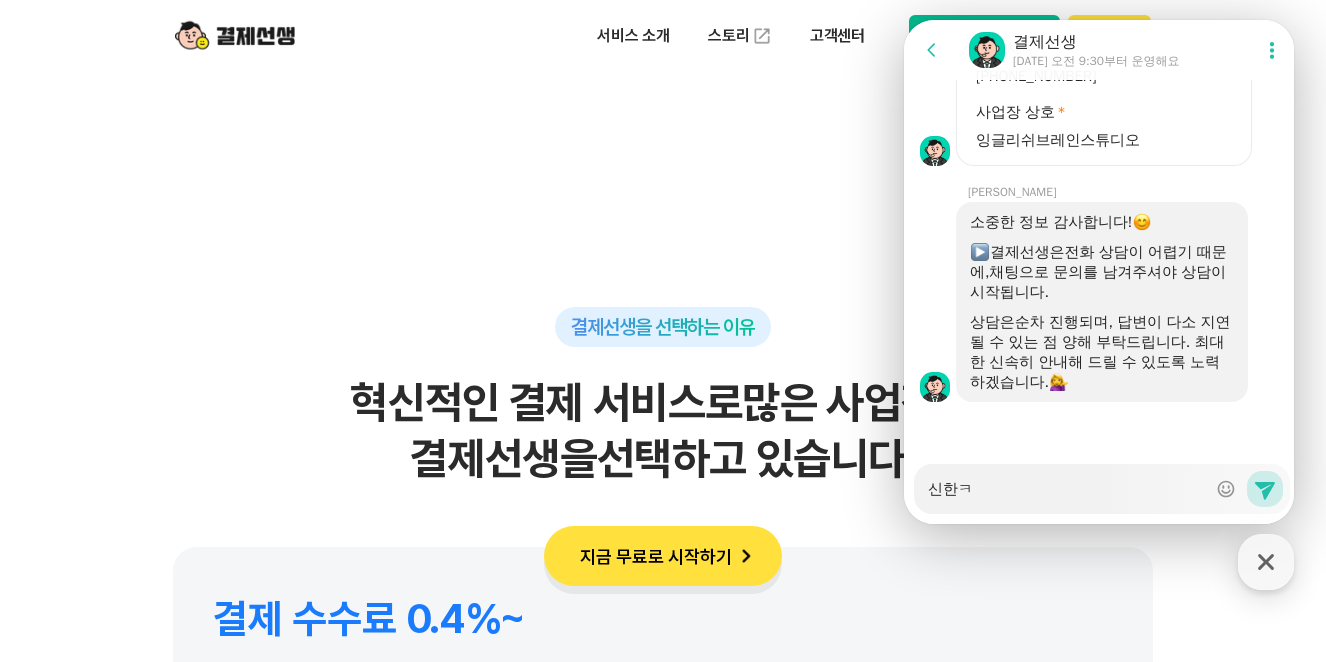 type on "x" 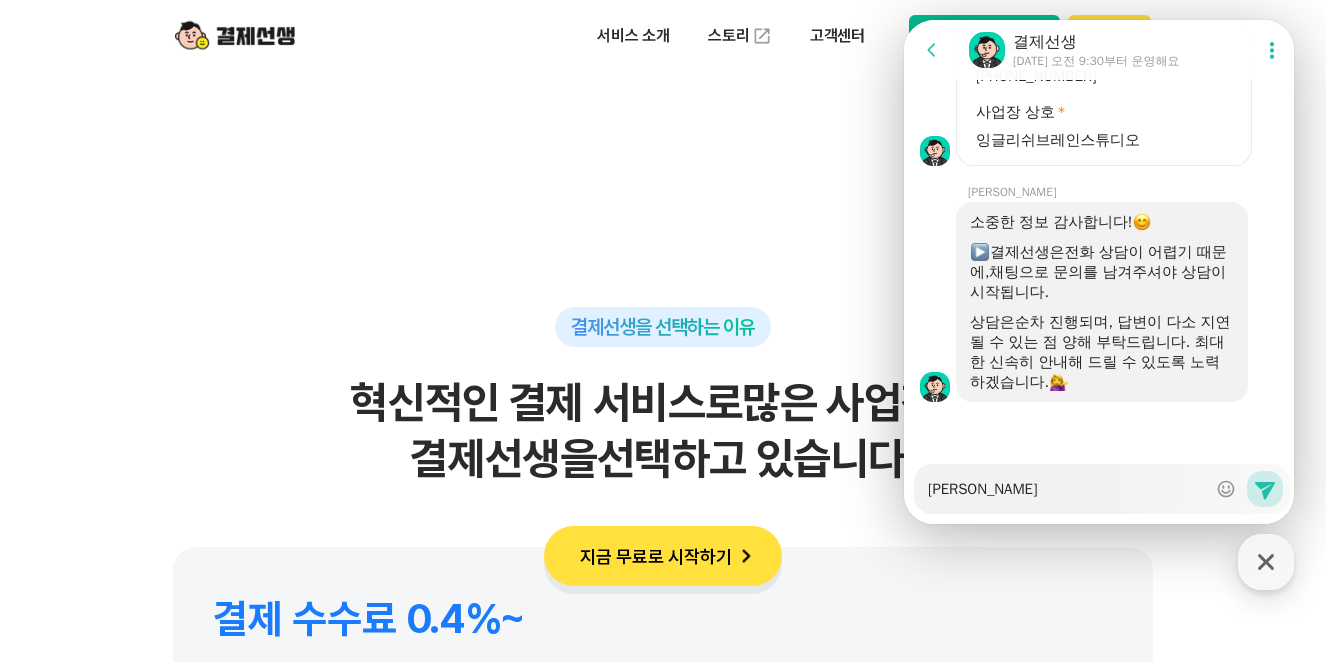 type on "x" 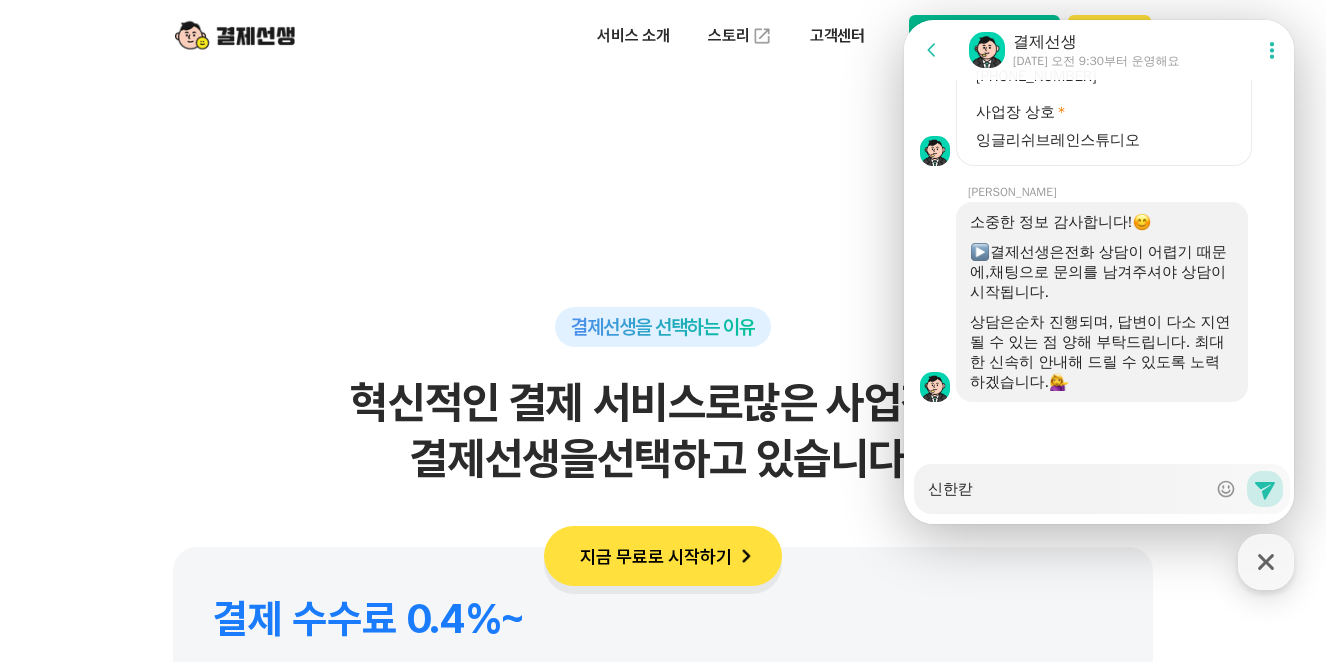 type on "x" 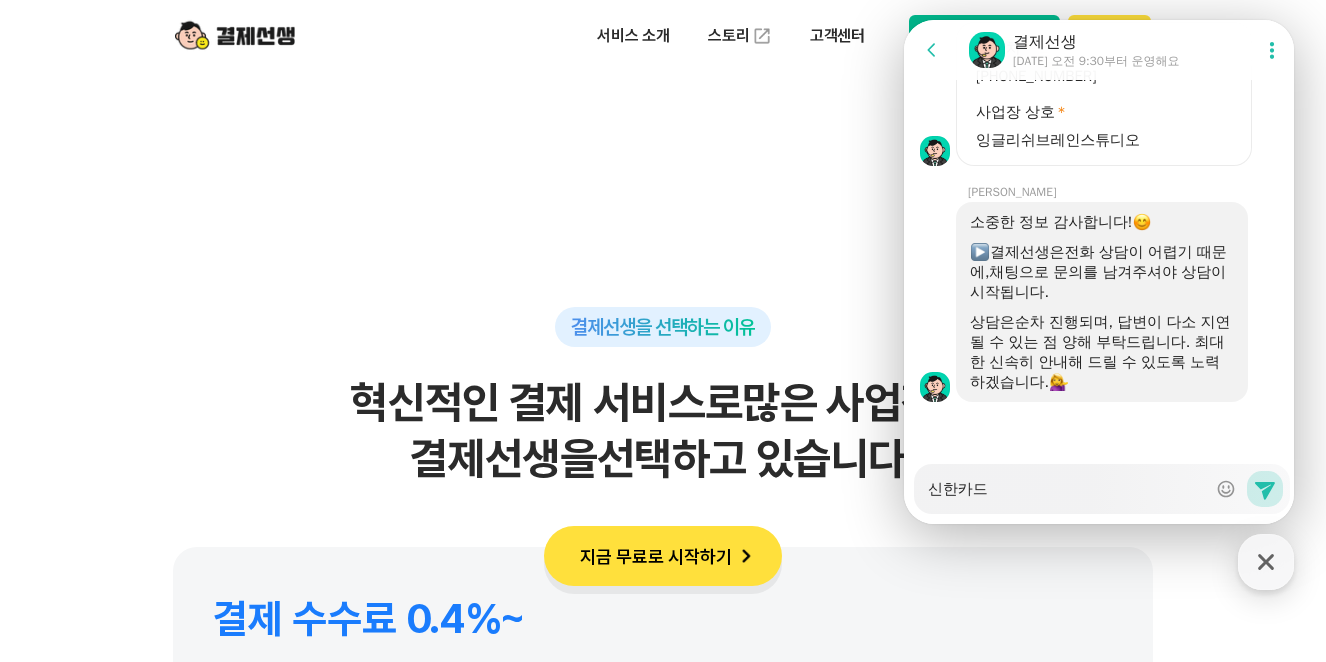 type on "x" 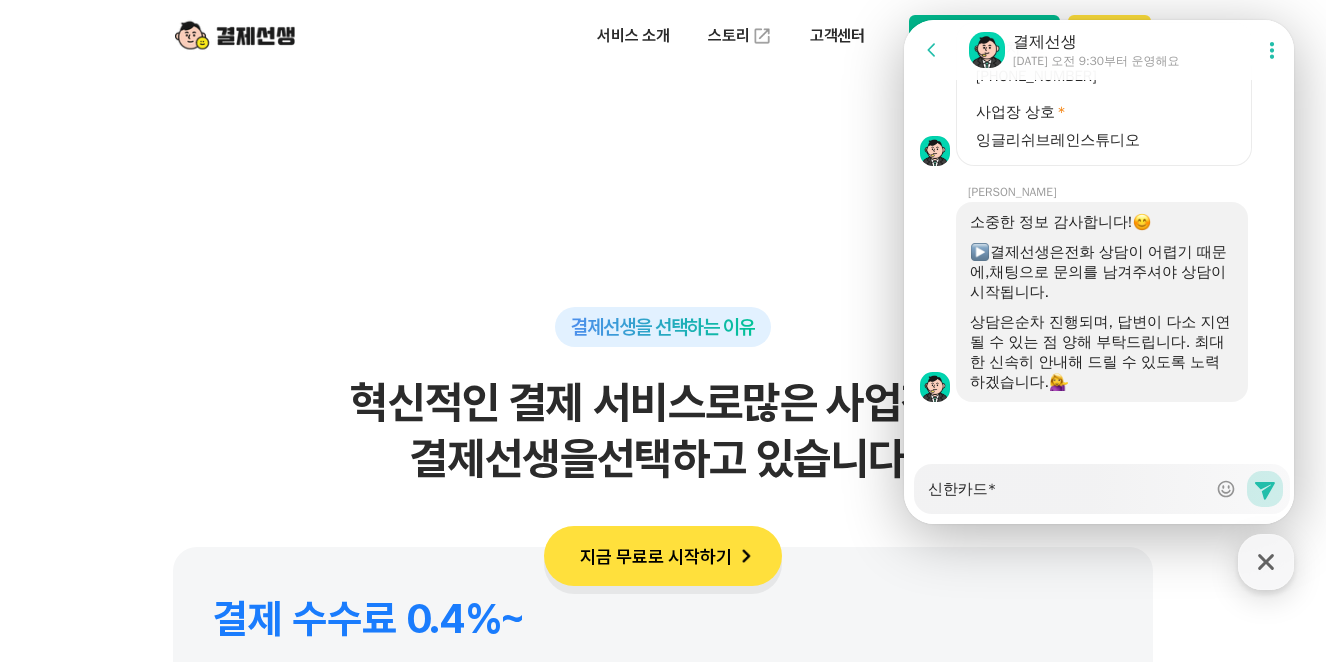 type on "x" 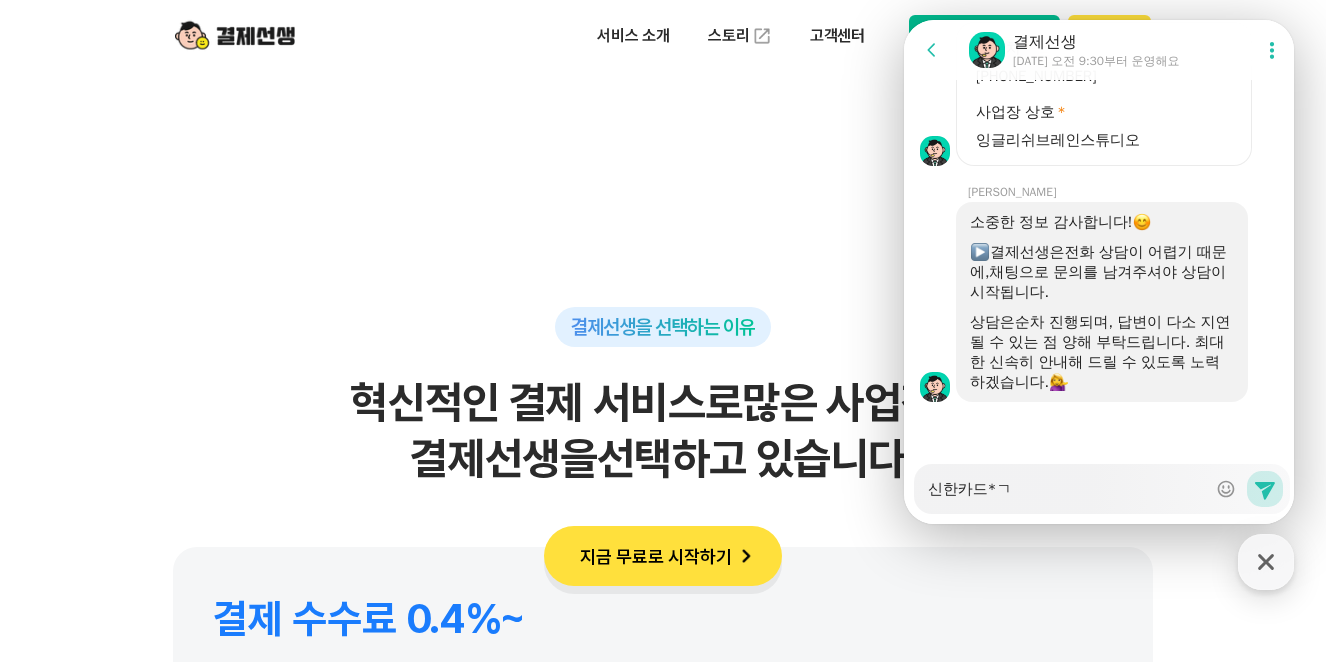 type on "신한카드*겨" 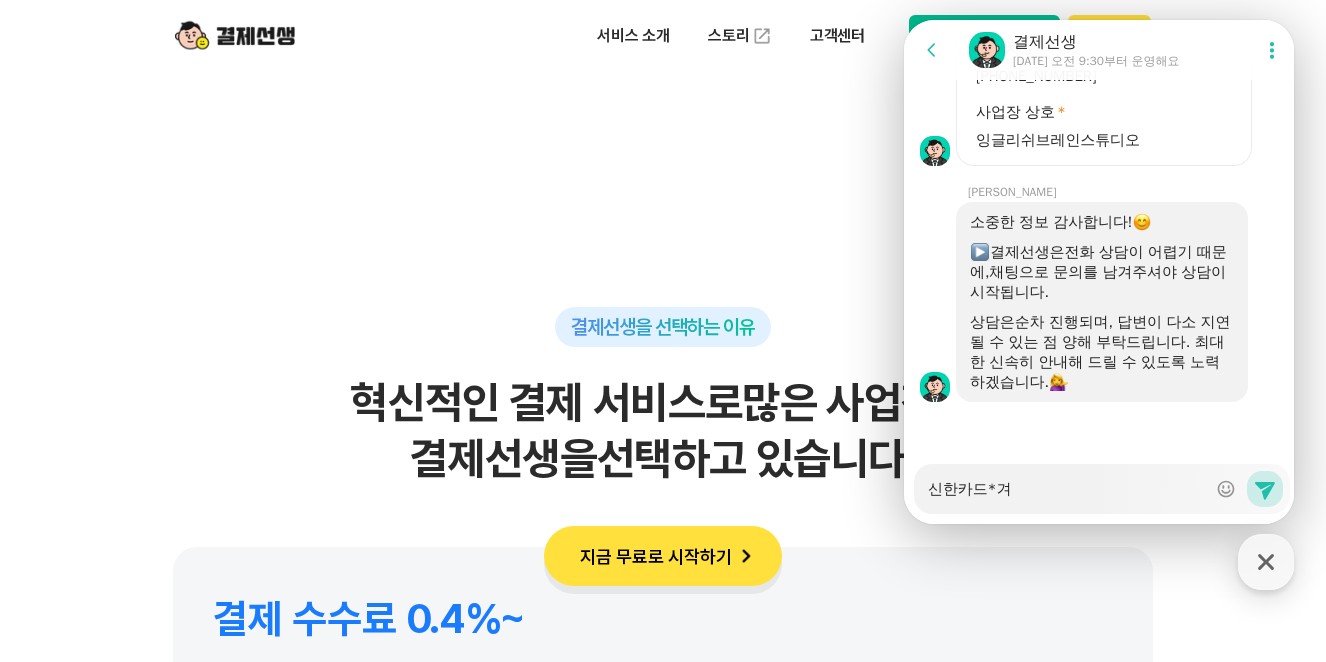 type on "x" 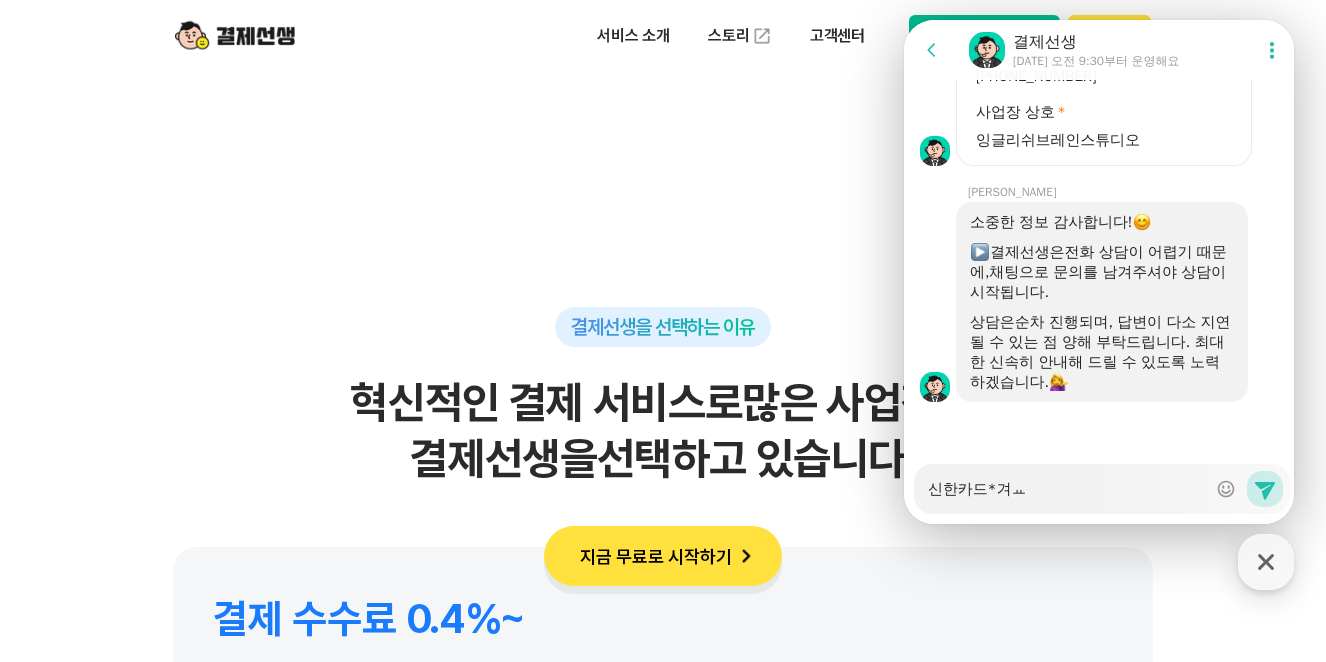 type on "x" 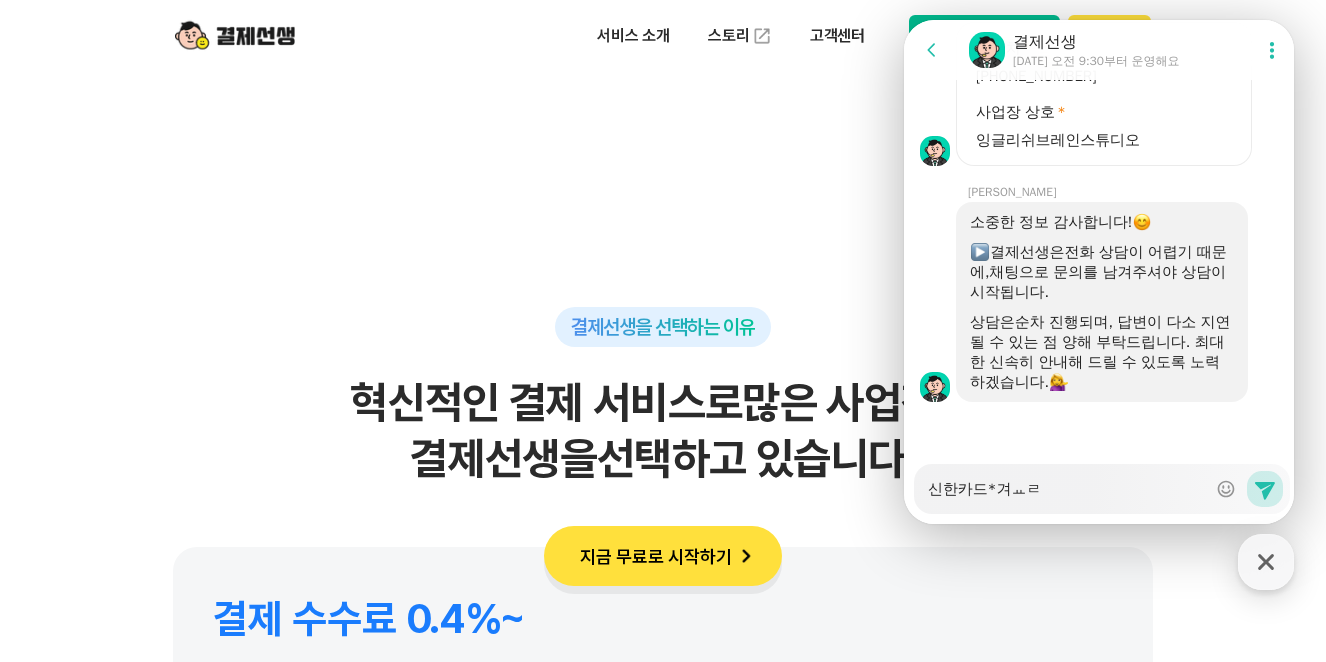 type on "x" 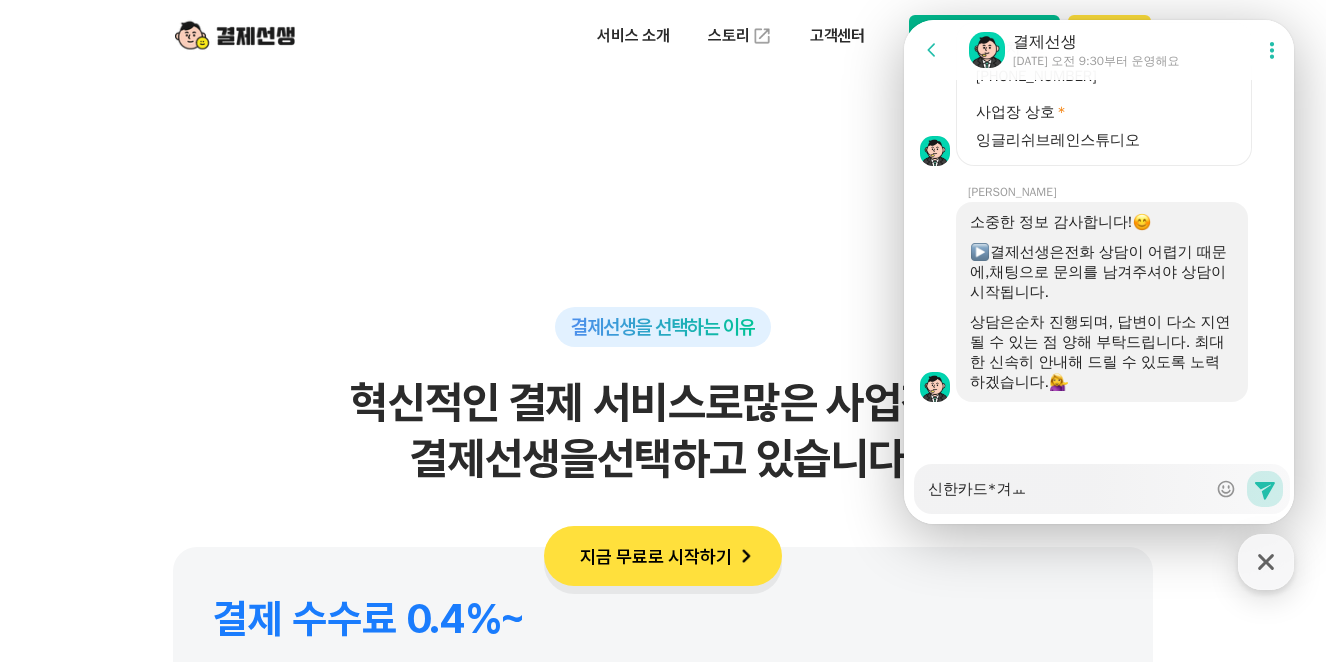 type on "x" 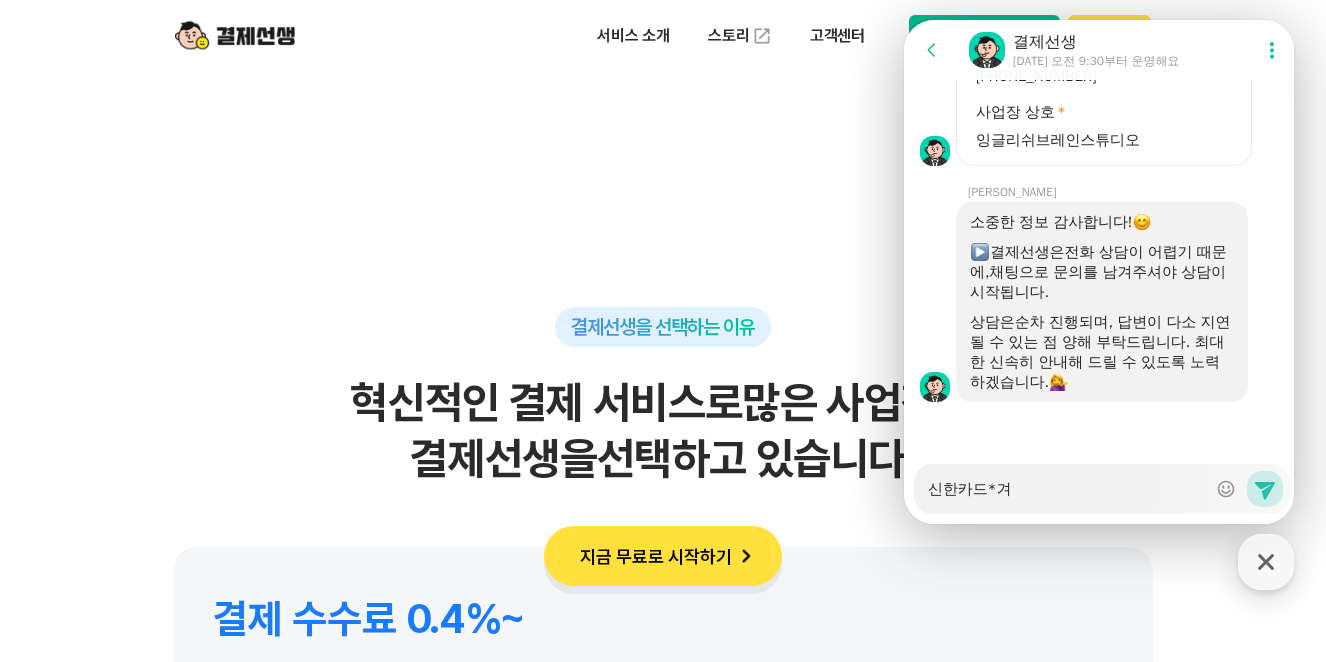 type on "x" 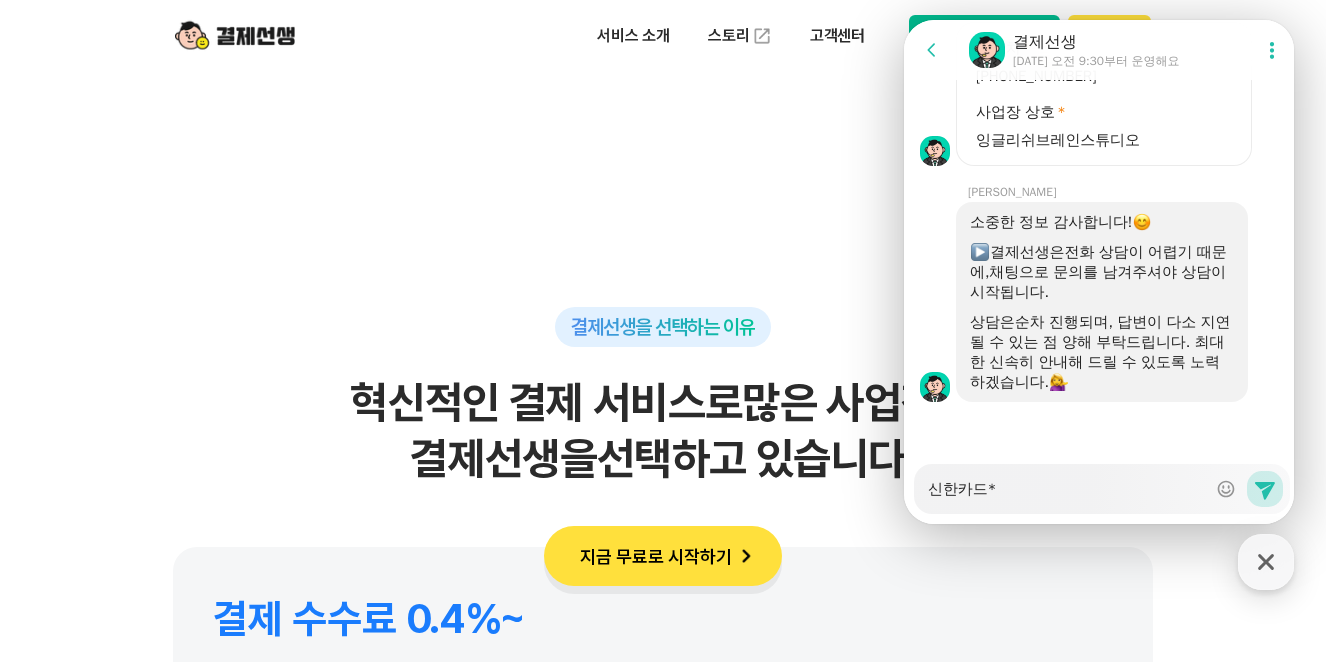 type on "x" 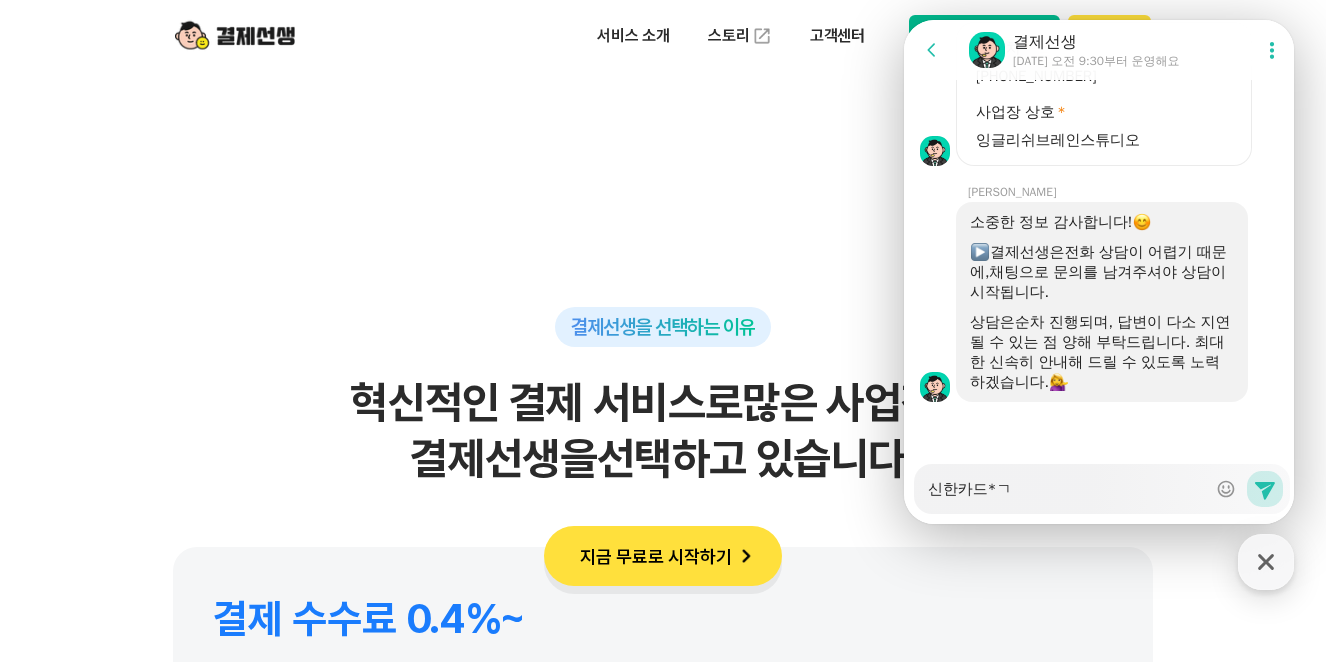 type on "신한카드*겨" 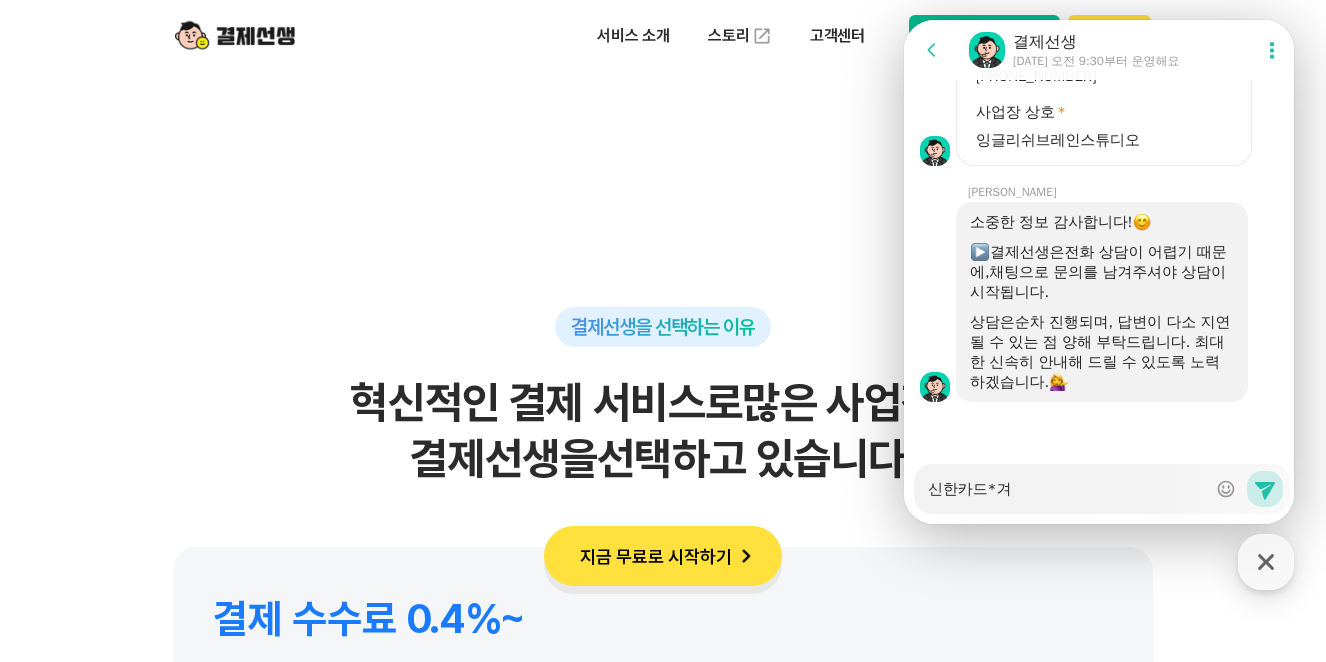 type on "x" 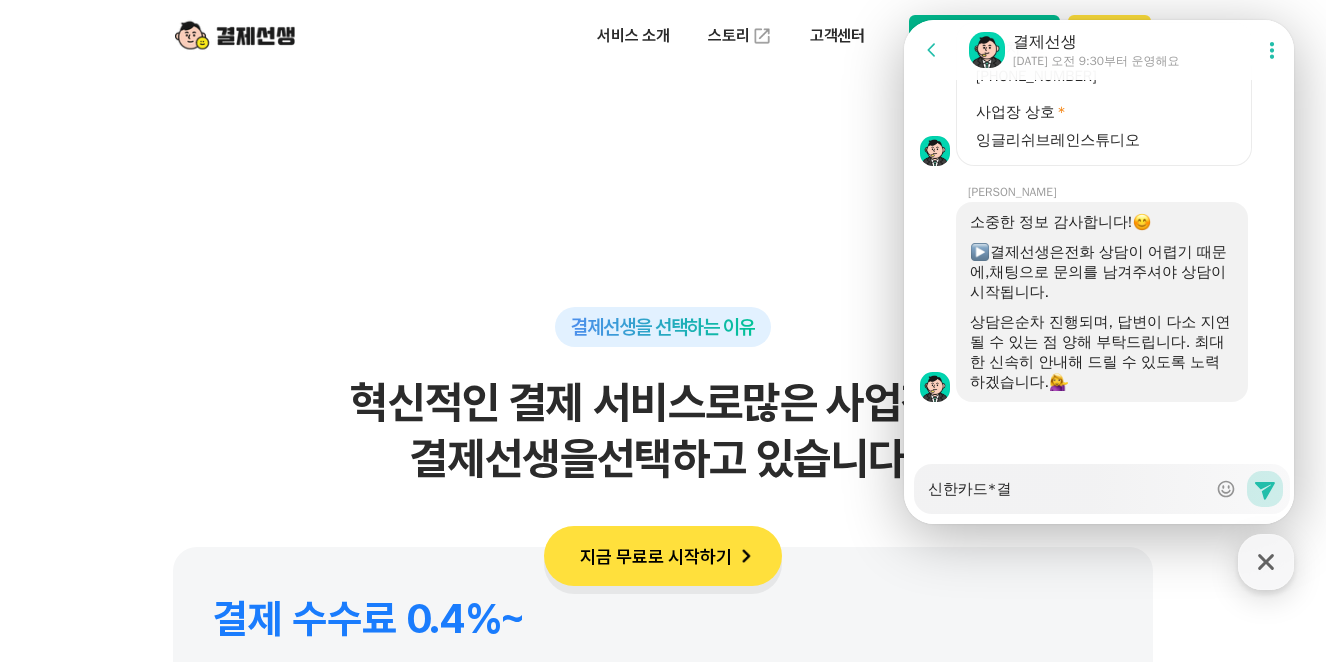 type on "x" 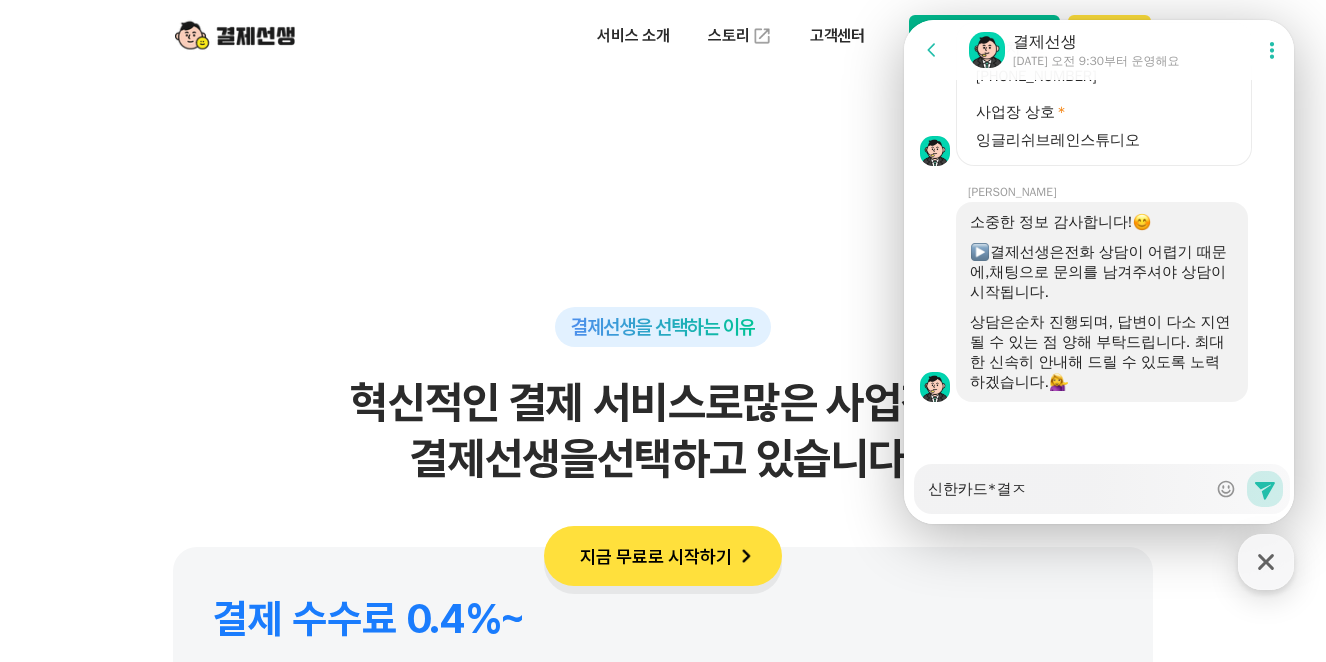 type on "x" 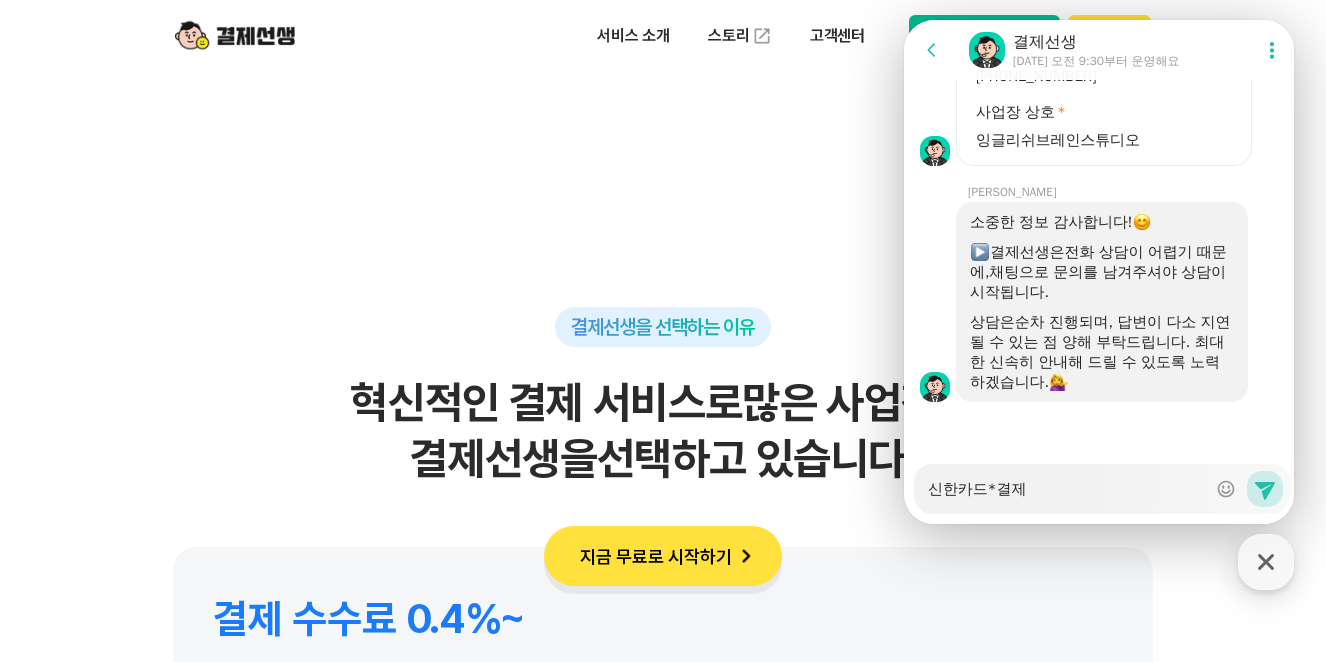 type on "x" 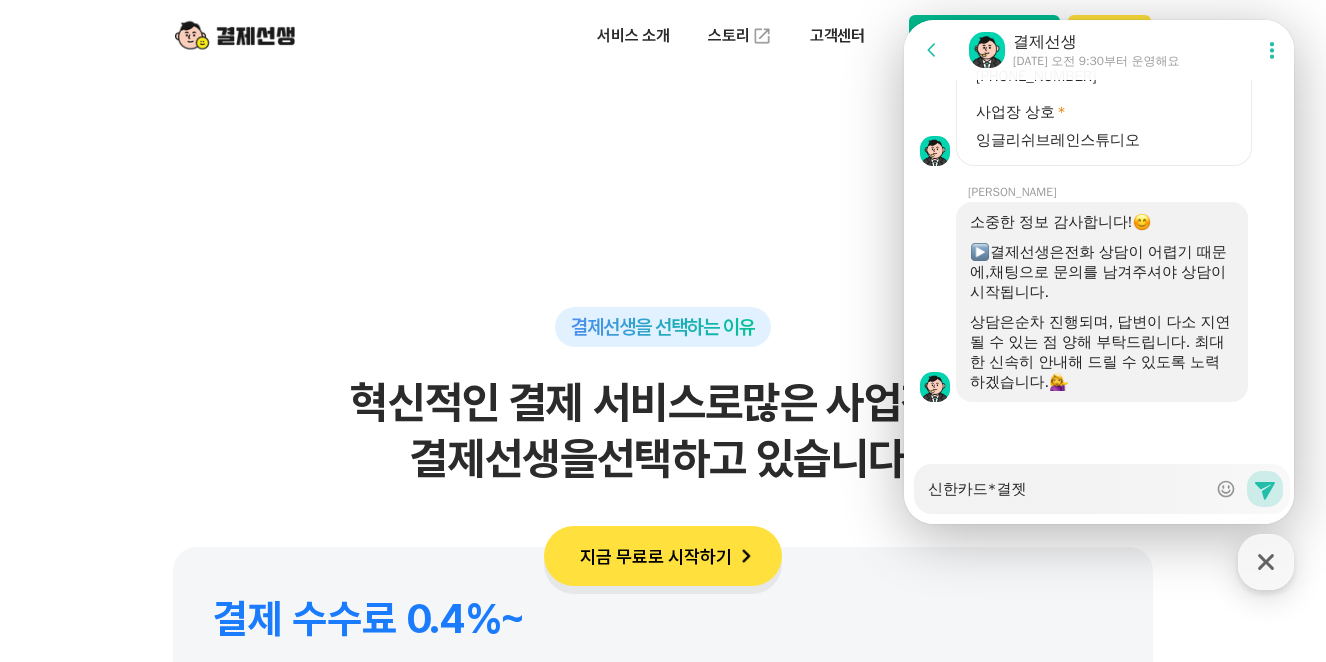 type on "x" 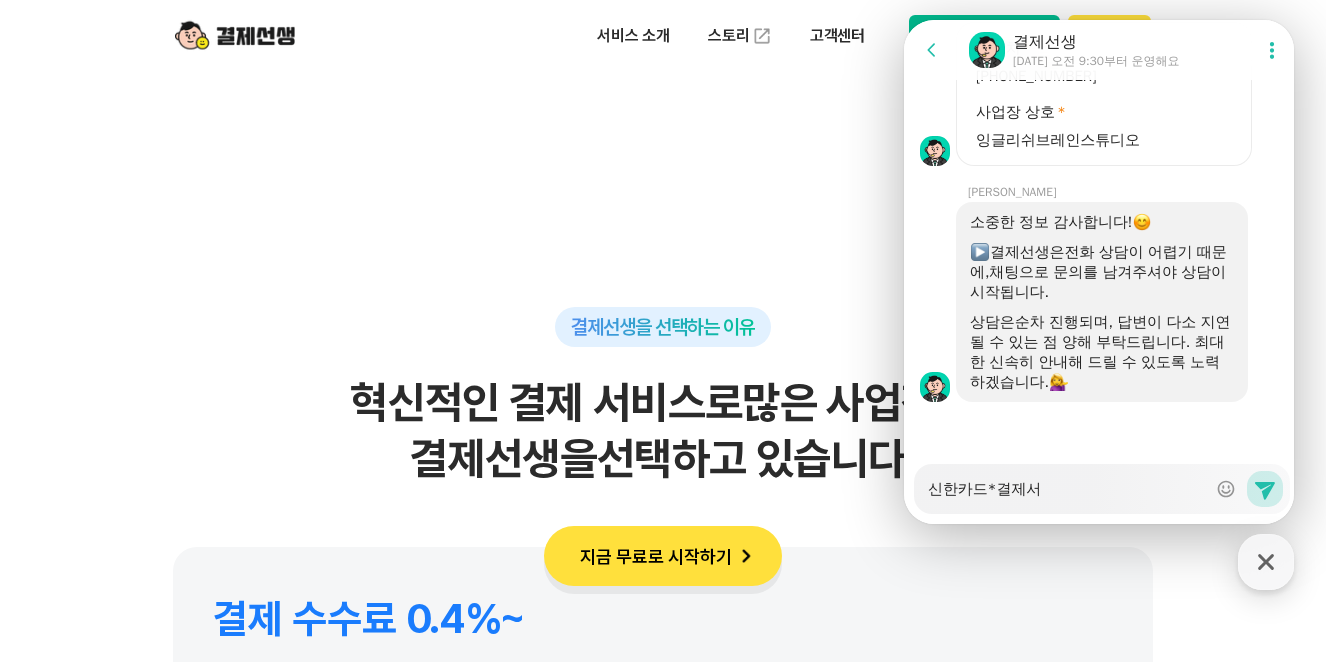 type on "x" 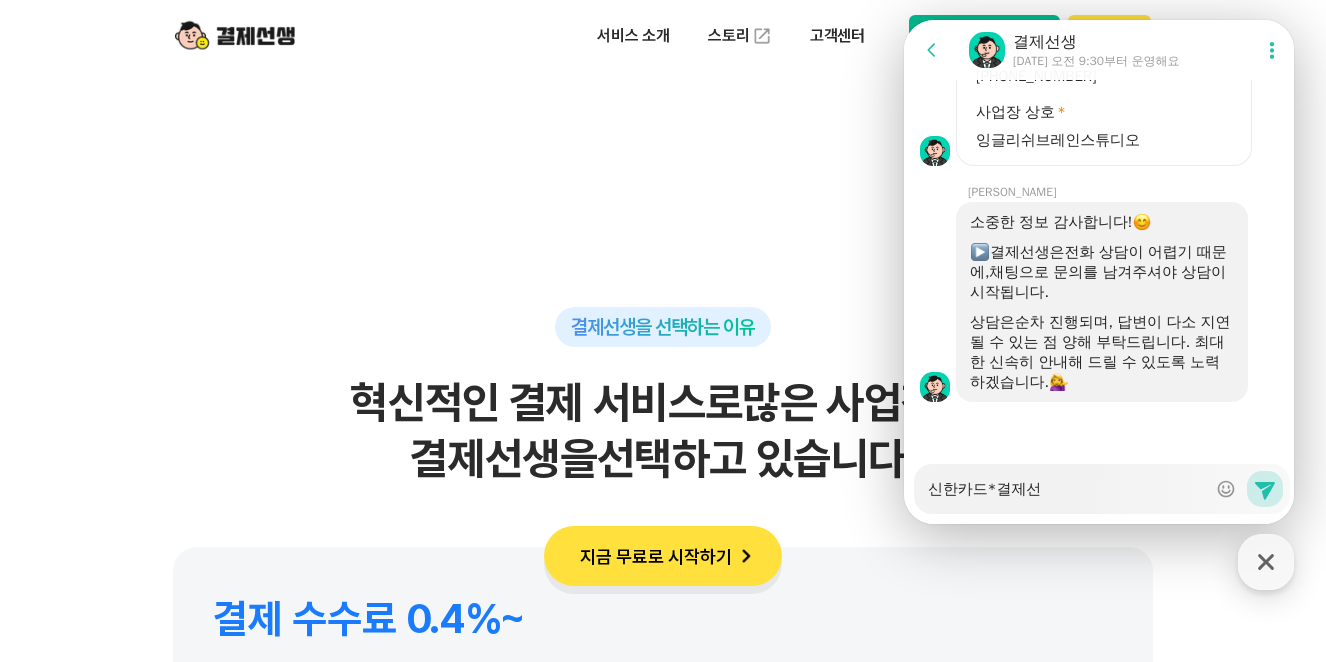 type on "x" 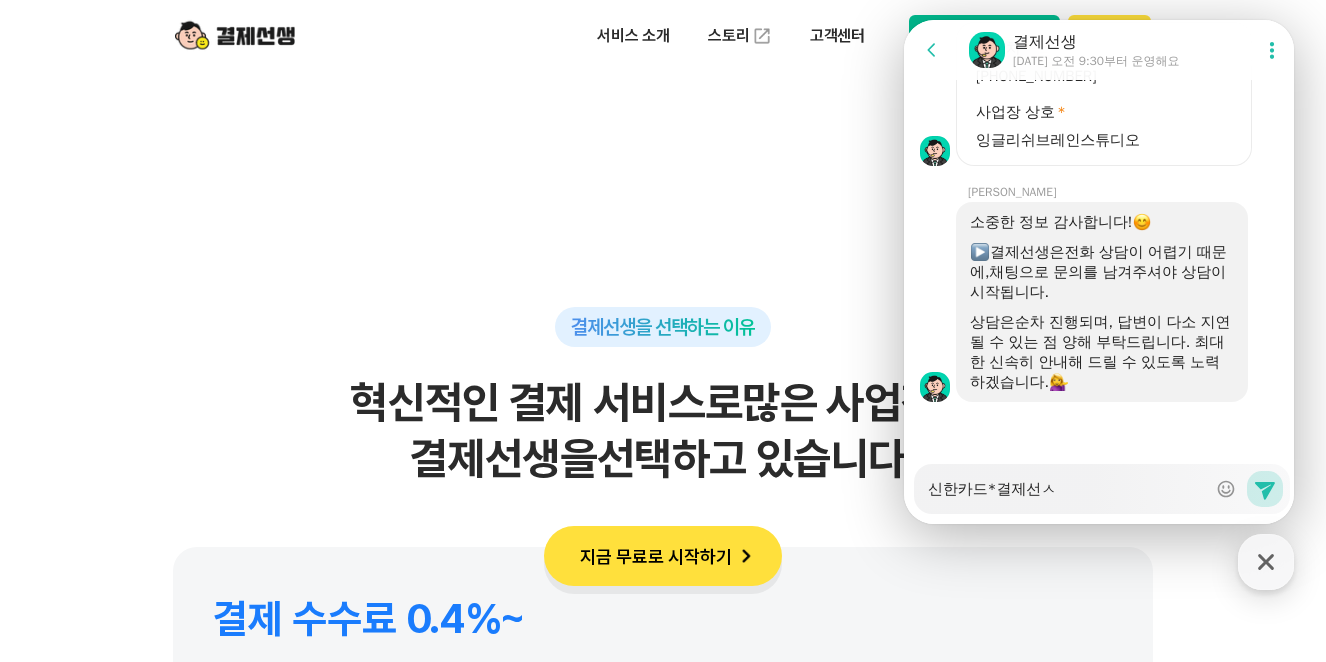 type on "x" 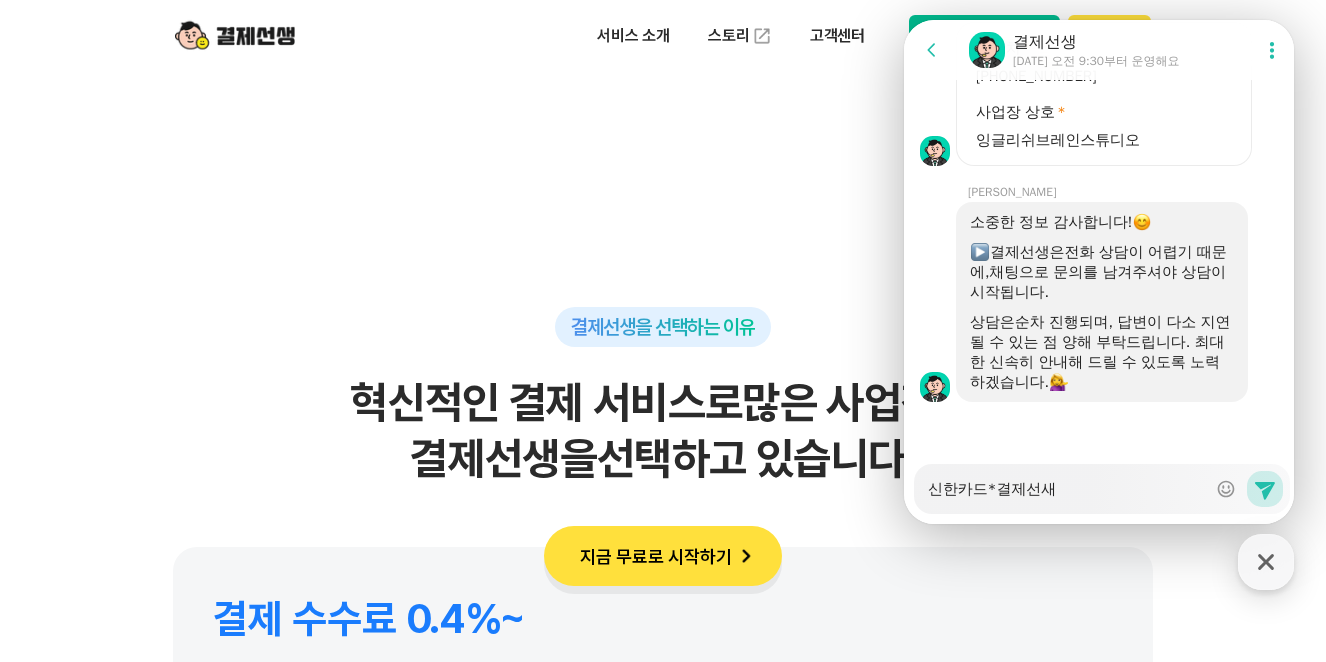 type on "x" 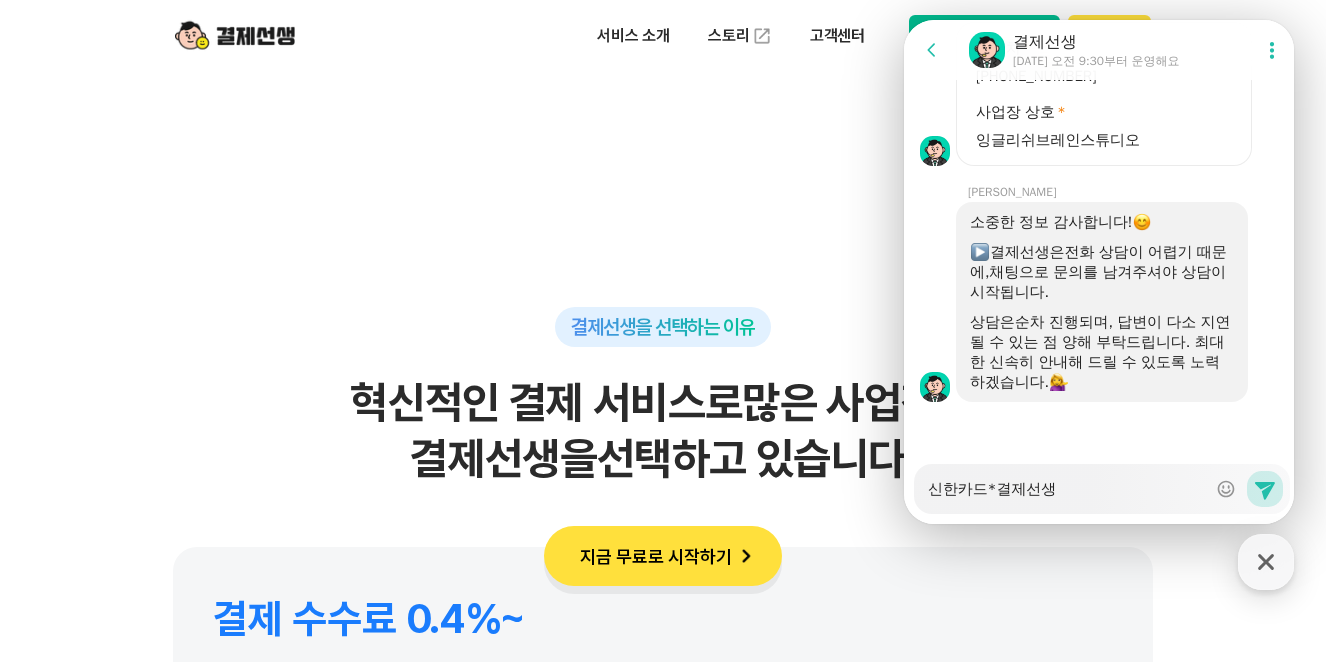 type on "x" 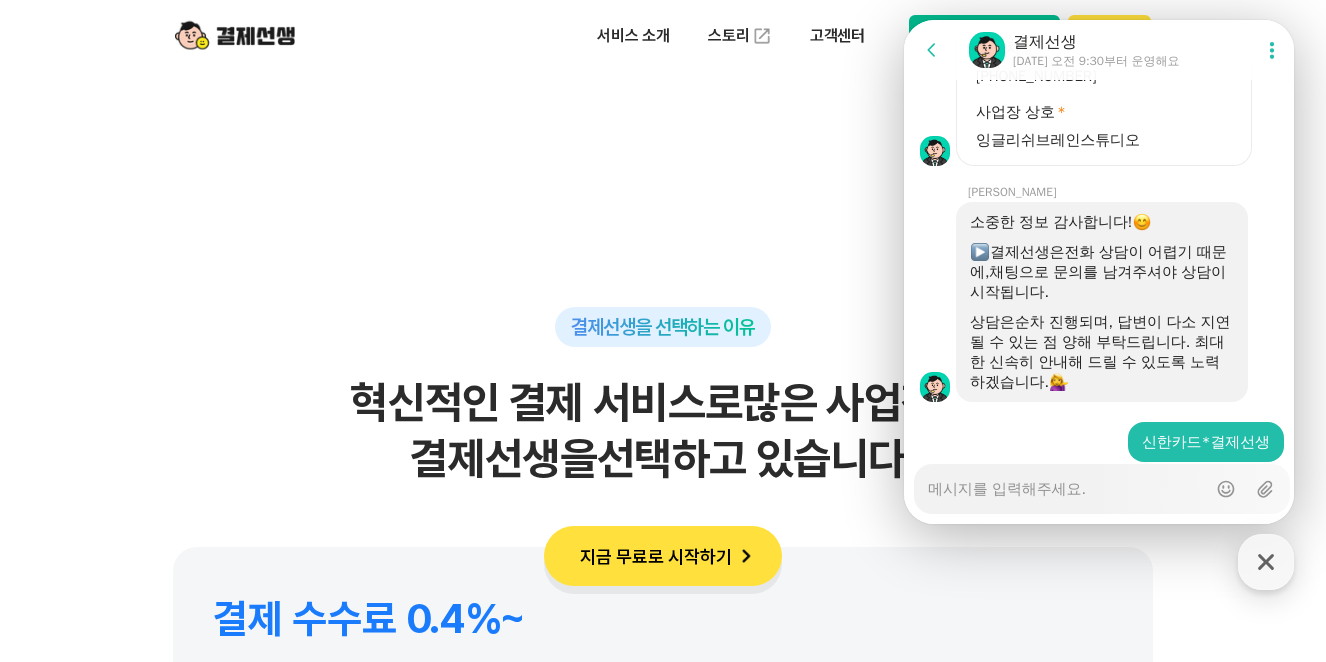 scroll, scrollTop: 1984, scrollLeft: 0, axis: vertical 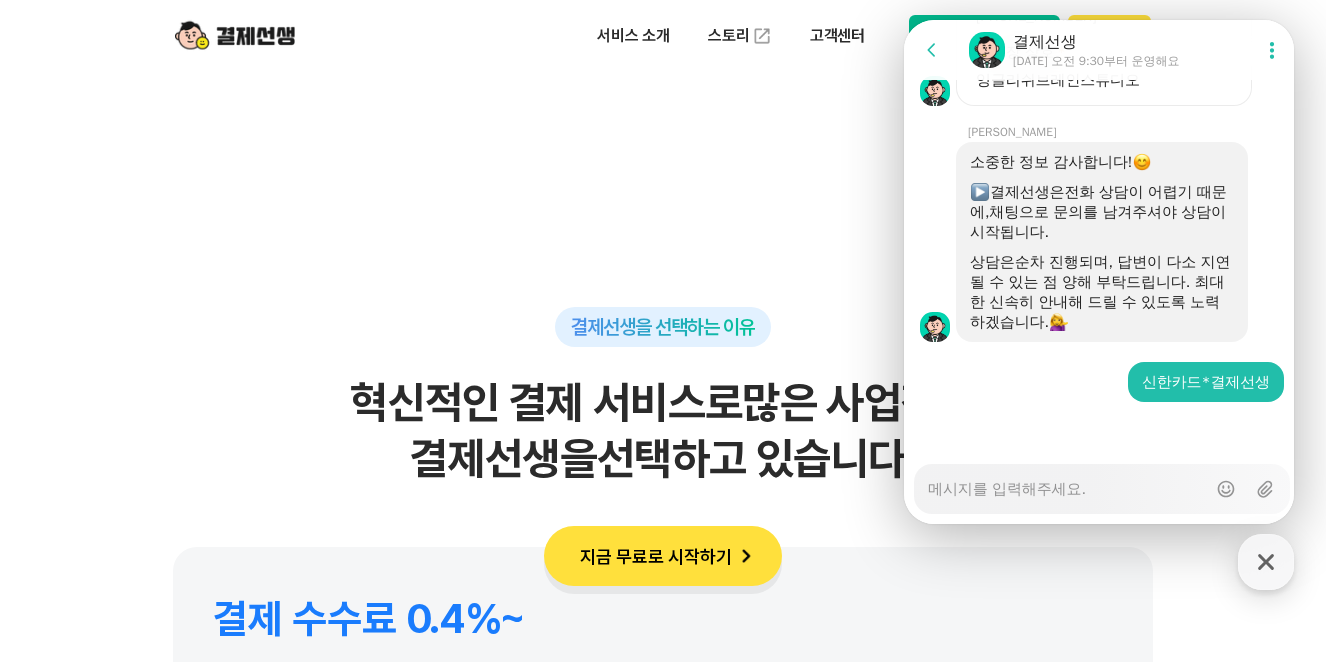 type on "x" 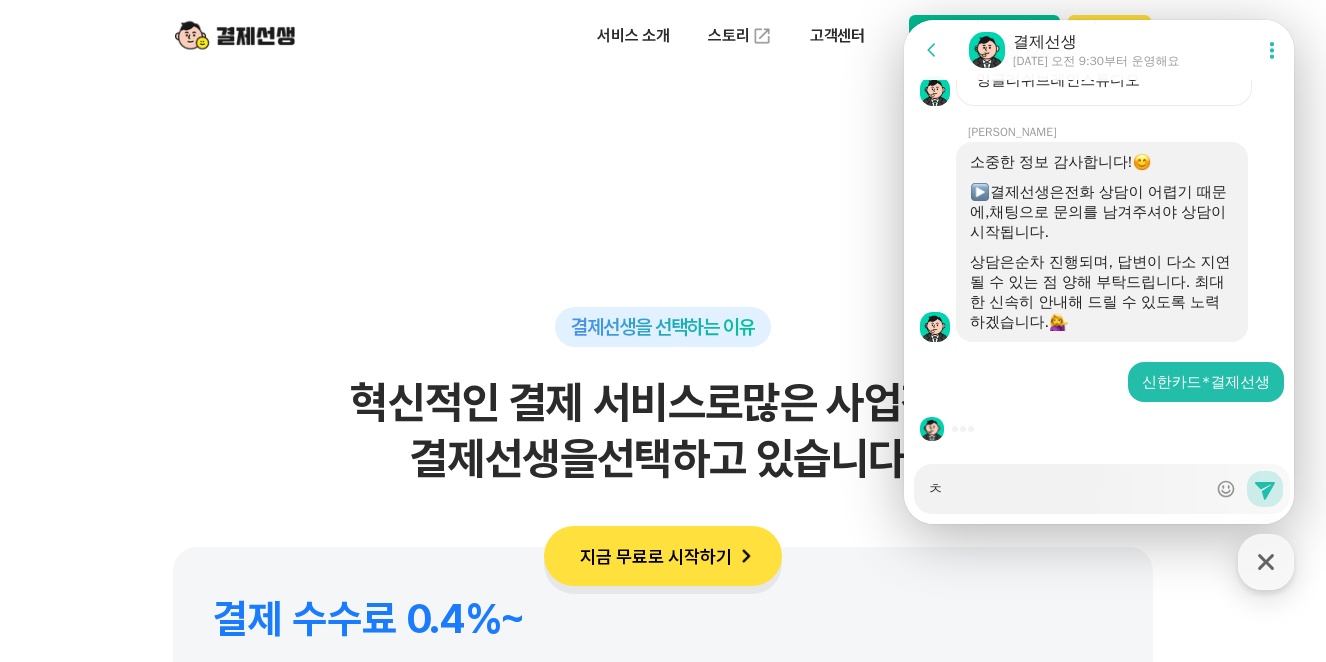 type on "x" 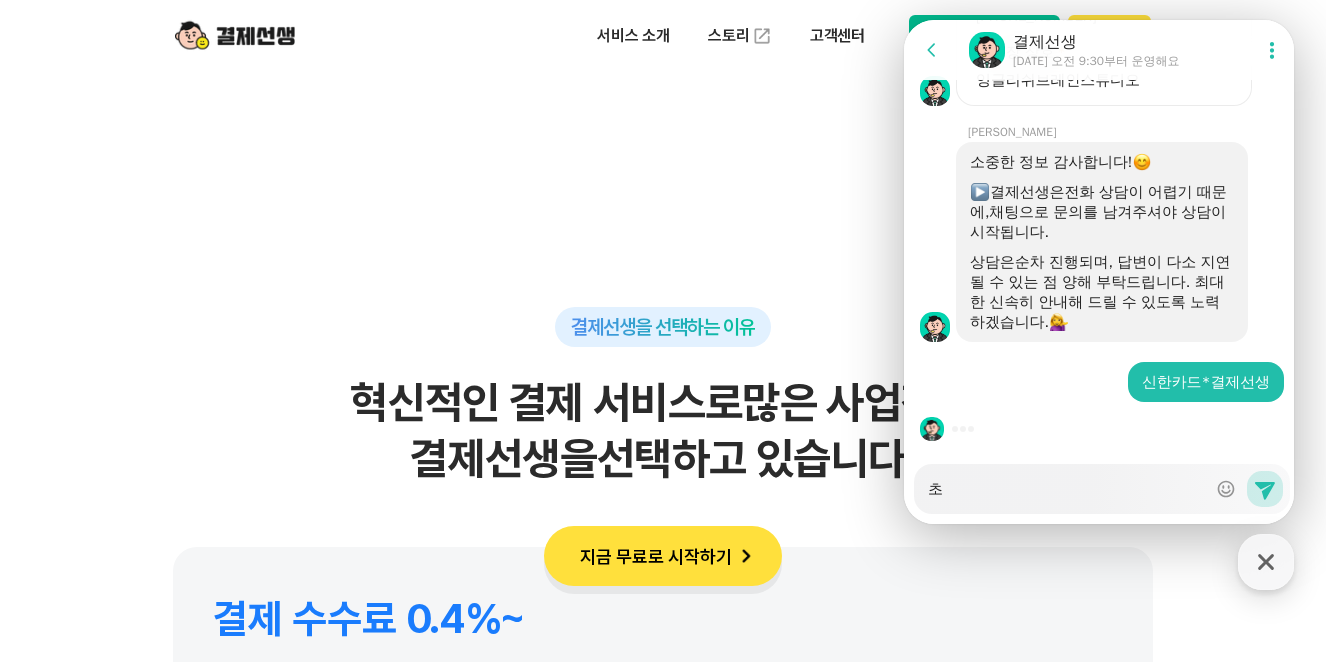 type on "x" 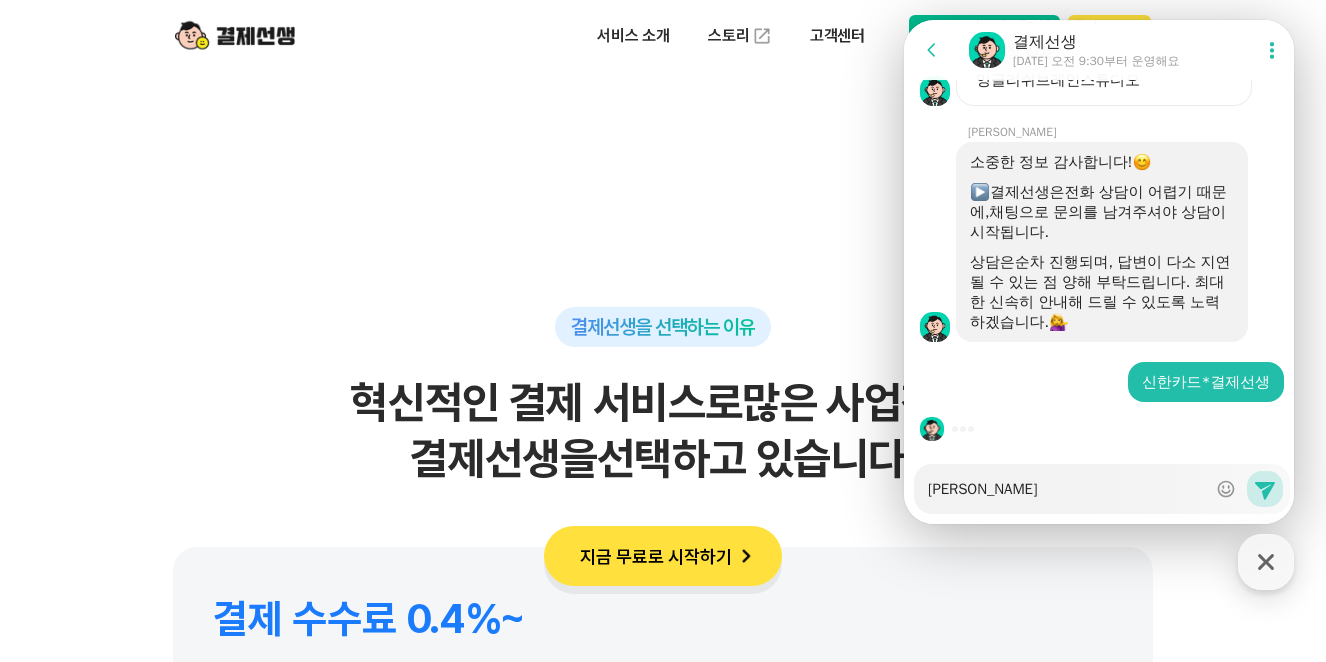 type on "x" 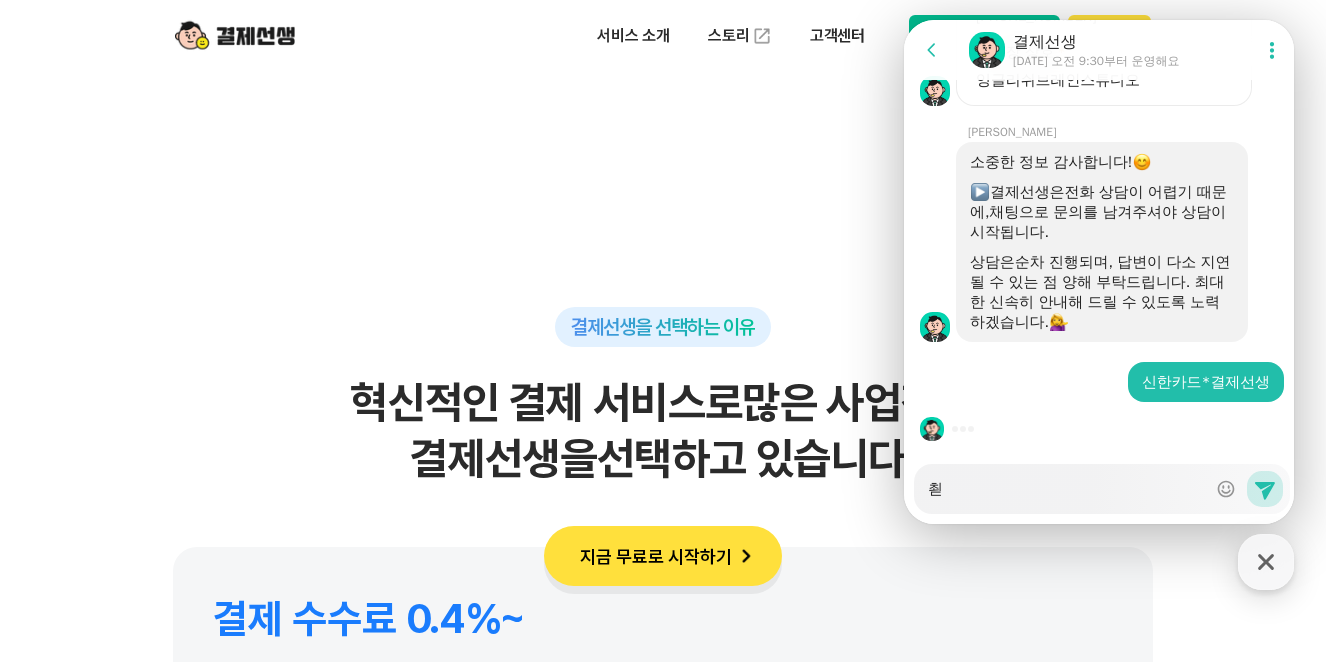 type on "x" 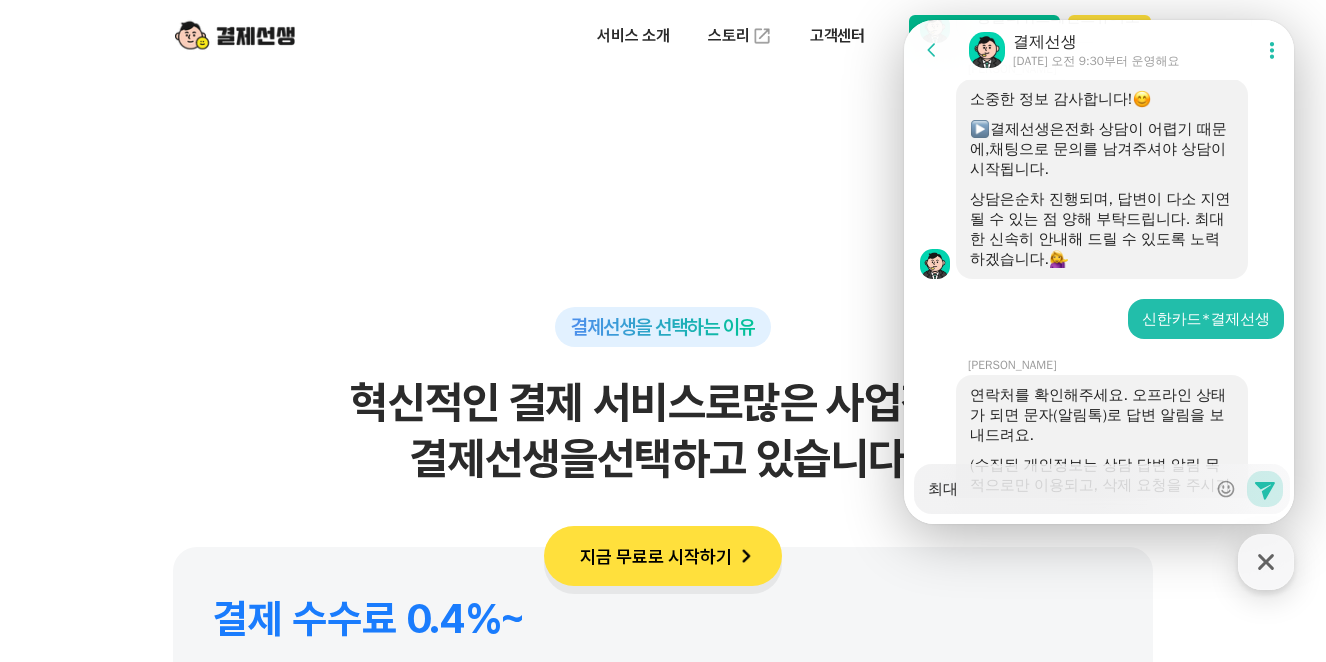 type on "x" 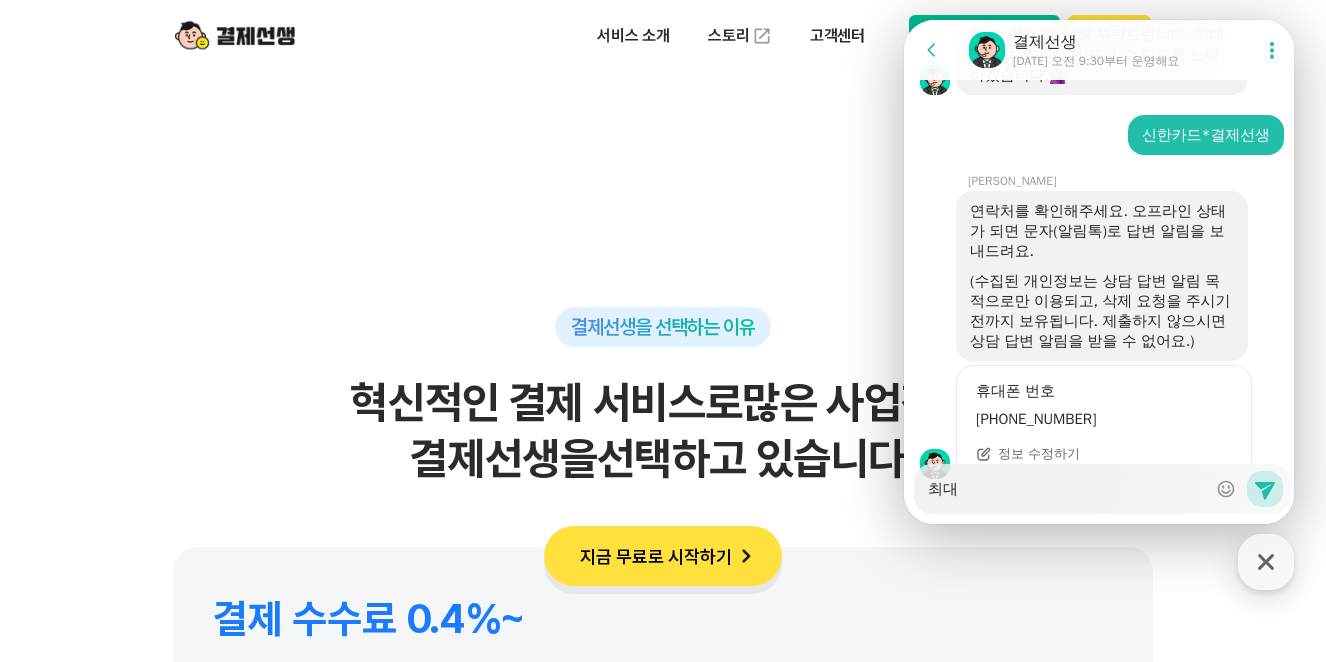 scroll, scrollTop: 2328, scrollLeft: 0, axis: vertical 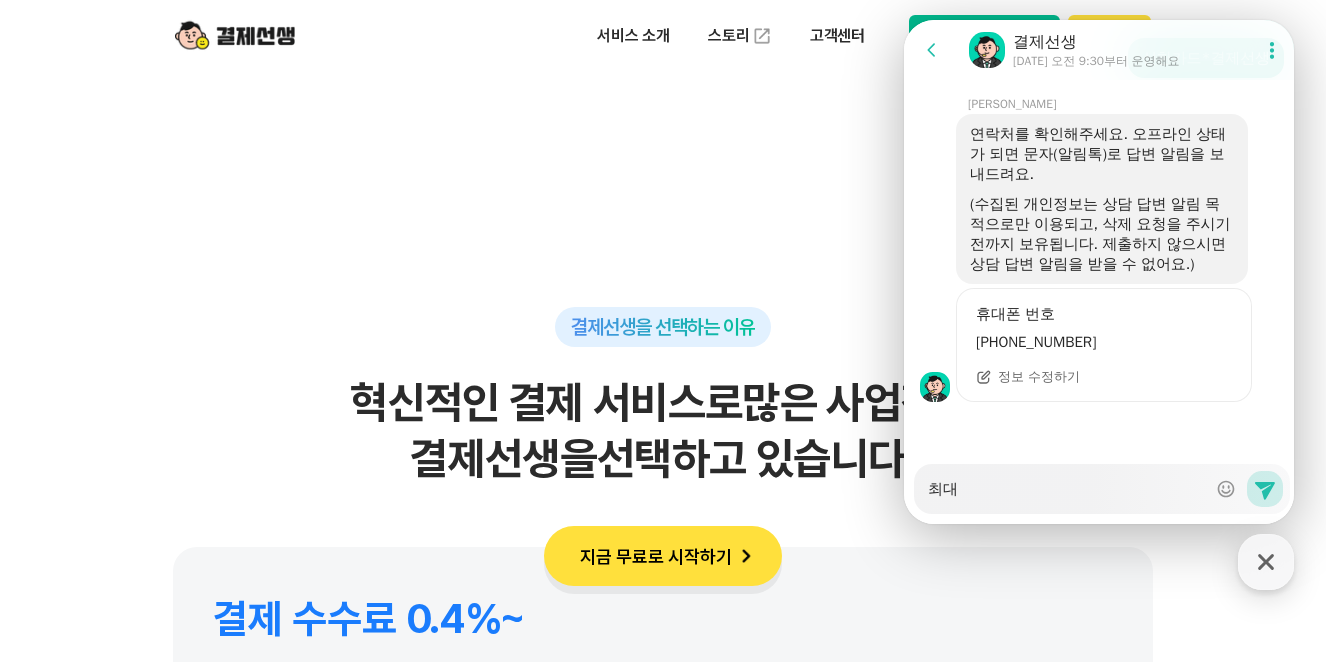 type on "x" 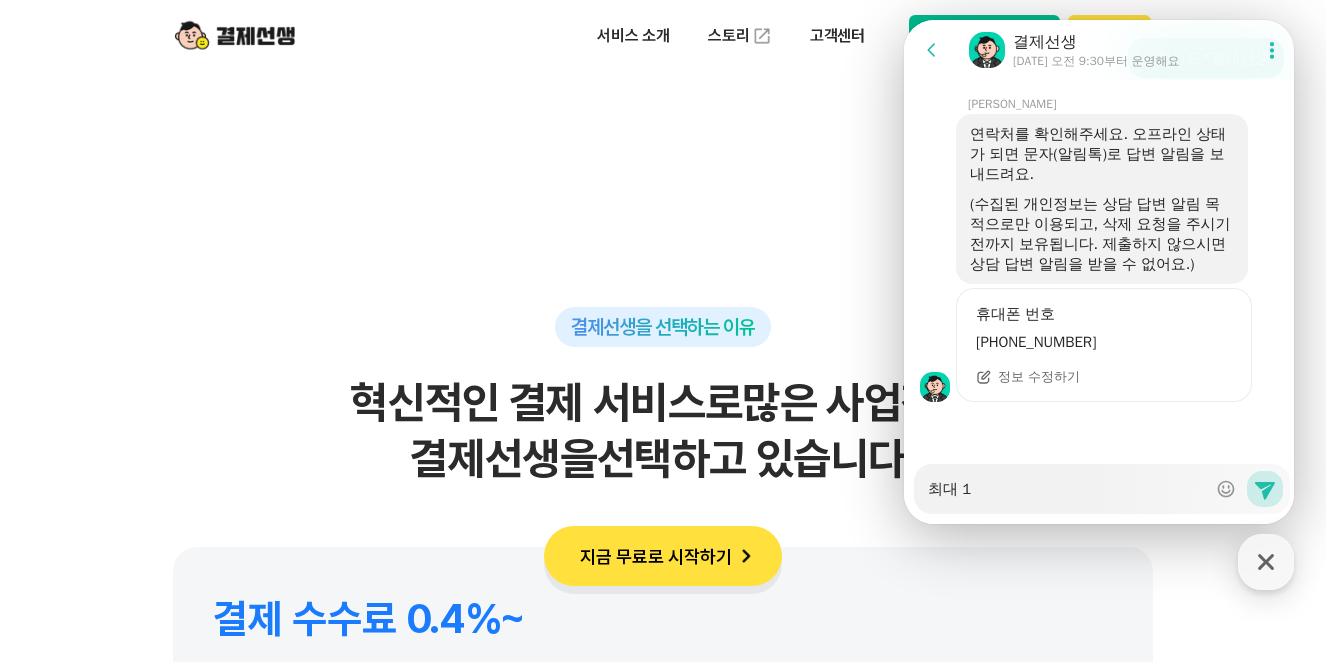type on "x" 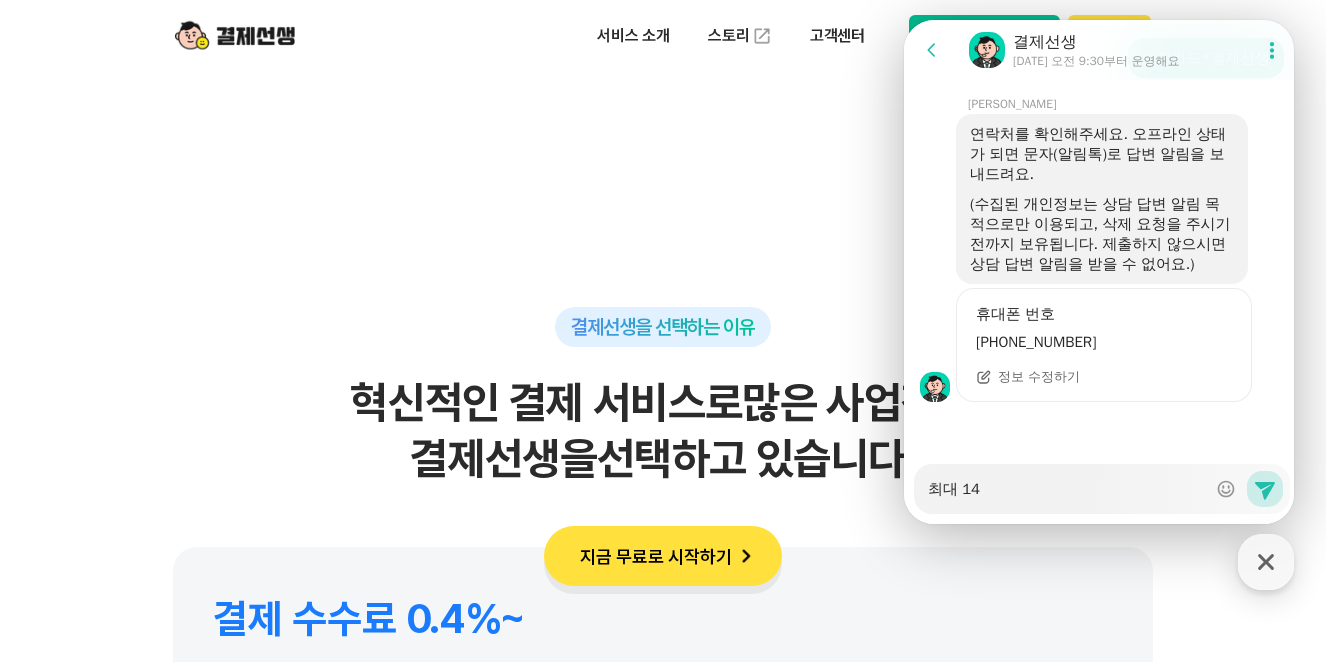 type on "x" 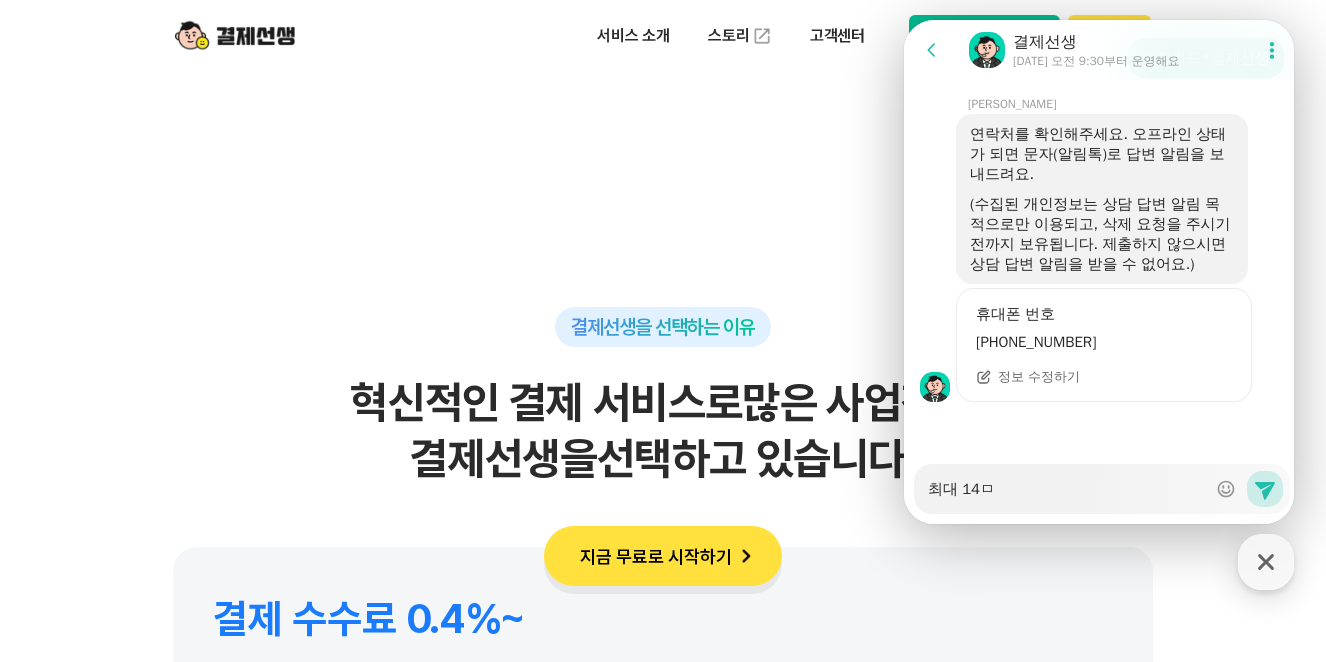 type on "x" 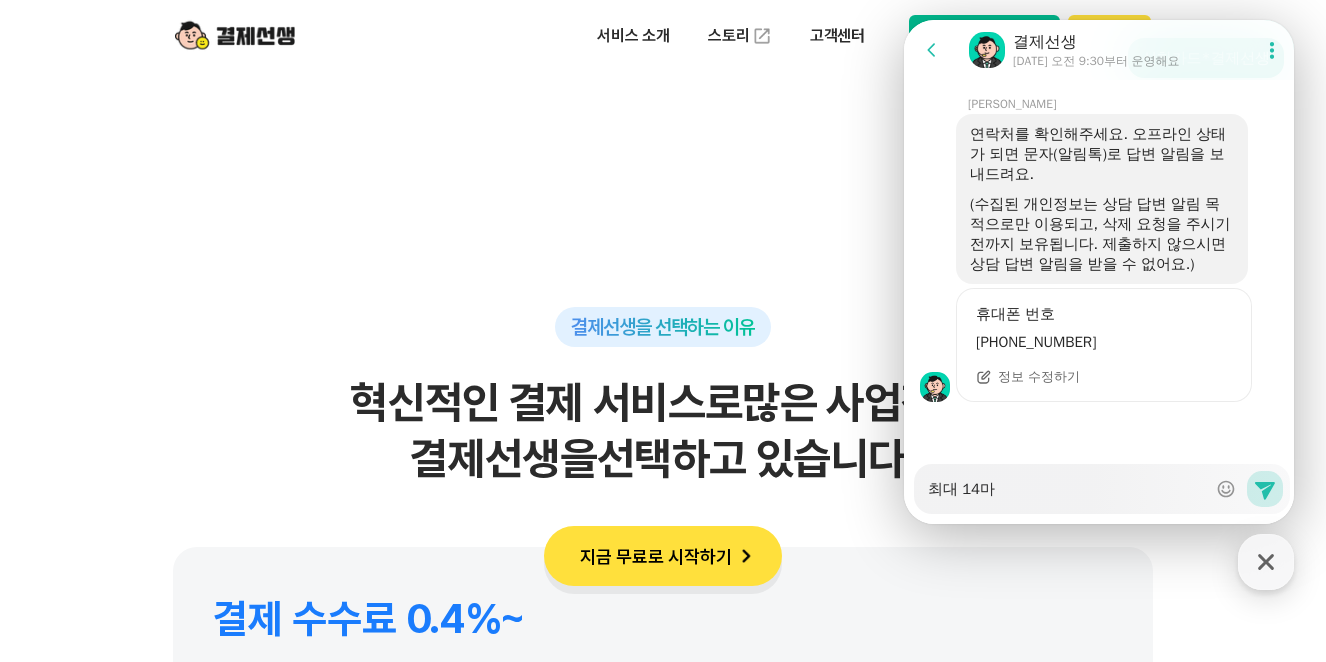 type on "x" 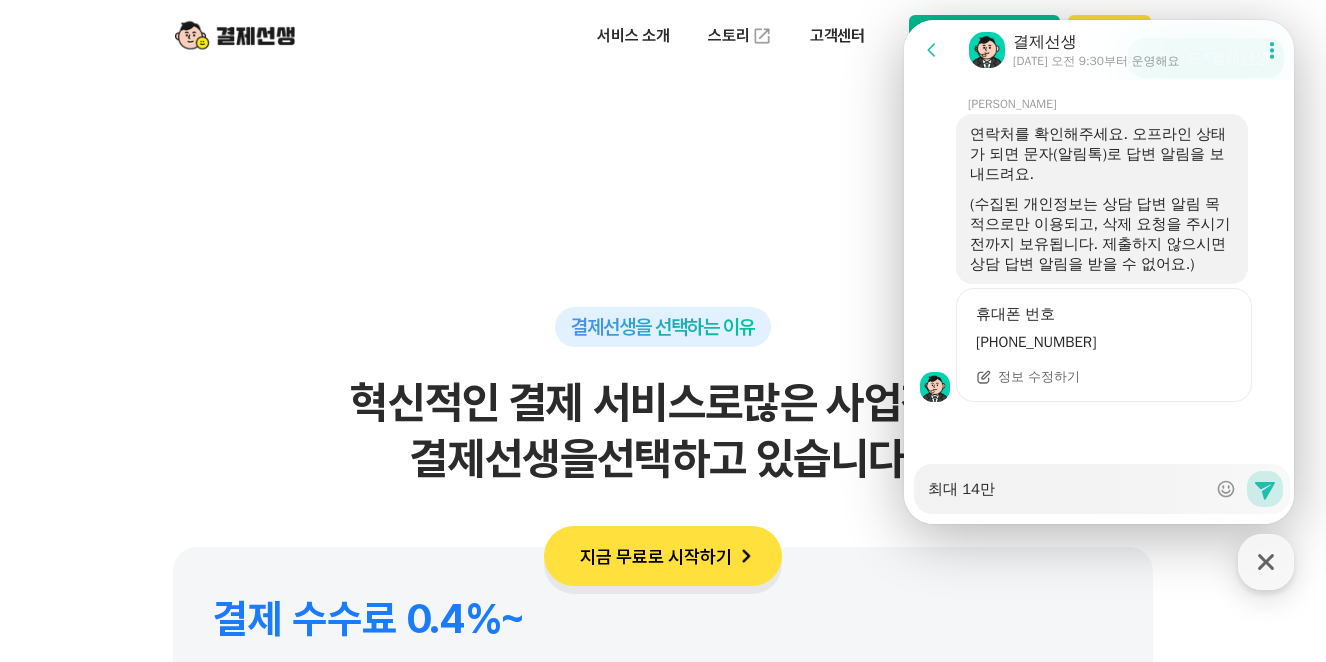 type on "x" 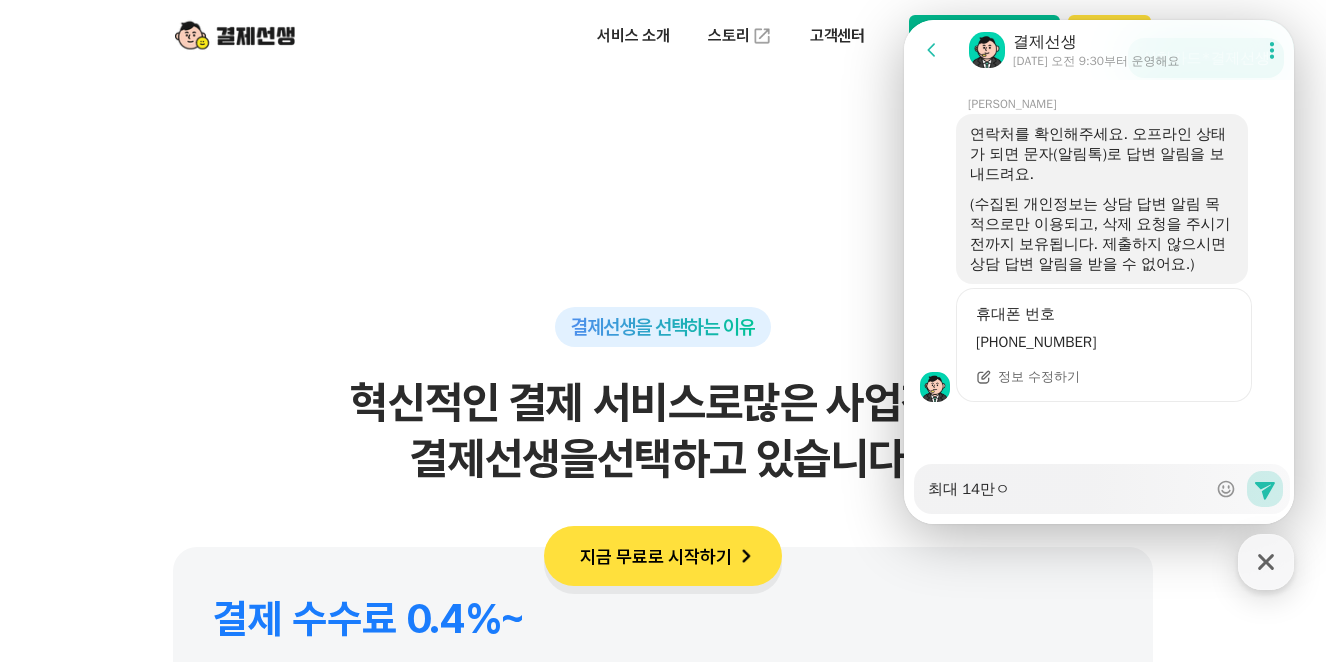 type on "x" 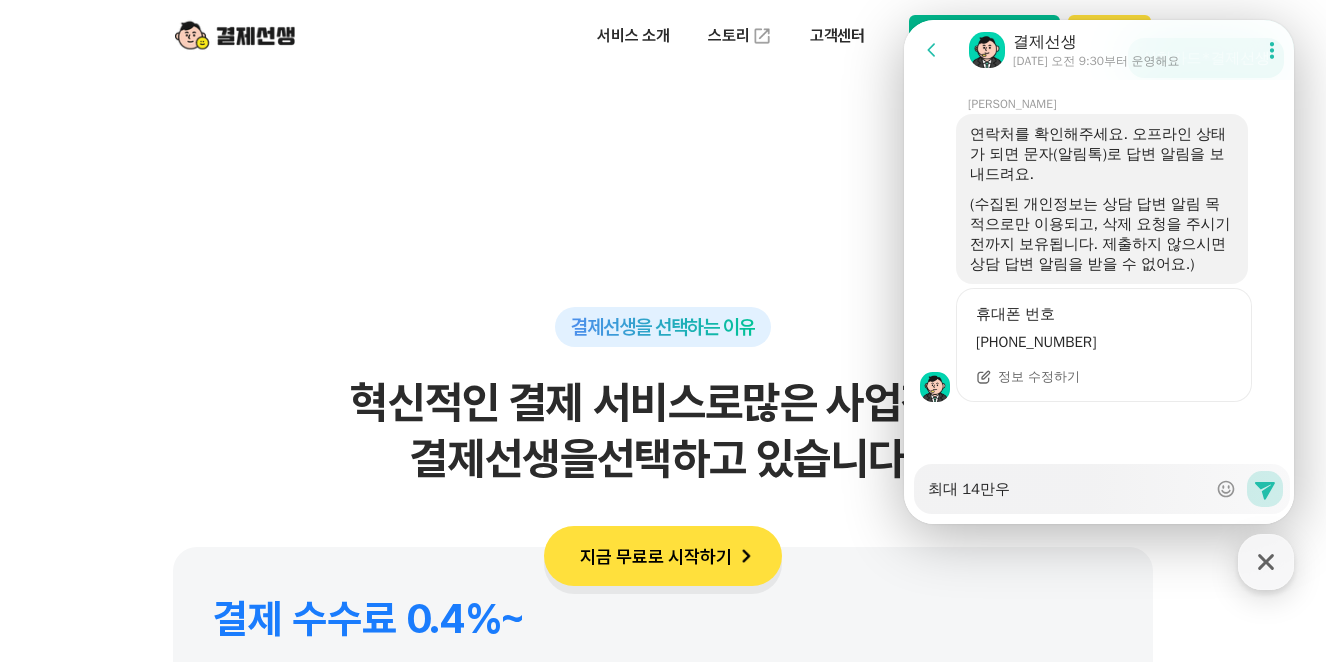 type on "x" 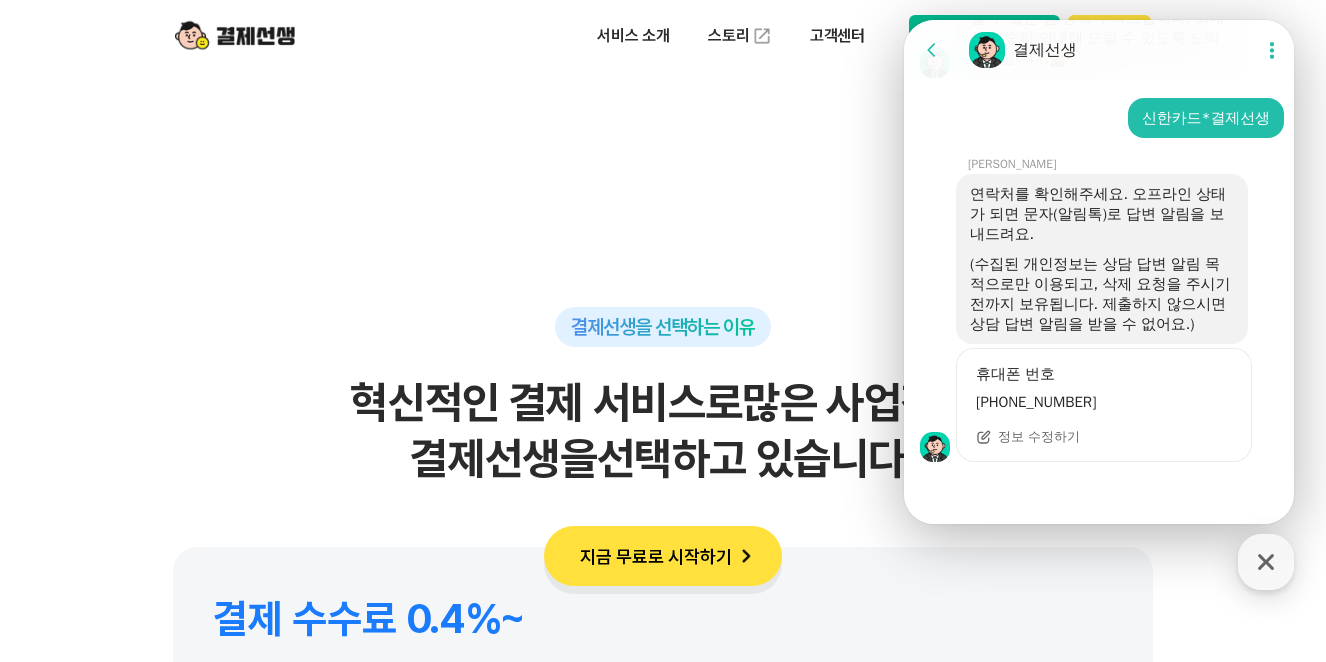 scroll, scrollTop: 2268, scrollLeft: 0, axis: vertical 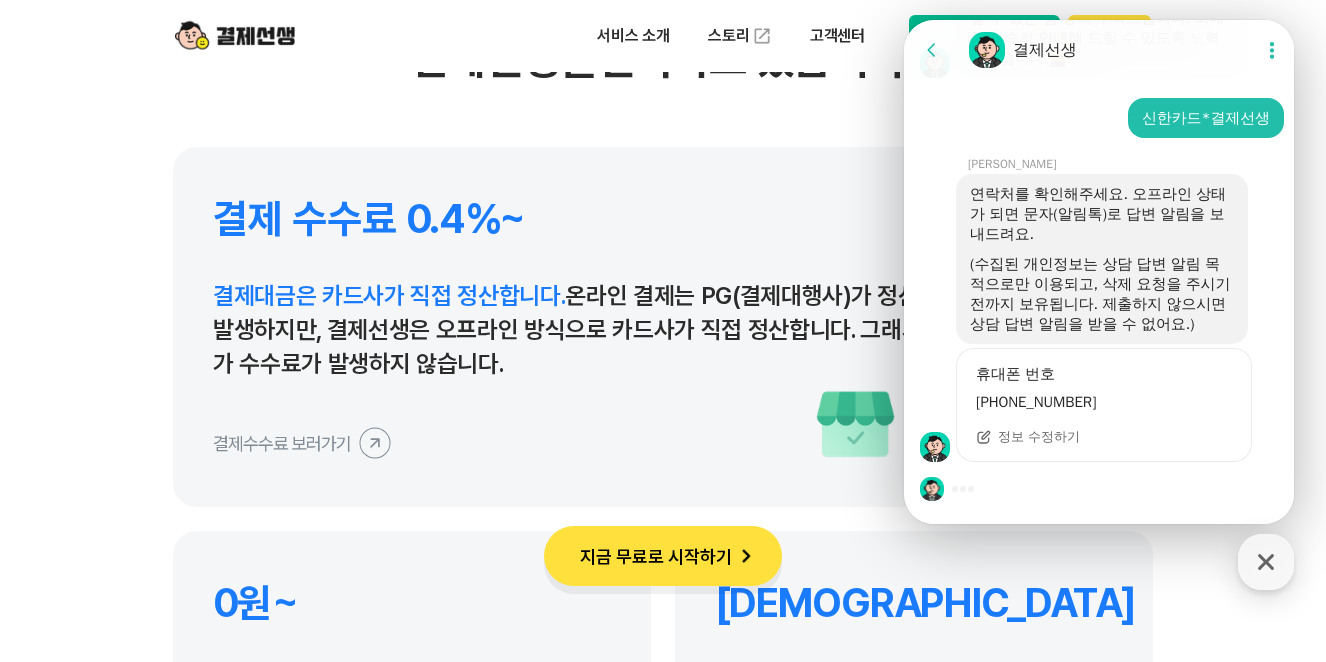 click at bounding box center [1102, 489] 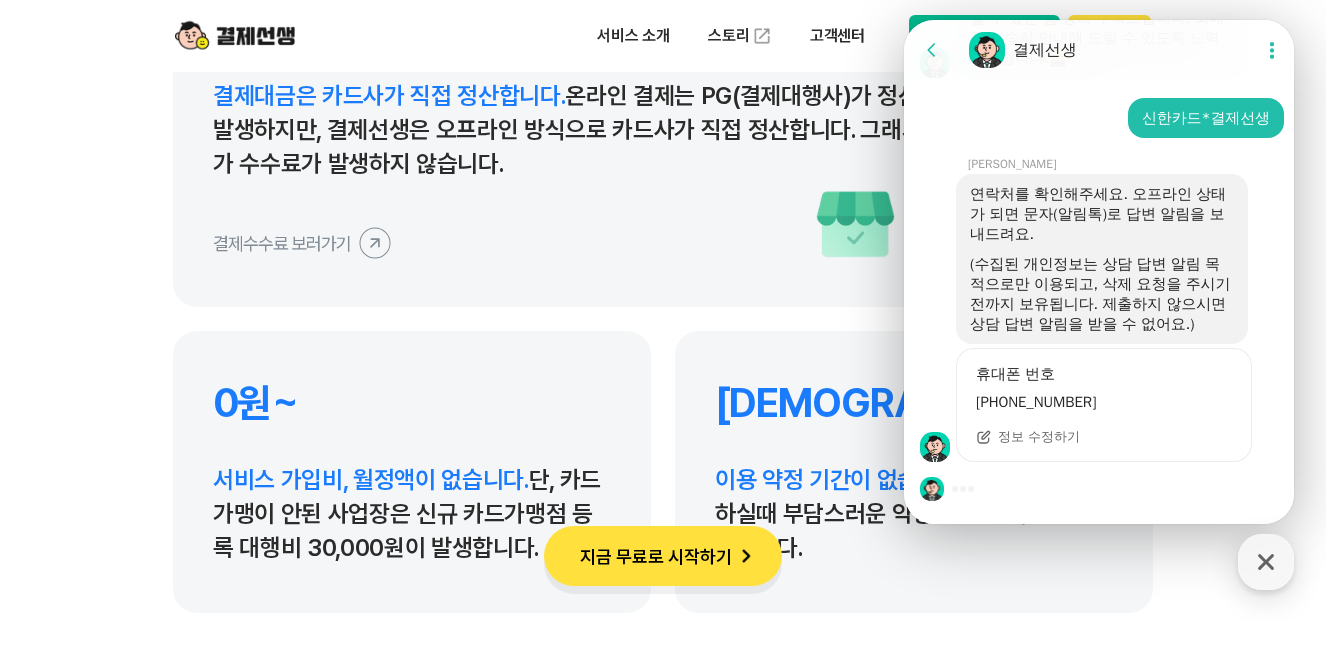 scroll, scrollTop: 9600, scrollLeft: 0, axis: vertical 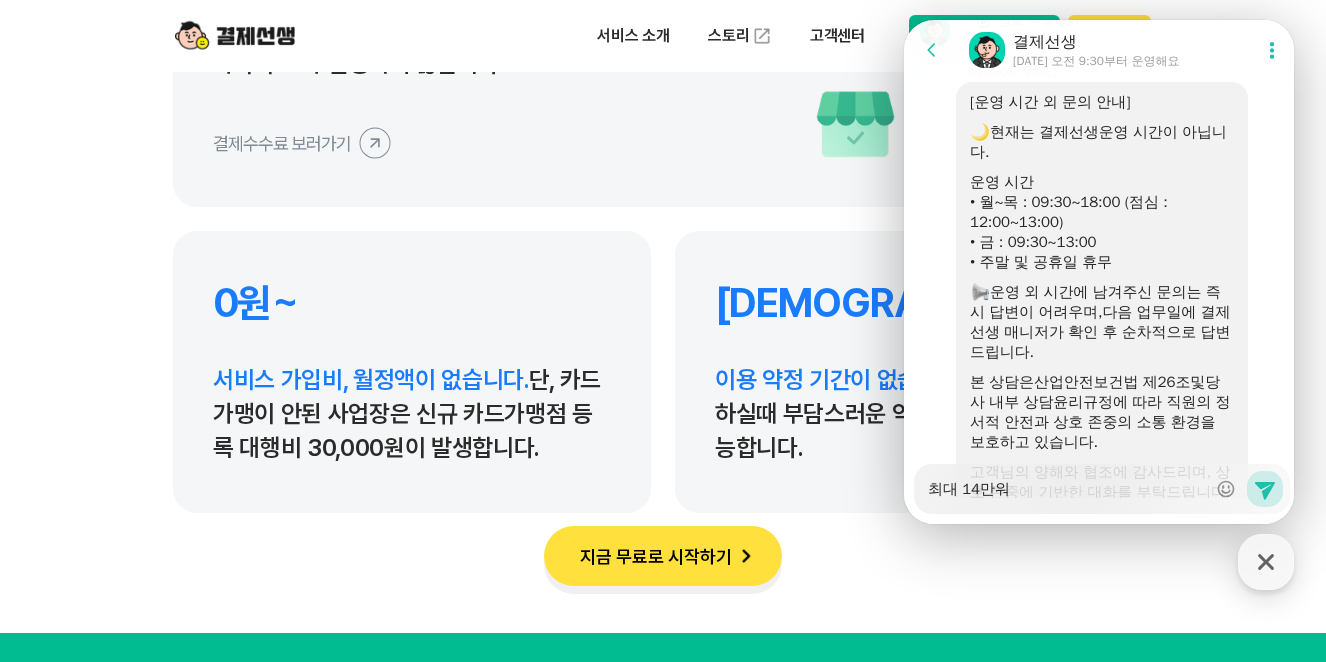 click on "최대 14만워" at bounding box center [1067, 482] 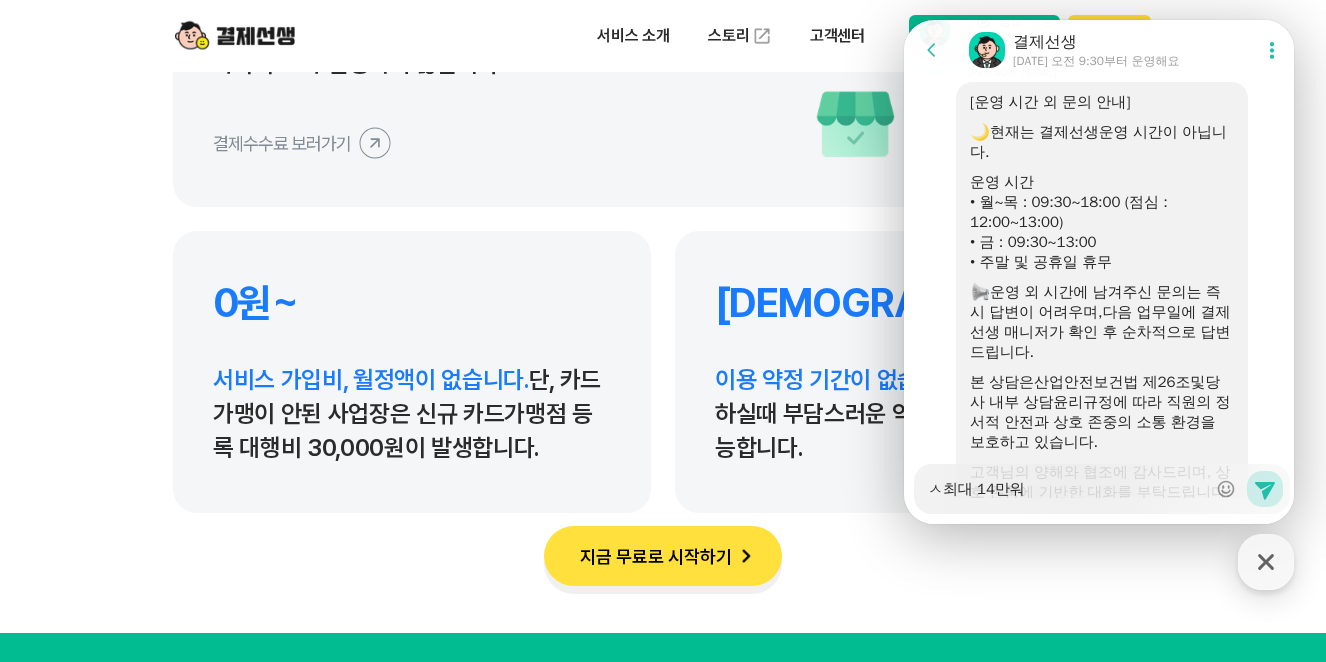 type on "x" 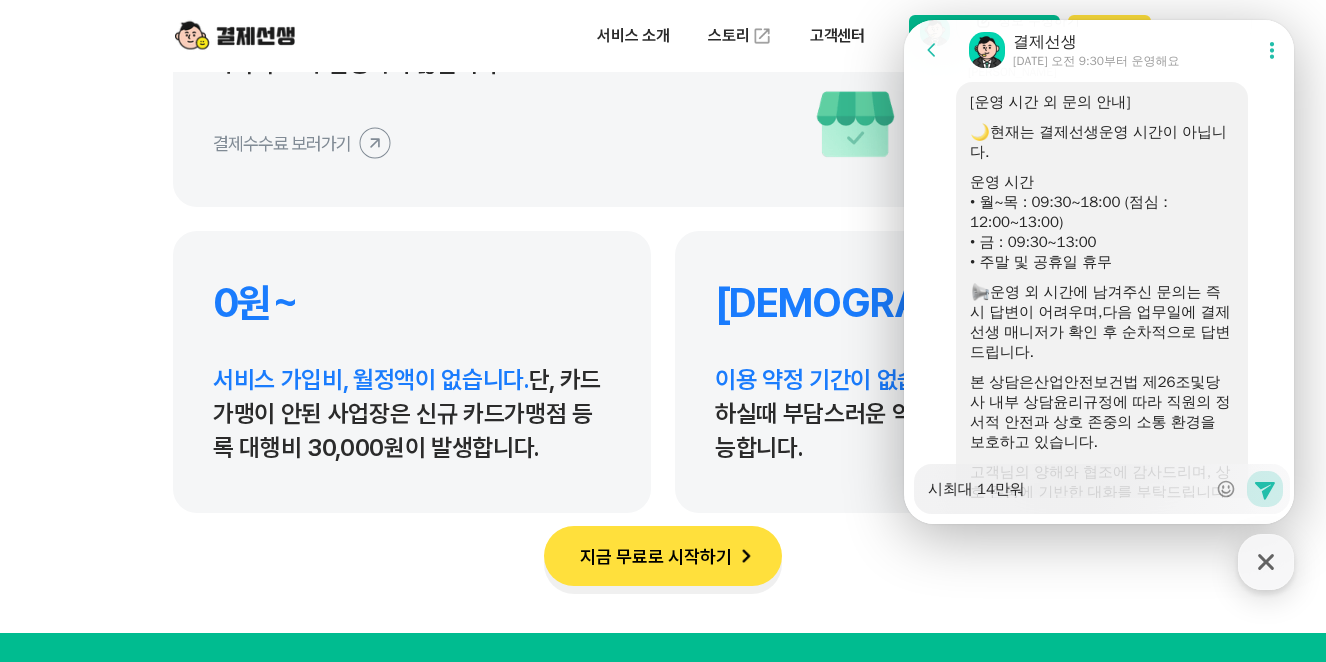 type on "x" 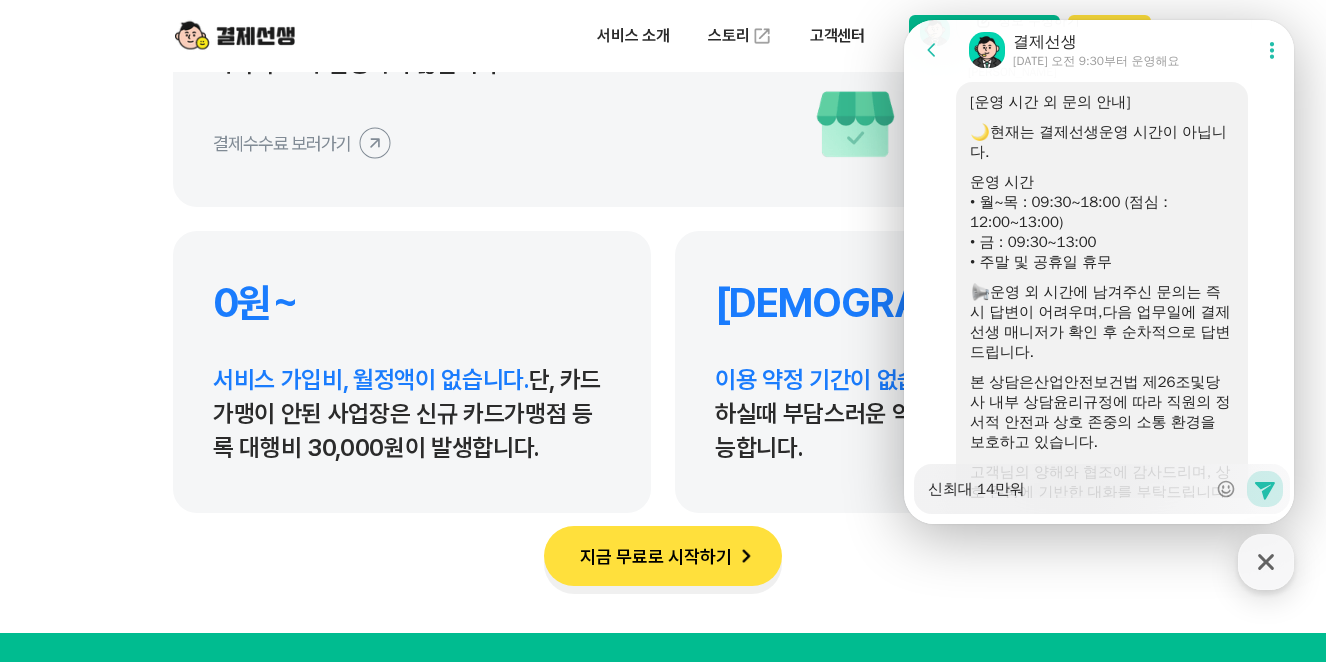 type on "x" 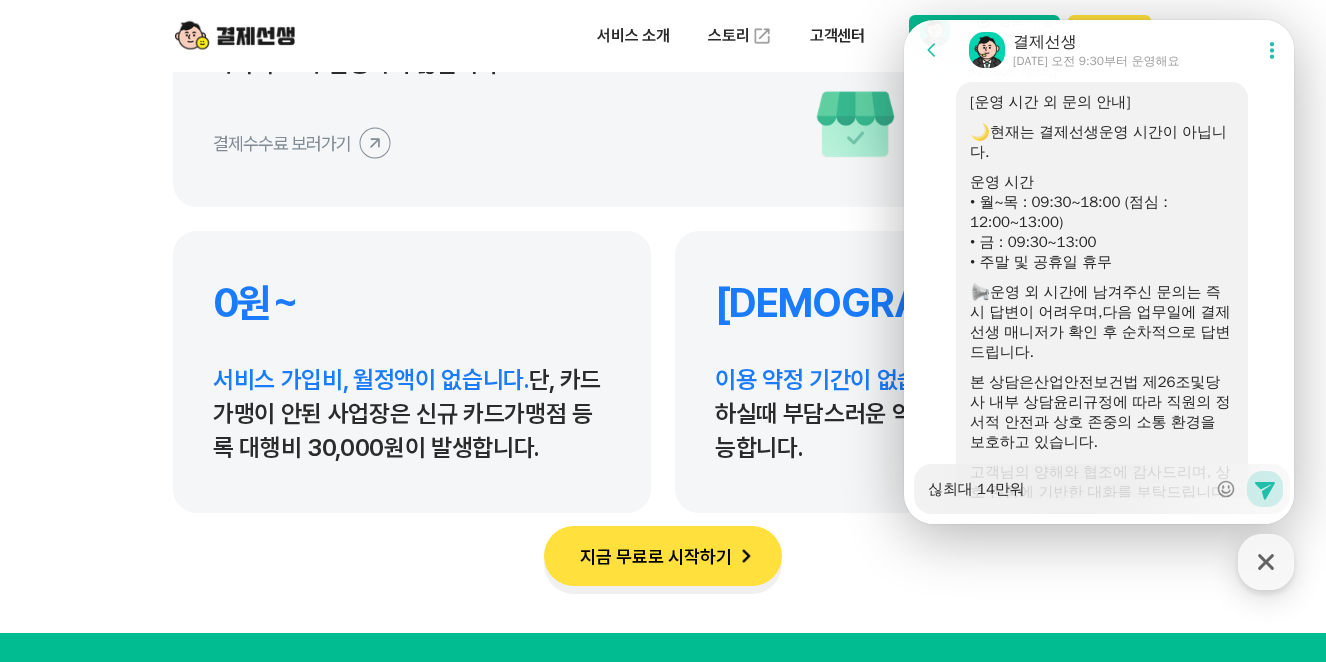 type on "x" 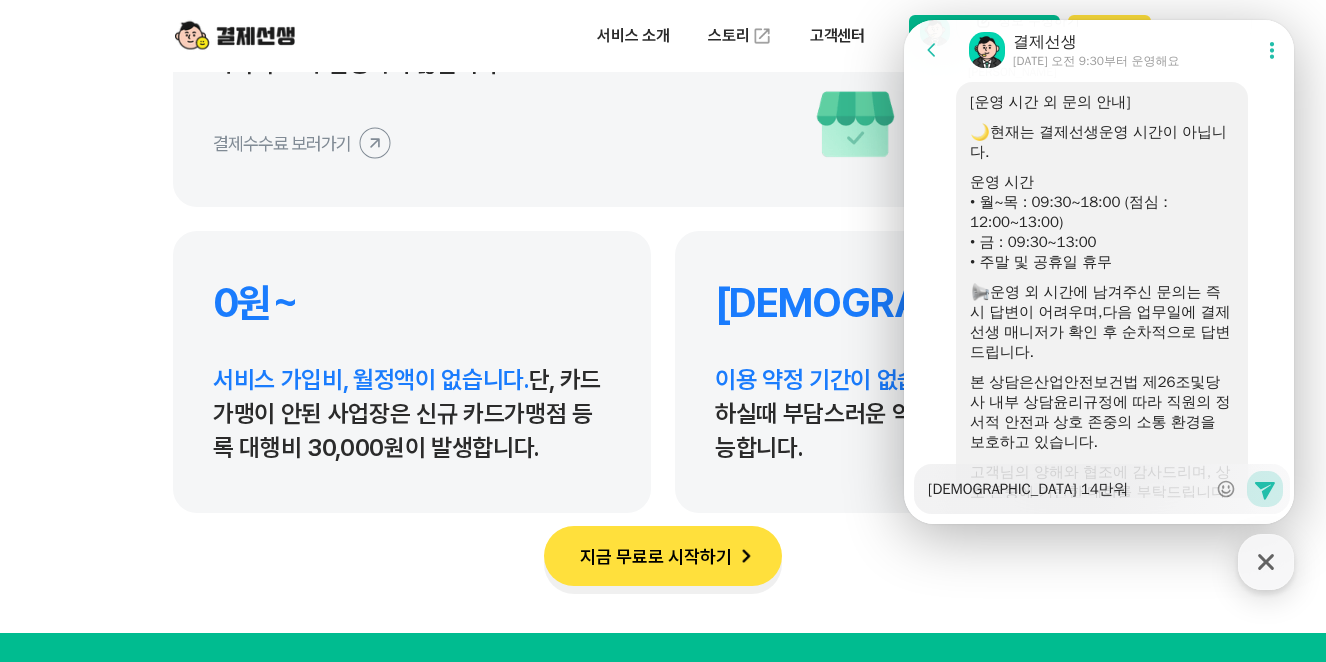 type on "x" 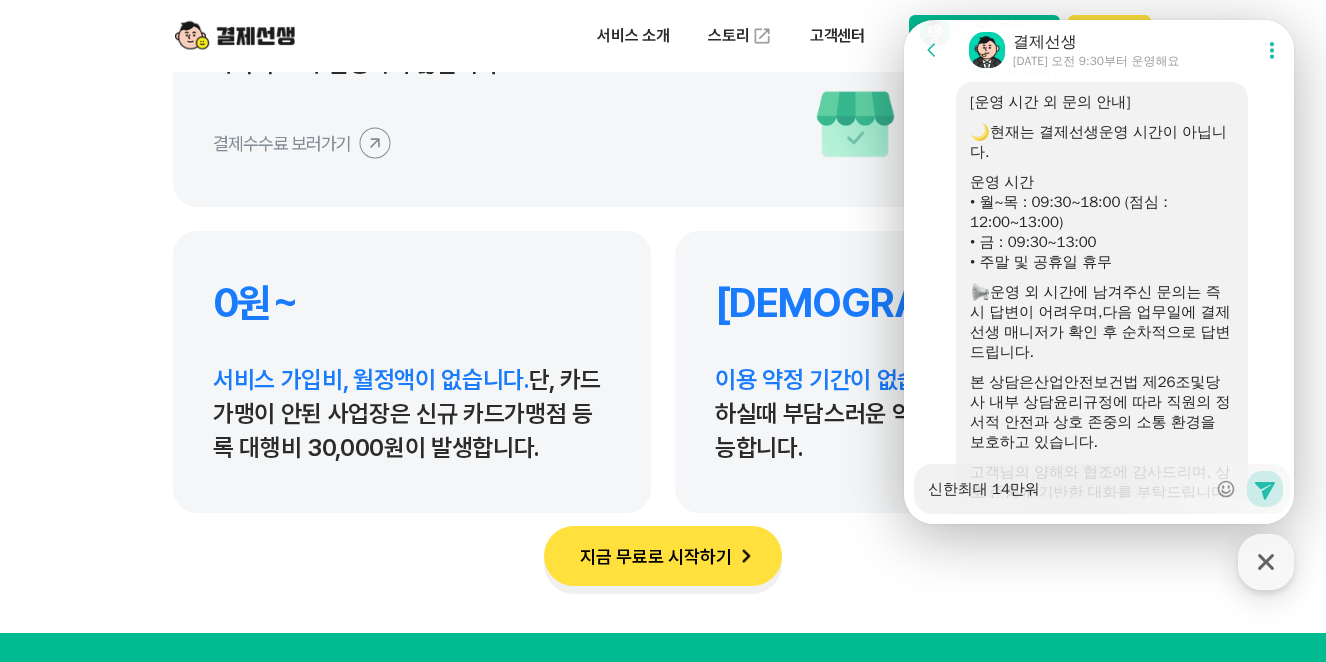 type on "x" 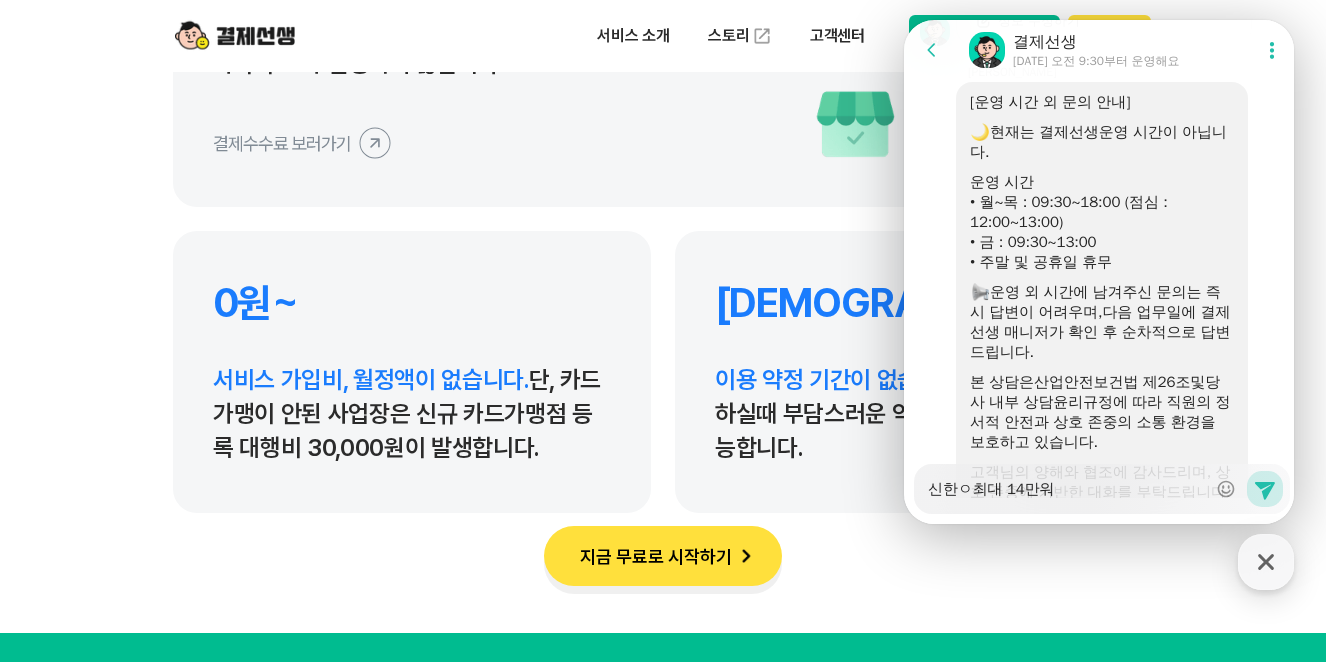 type on "x" 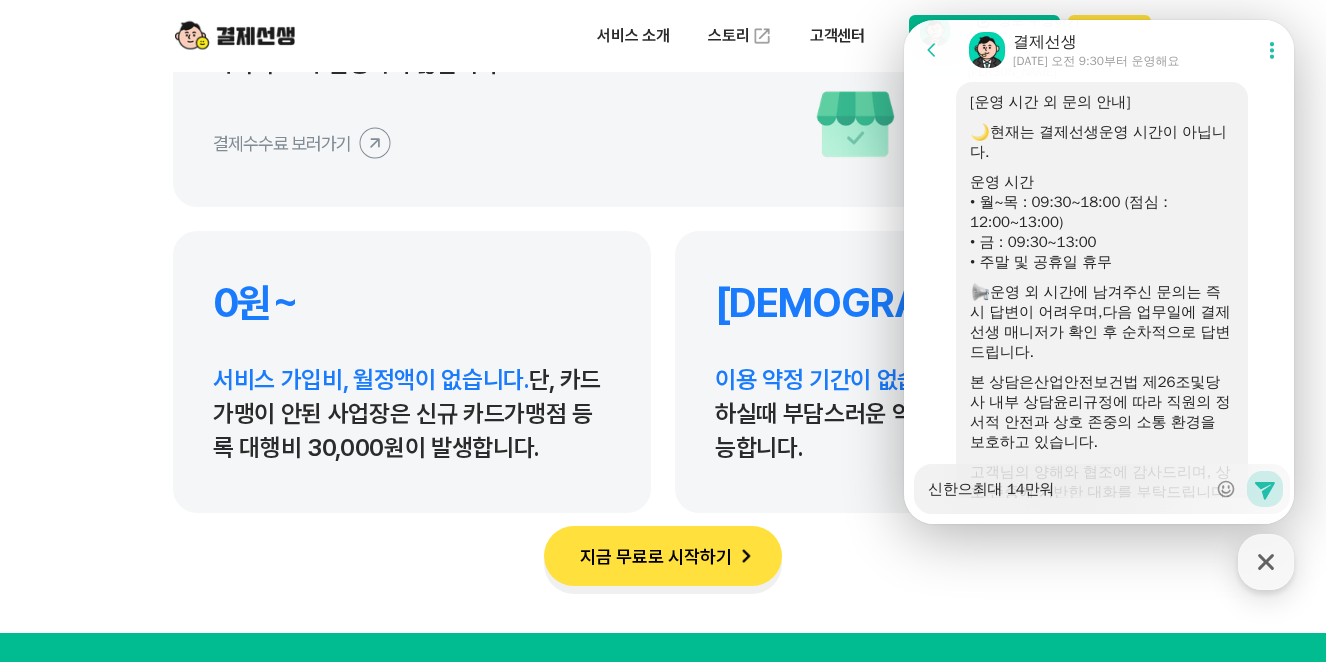 type on "x" 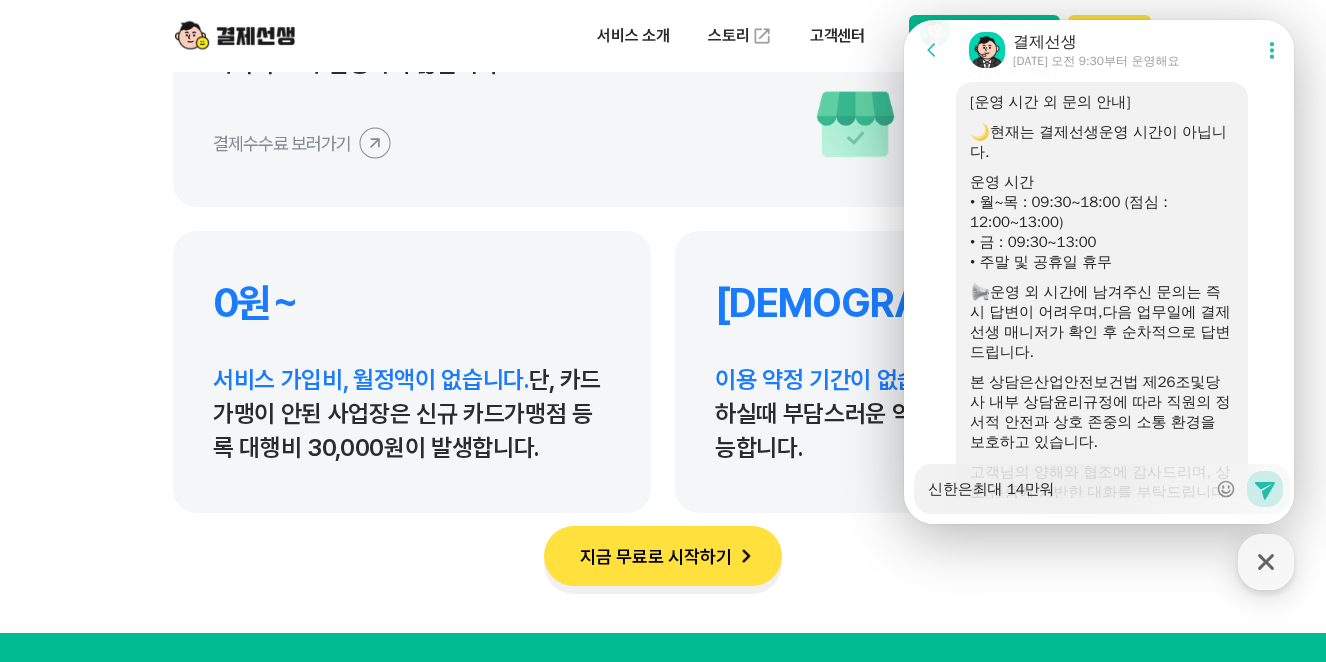 type on "x" 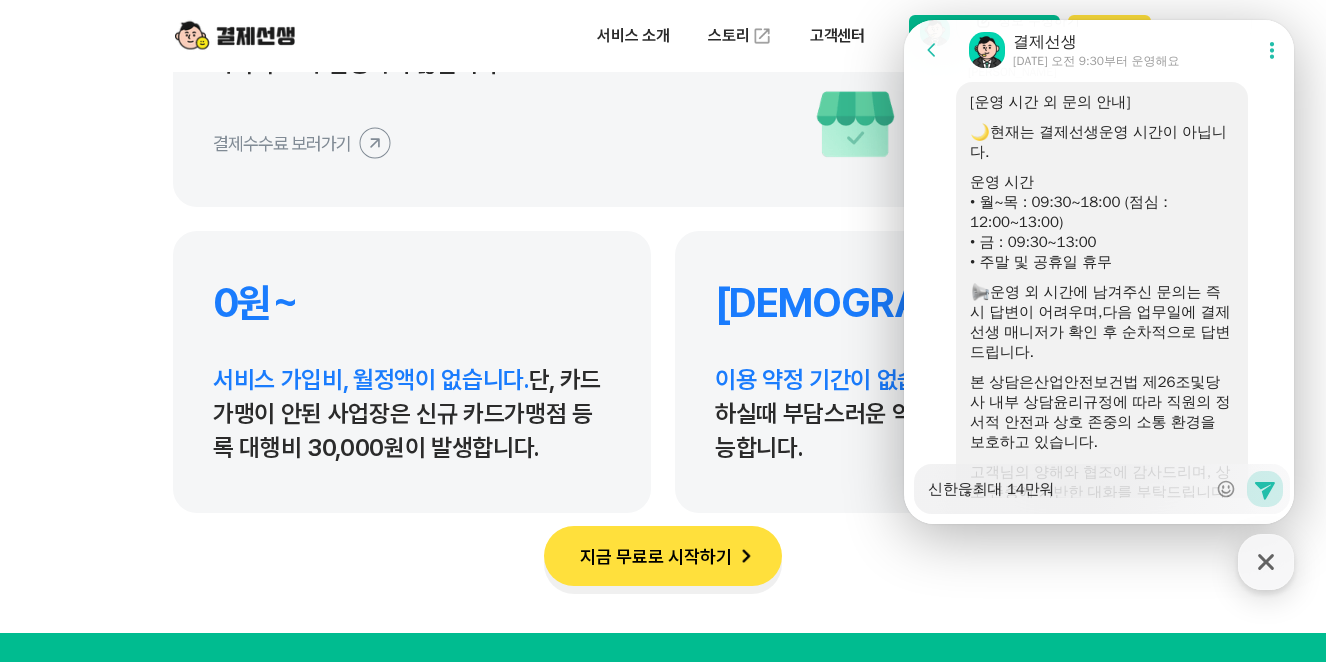 type on "x" 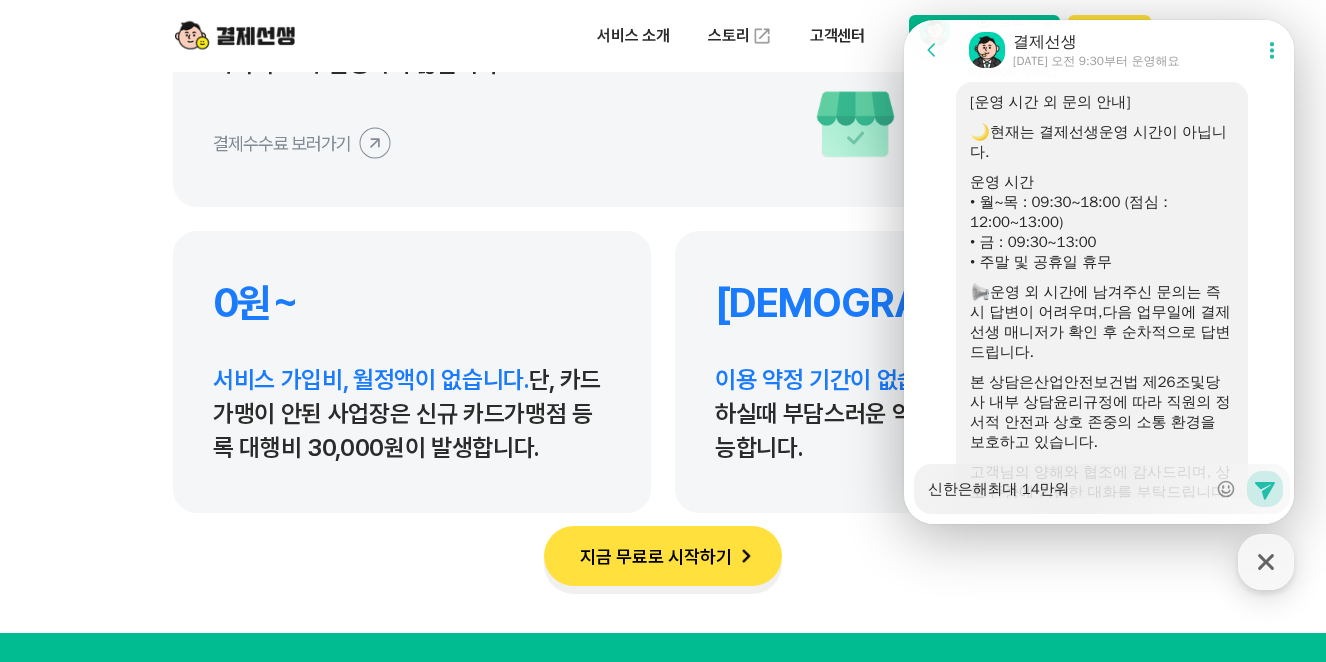 type on "x" 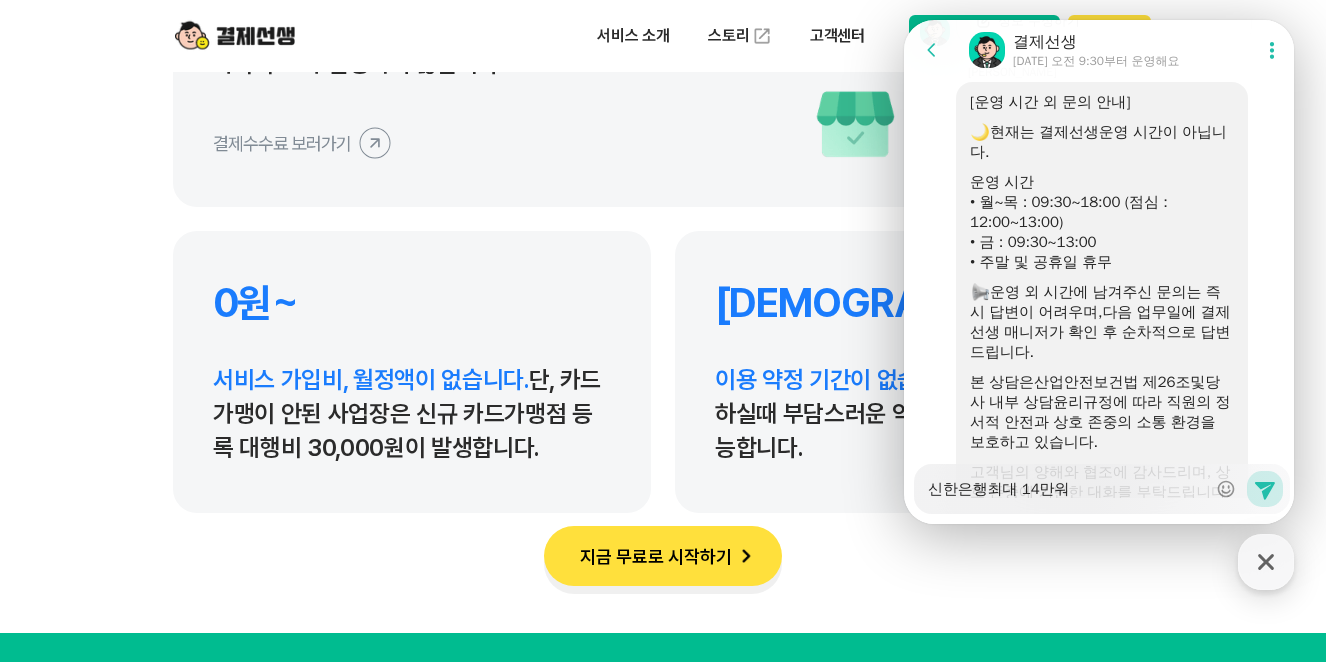 type on "x" 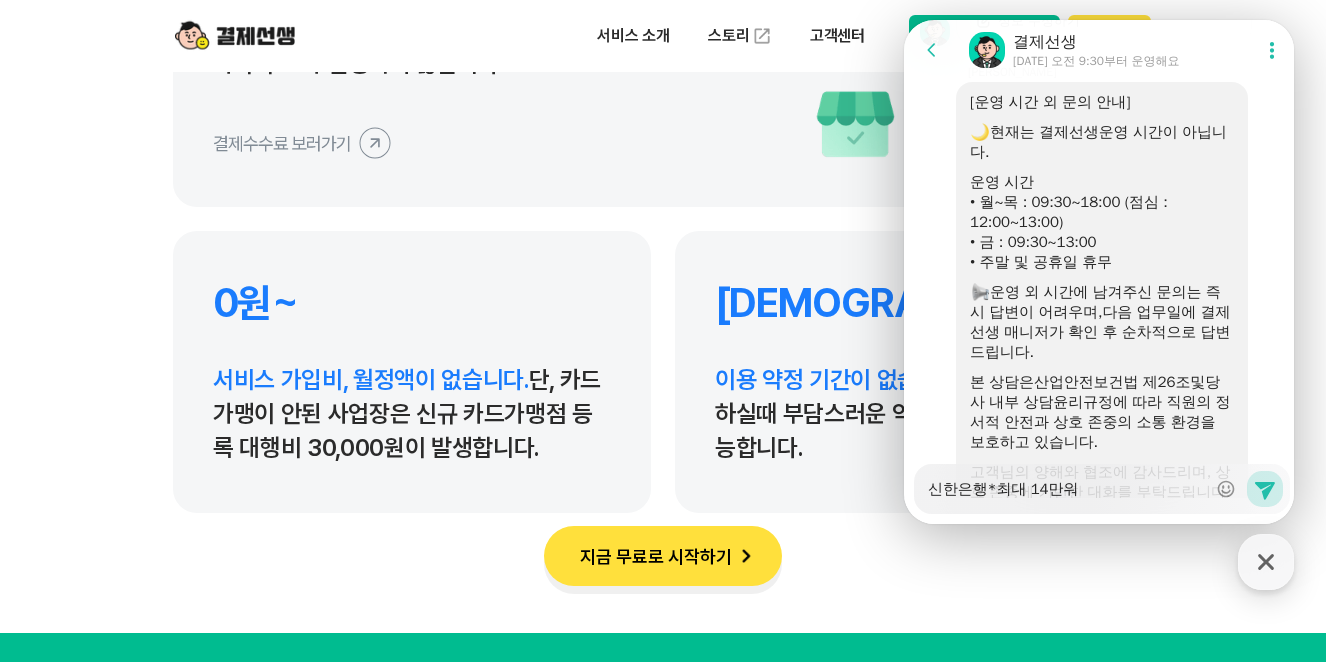 type on "x" 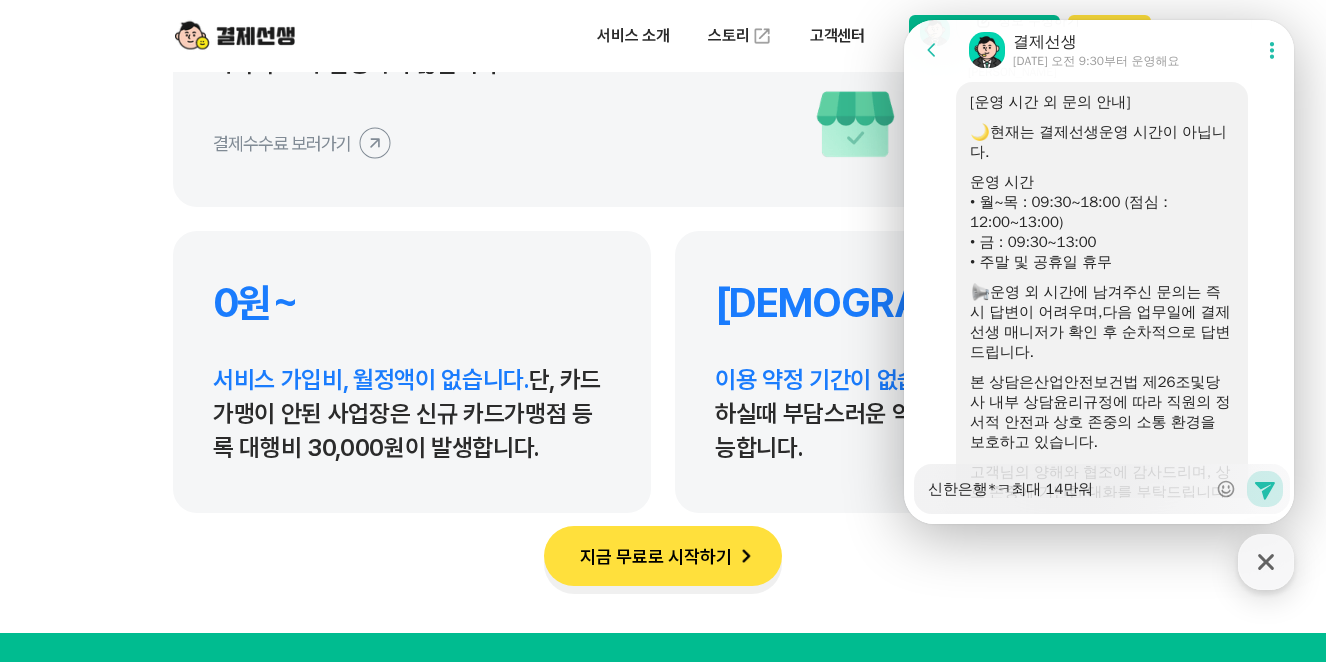 type on "x" 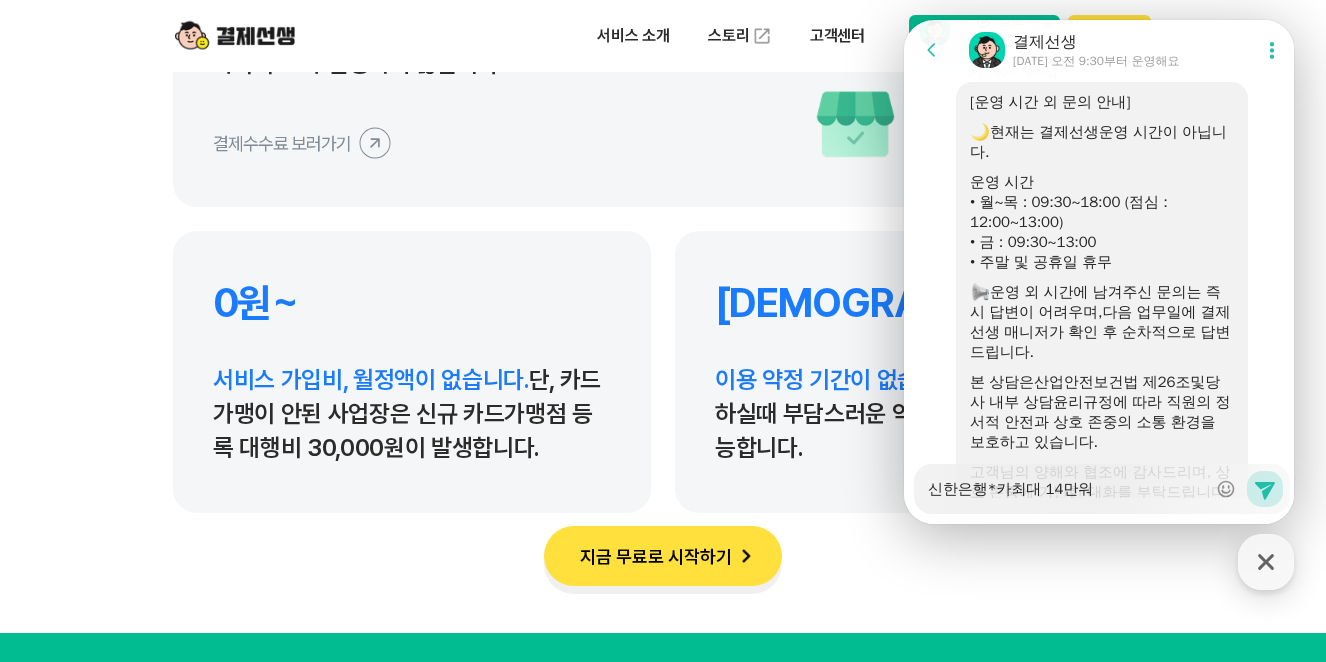 type on "x" 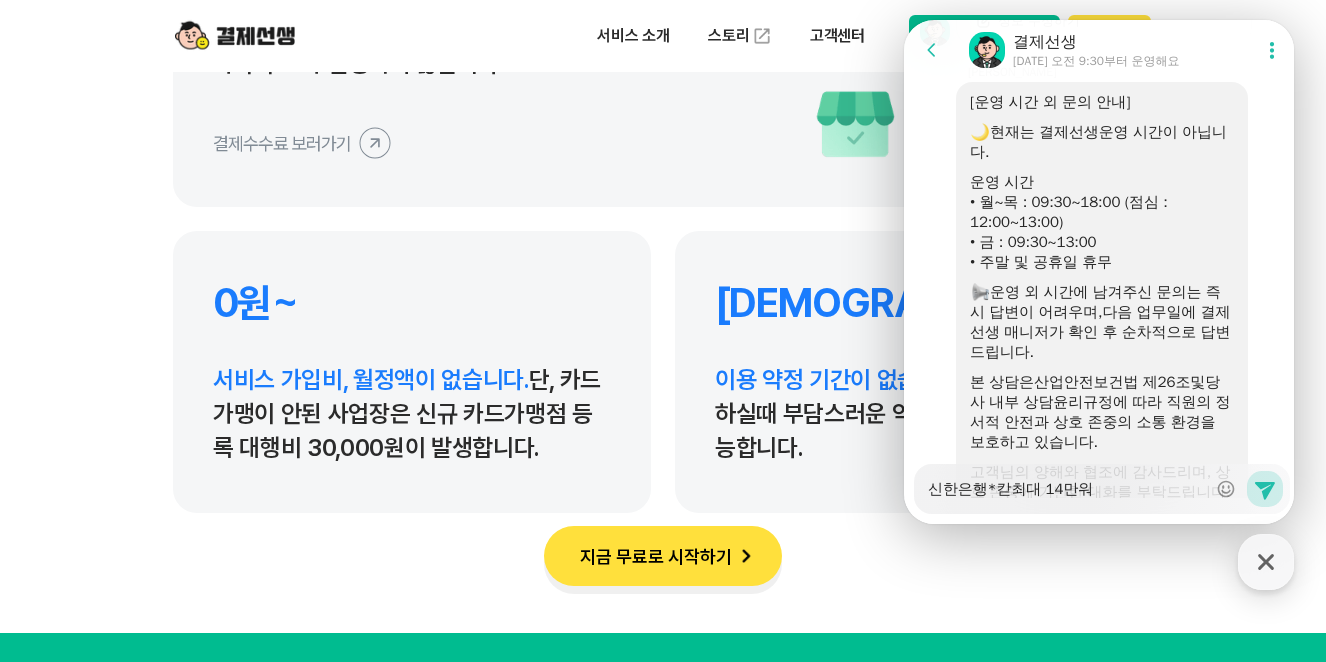 type on "신한은행*카드최대 14만워" 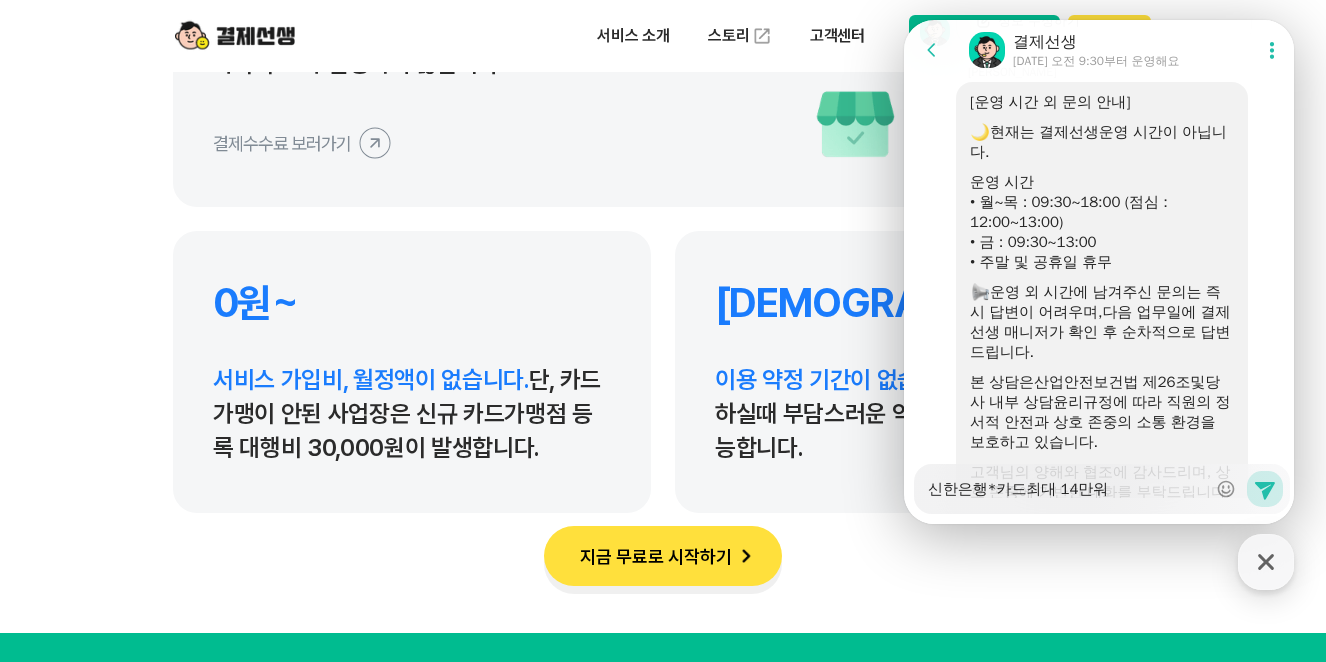 type on "x" 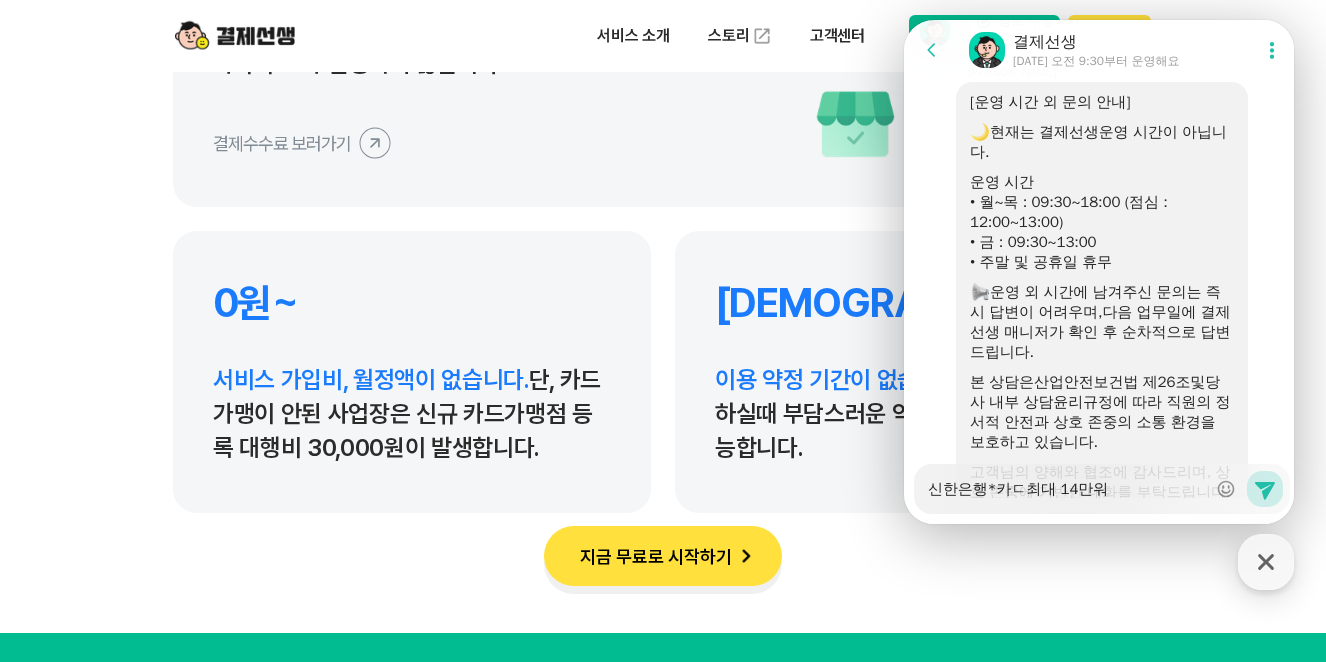 type on "x" 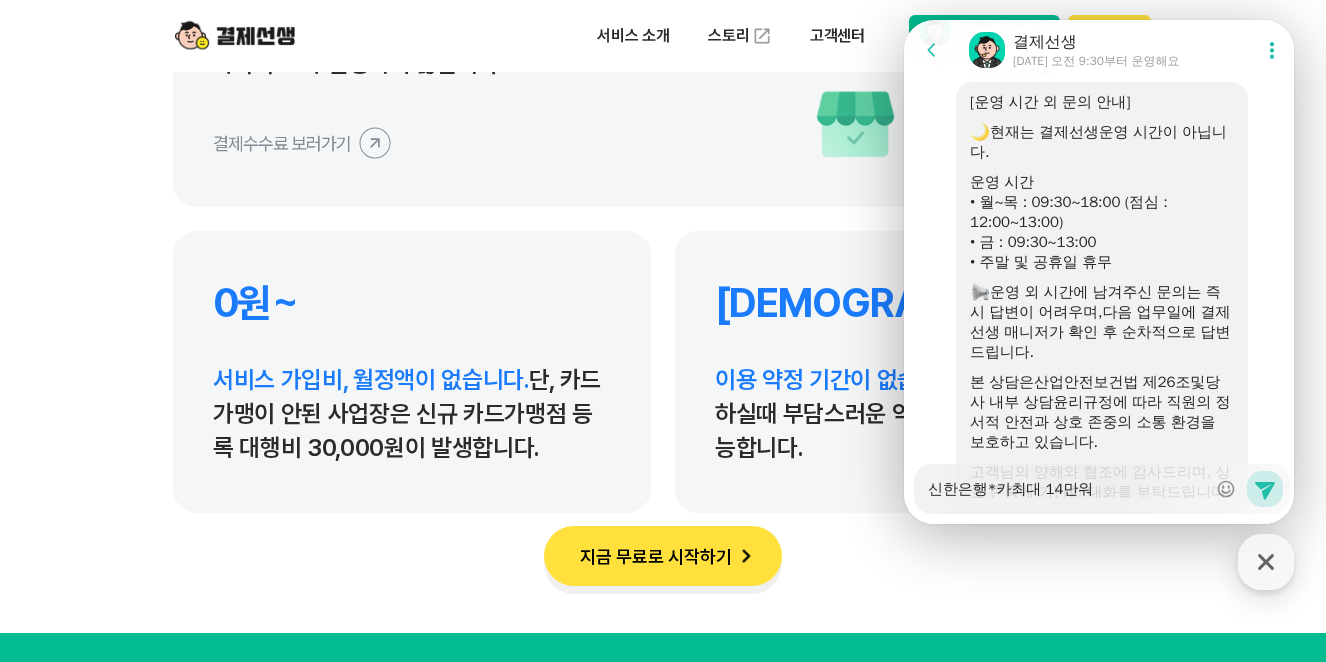 type on "x" 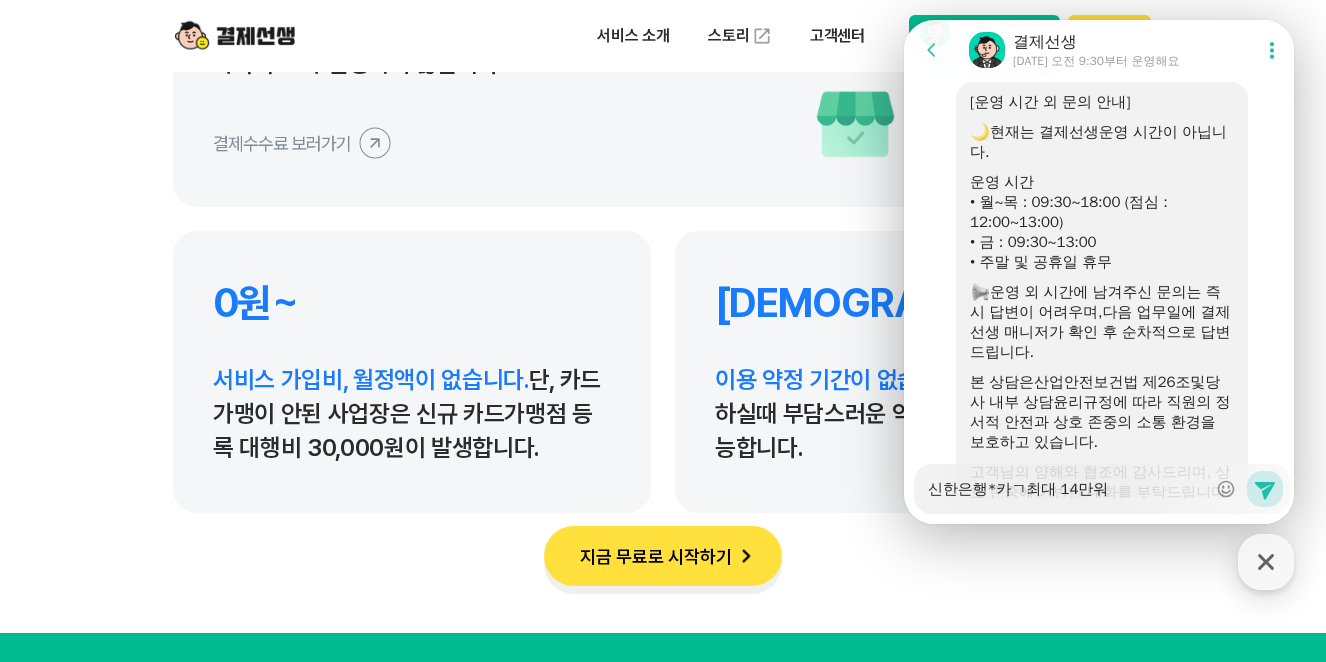 type on "x" 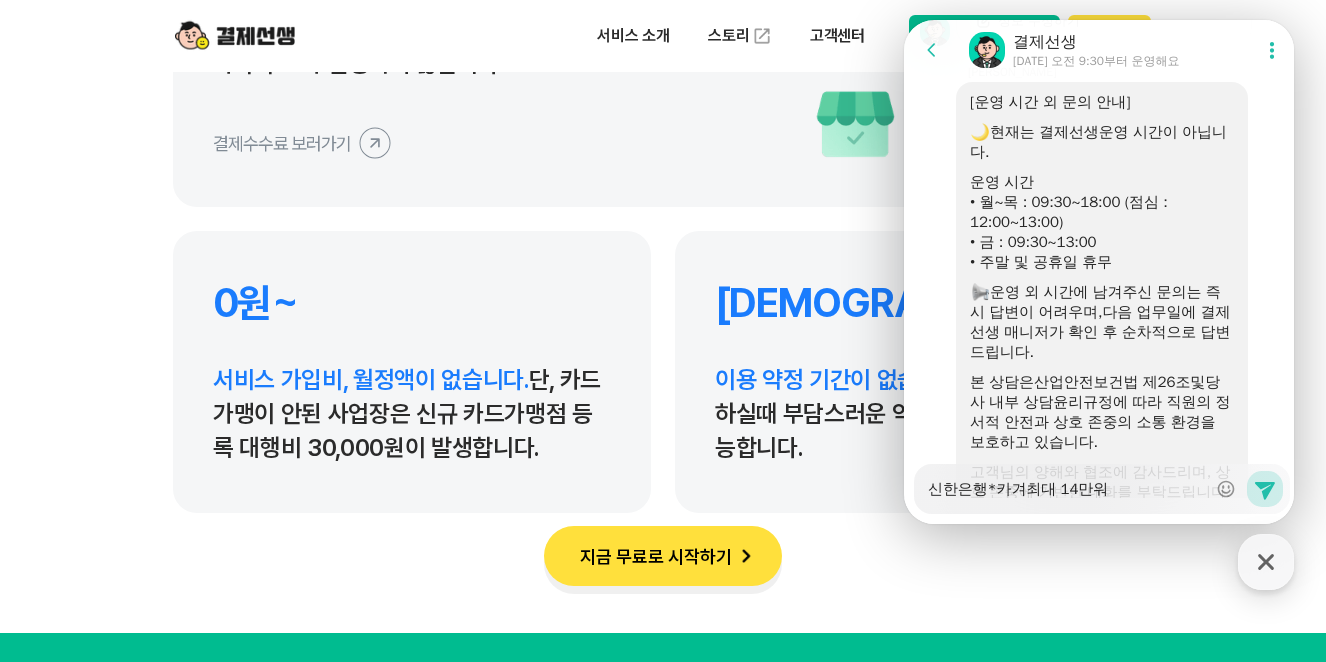 type on "x" 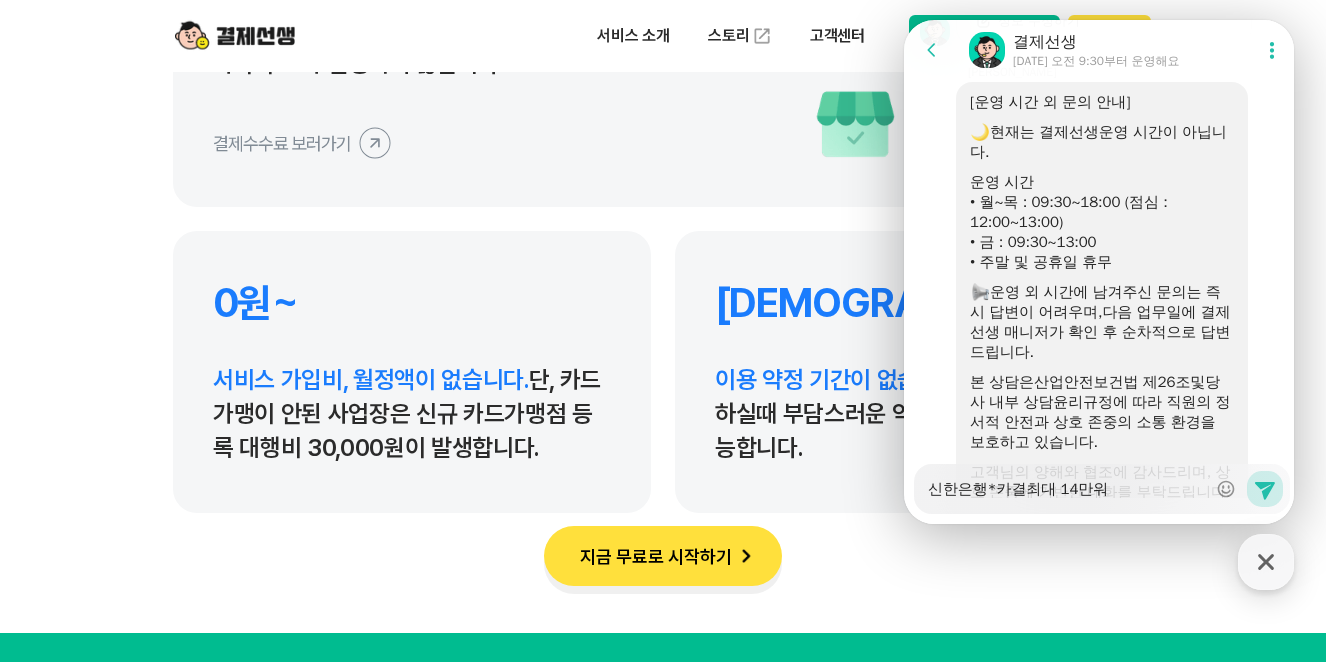 type on "x" 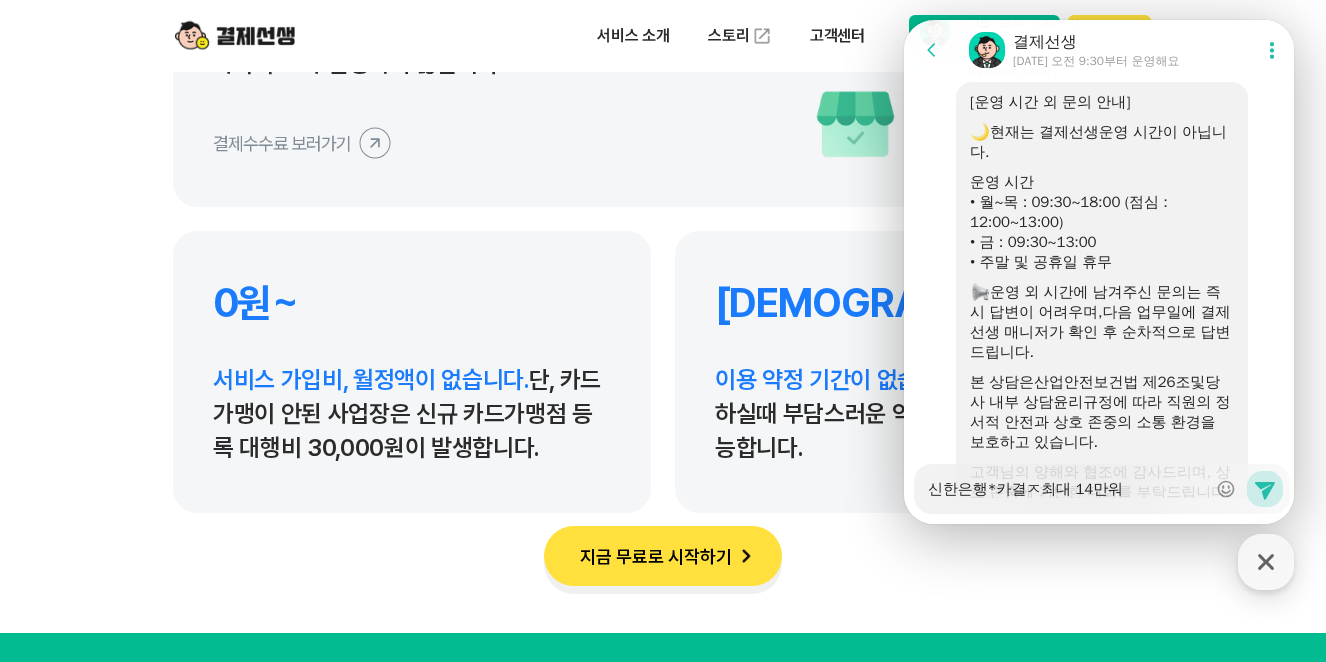 type on "x" 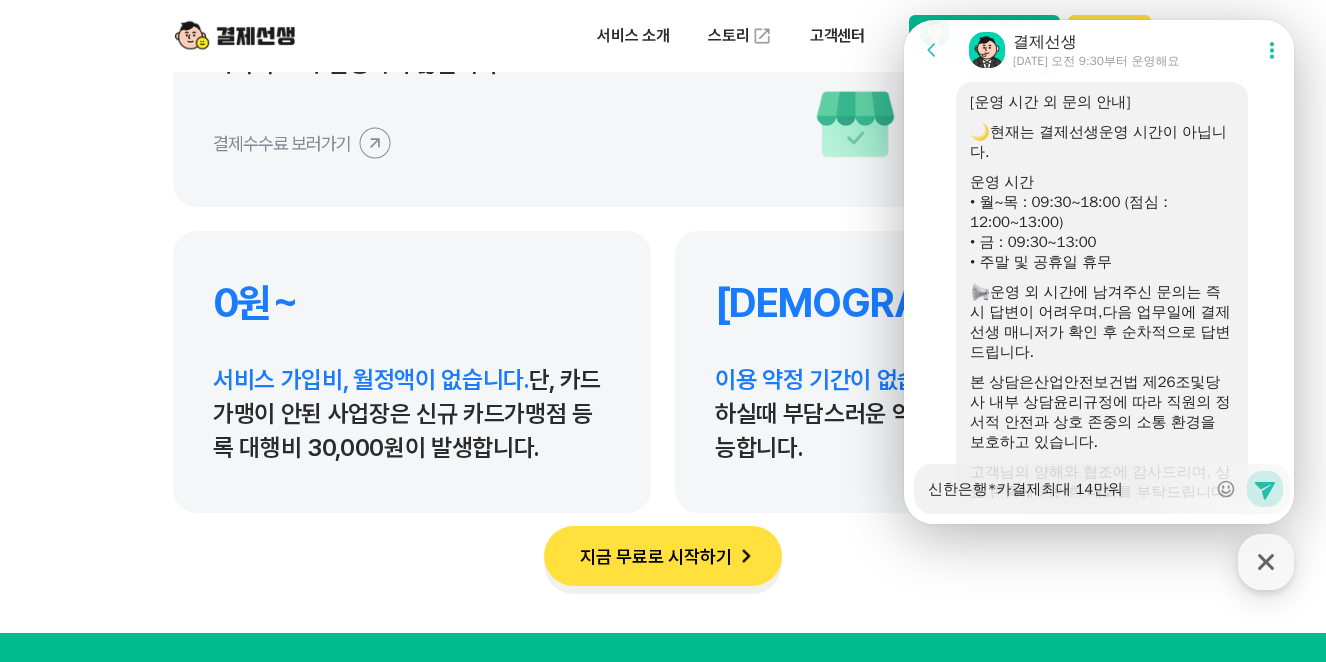 type on "x" 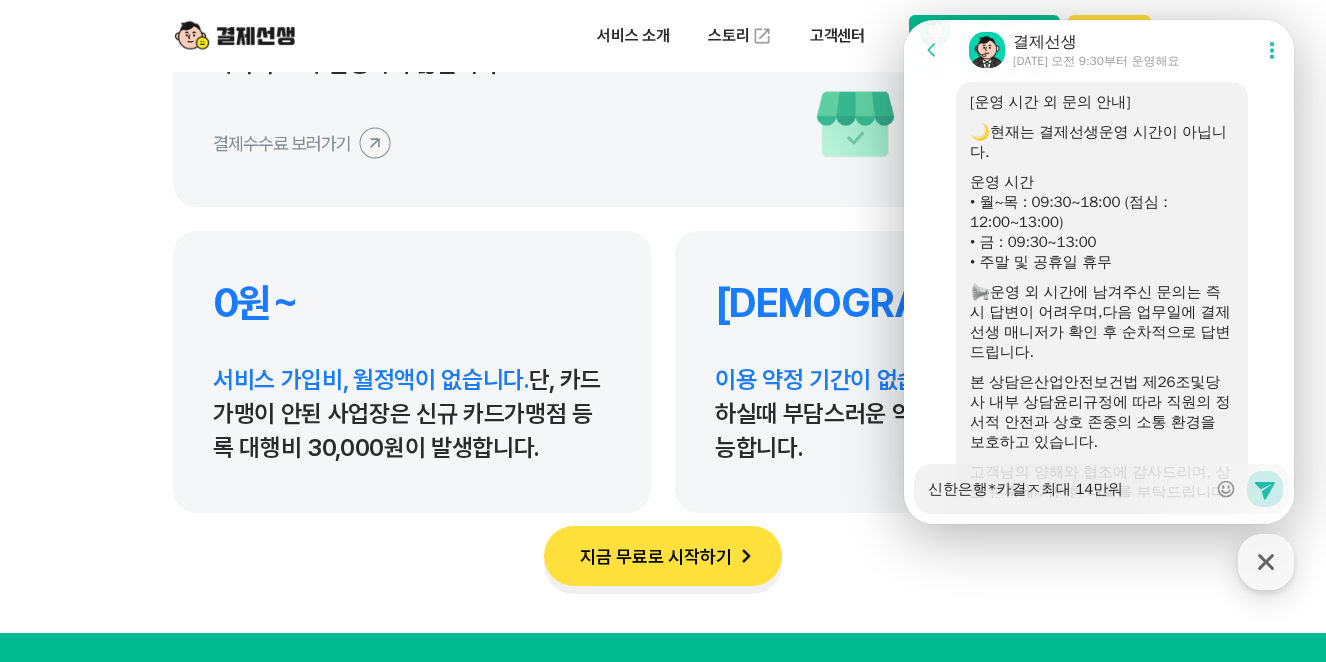 type on "x" 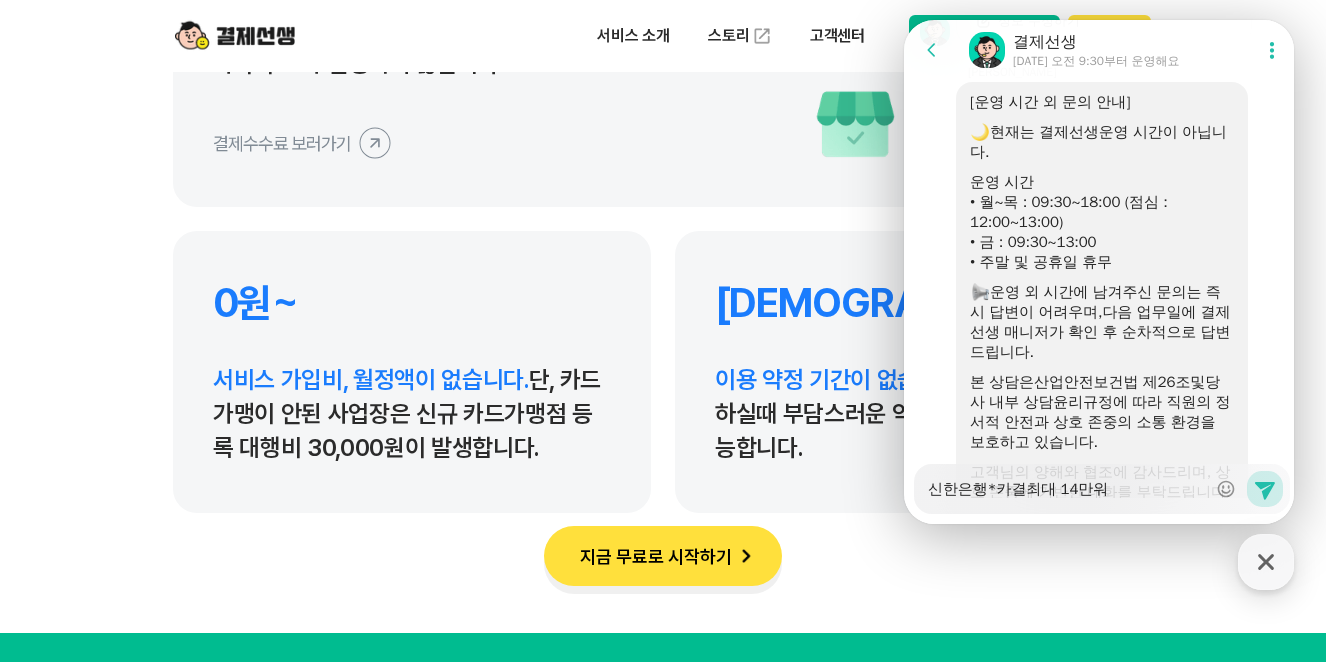type on "x" 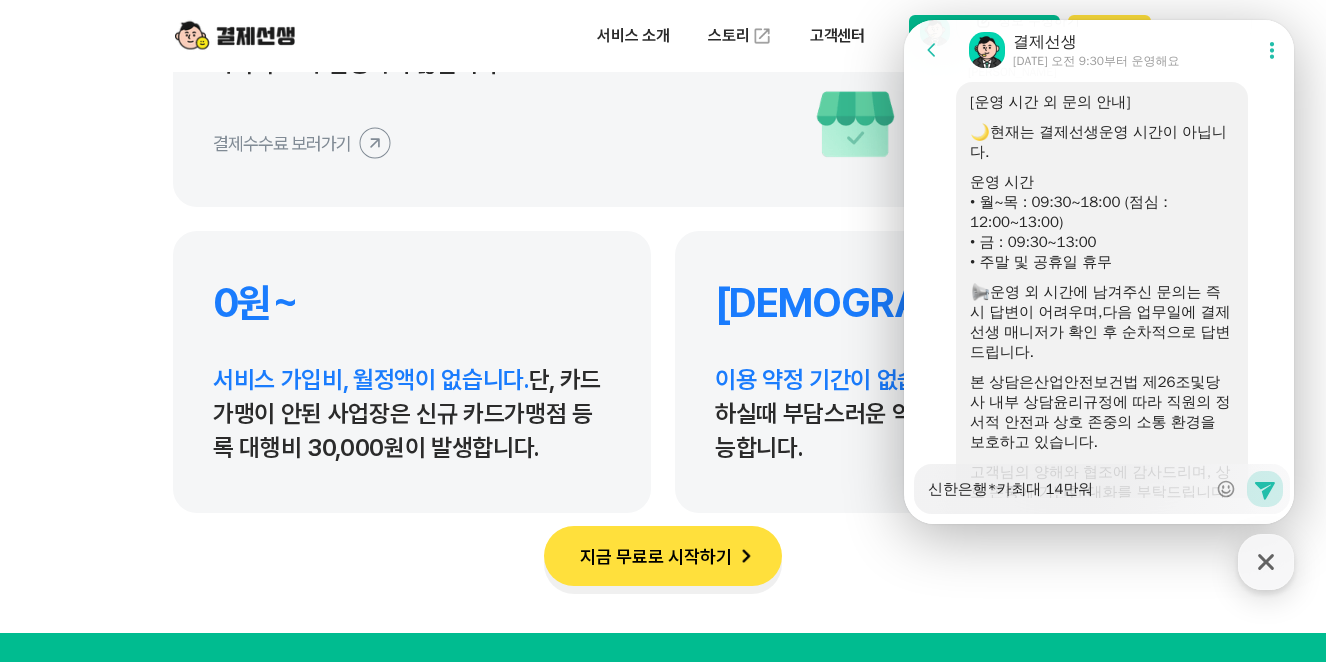 type on "x" 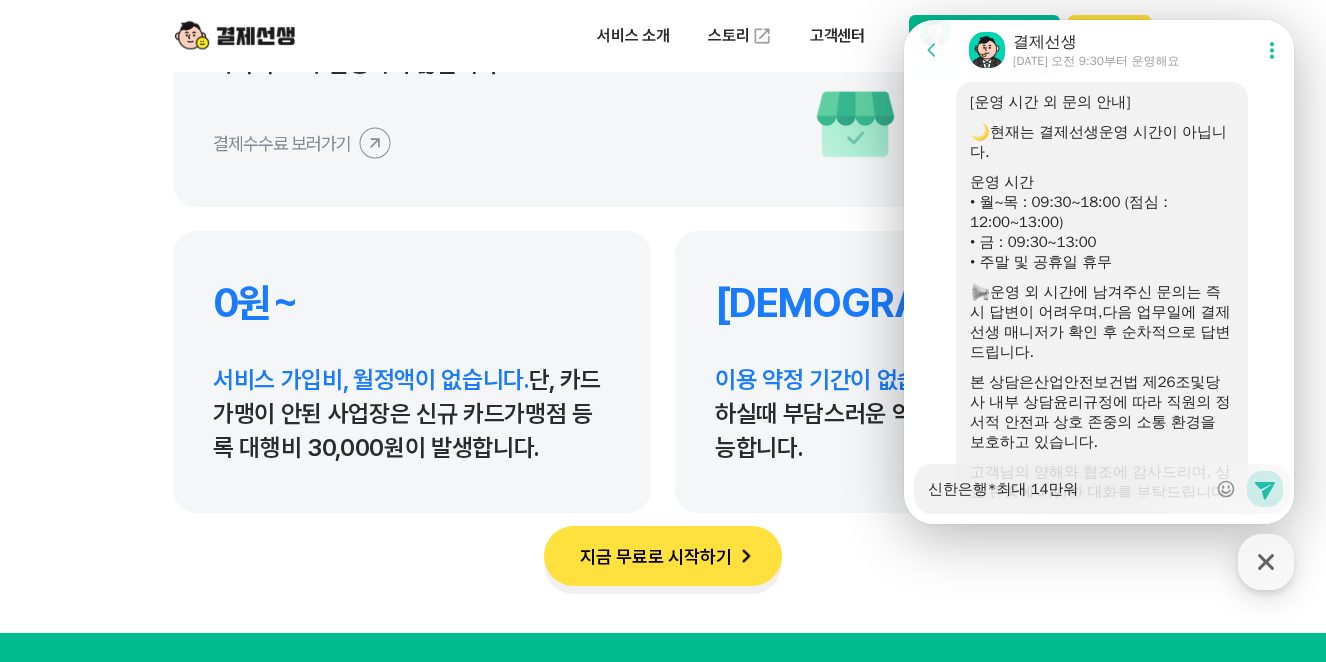 type on "x" 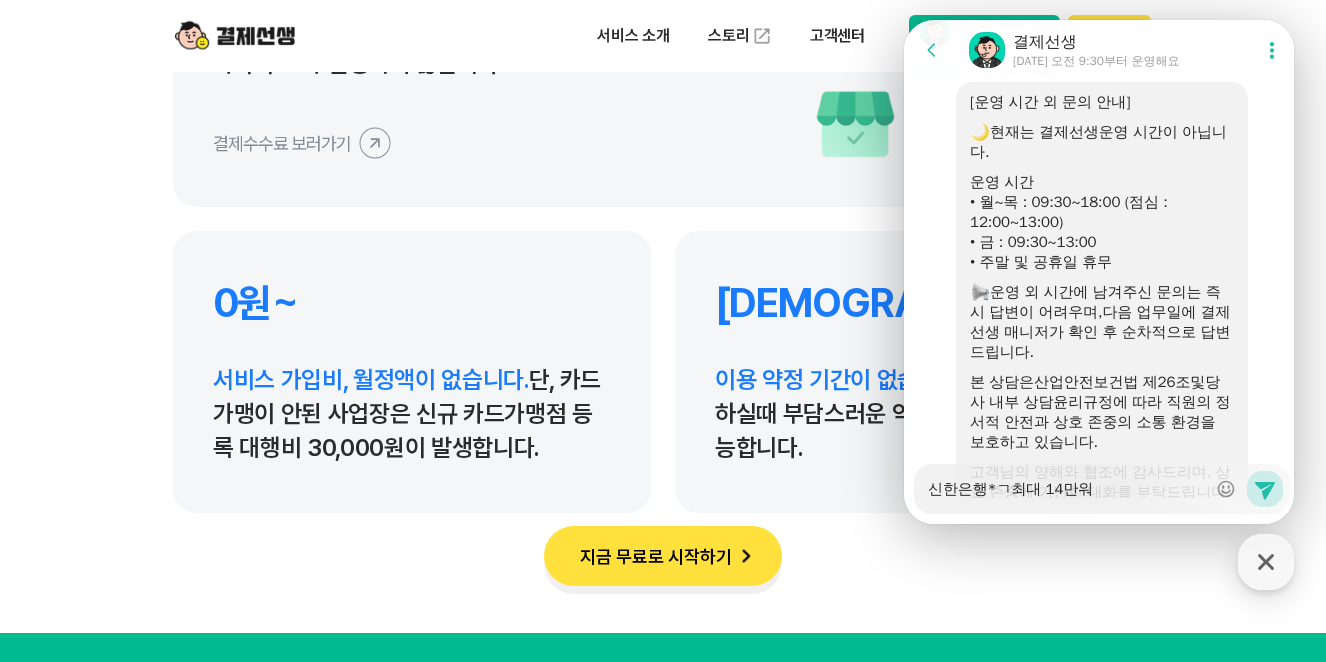 type on "x" 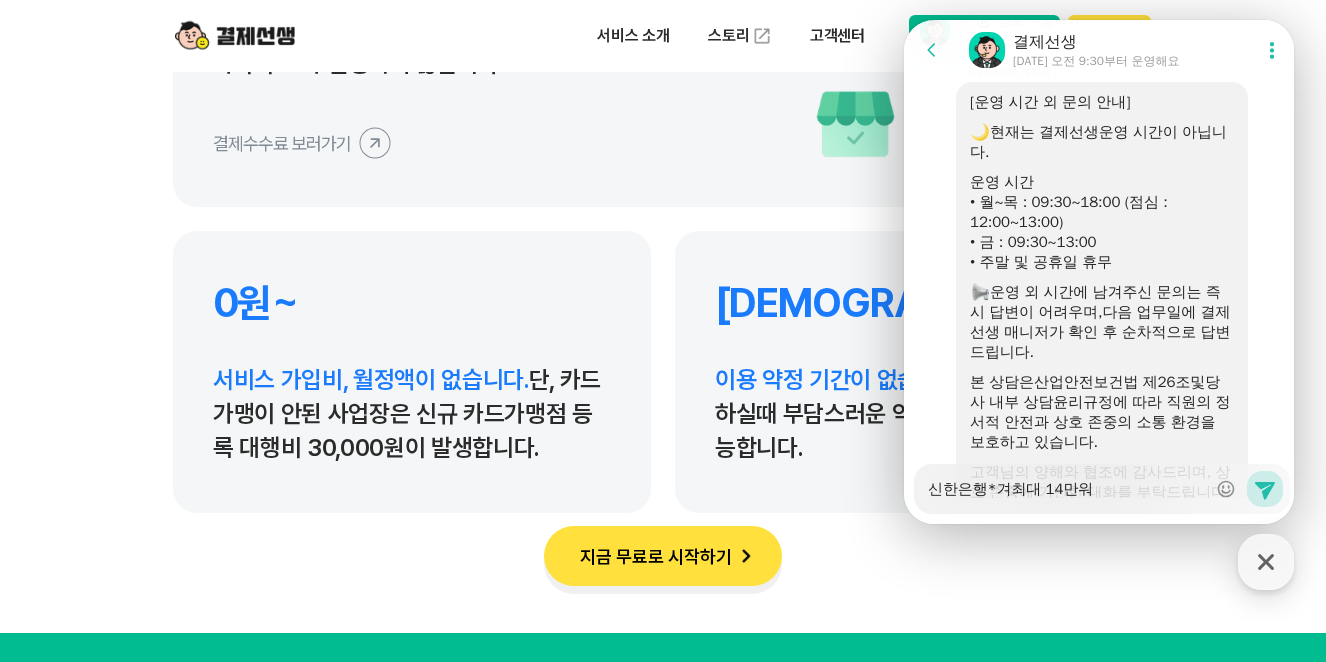 type on "x" 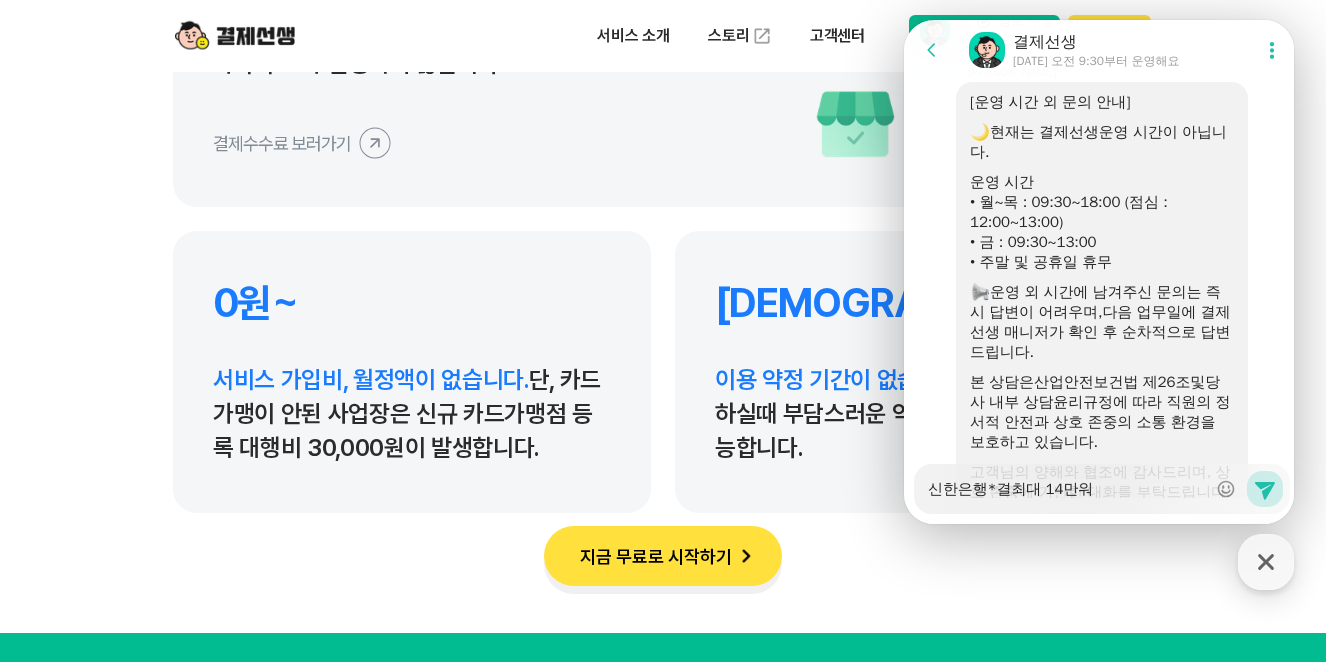 type on "x" 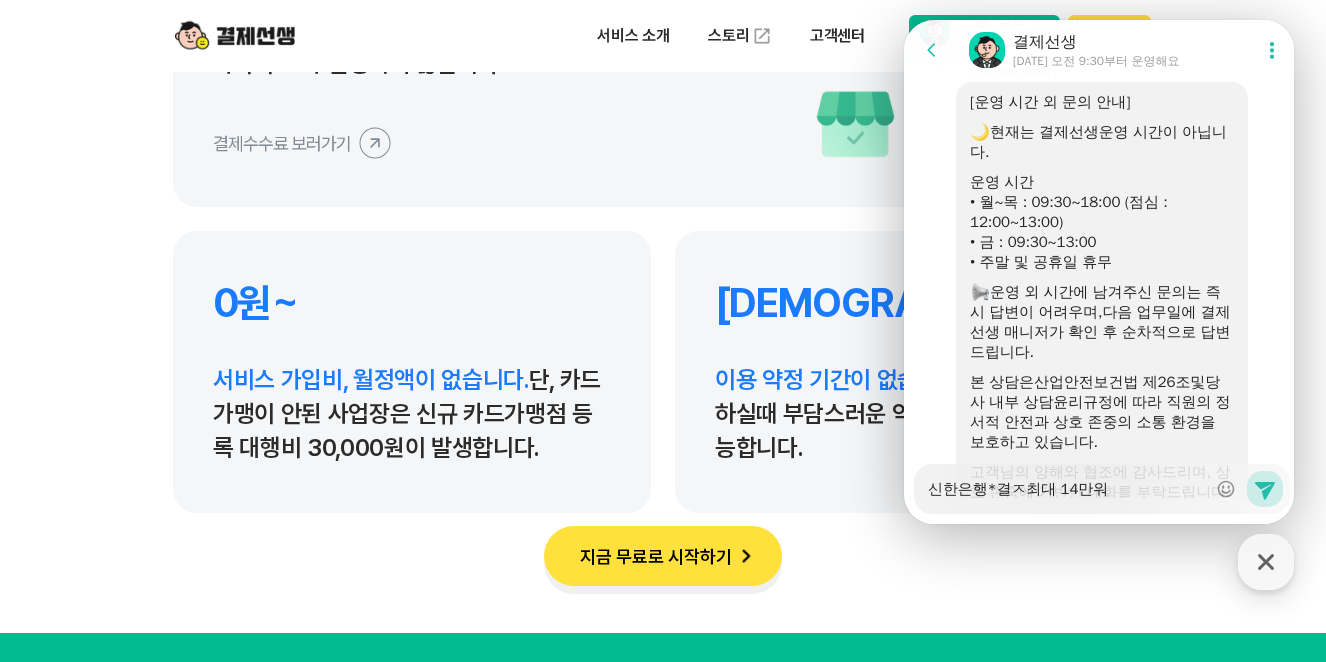 type on "x" 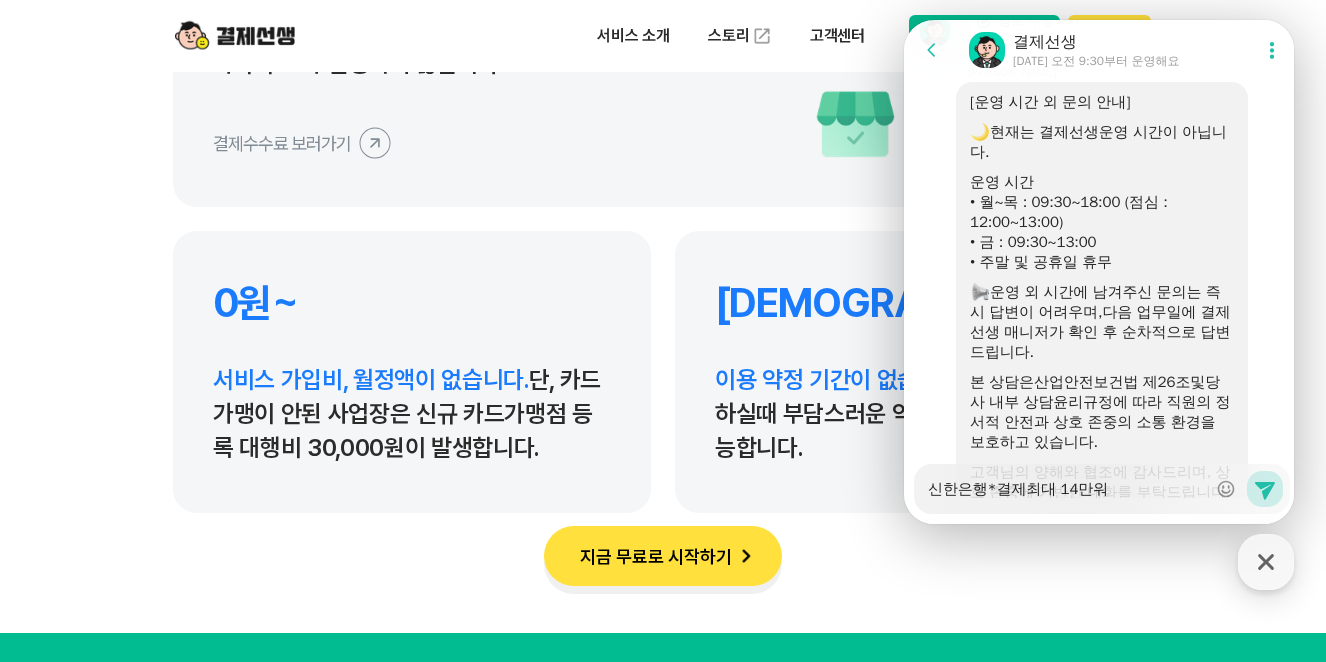 type on "x" 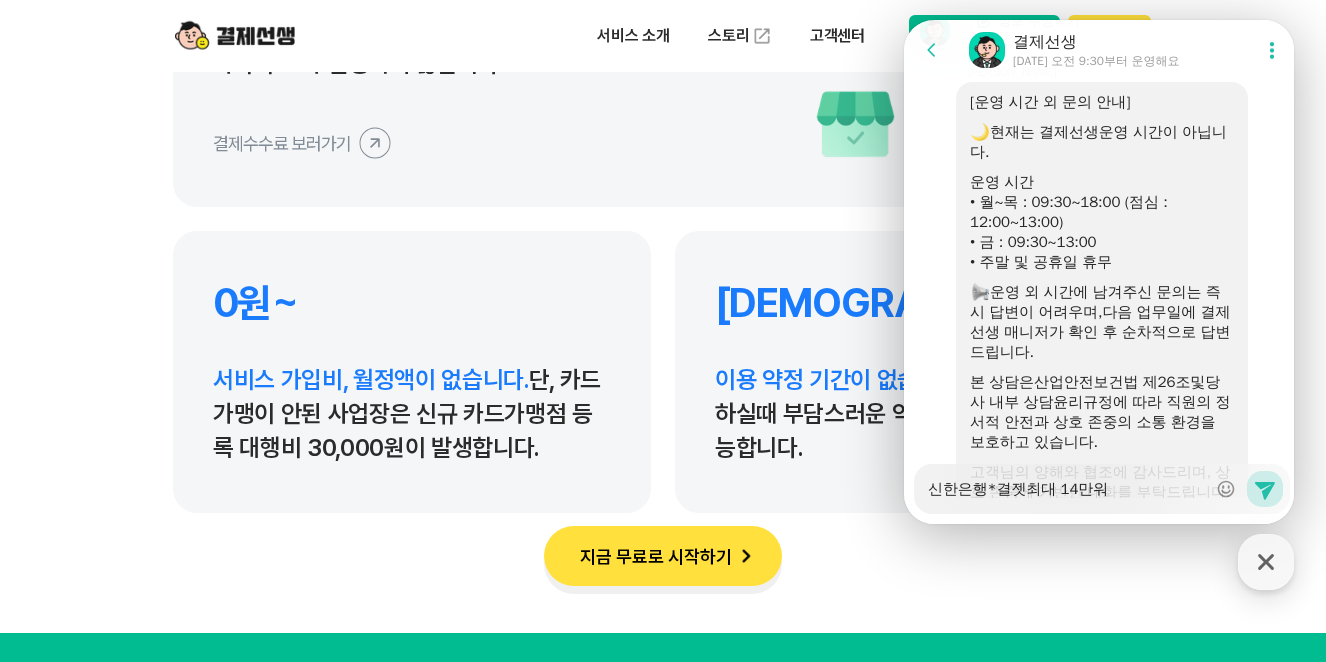 type on "x" 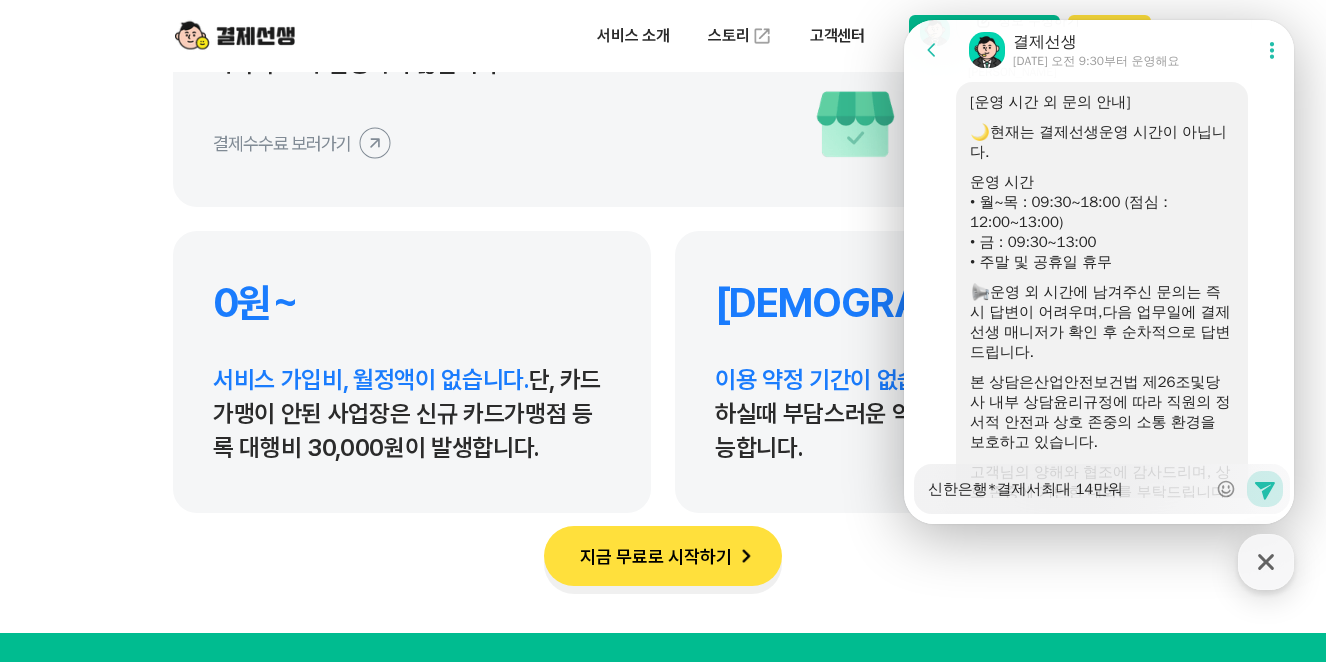 type on "x" 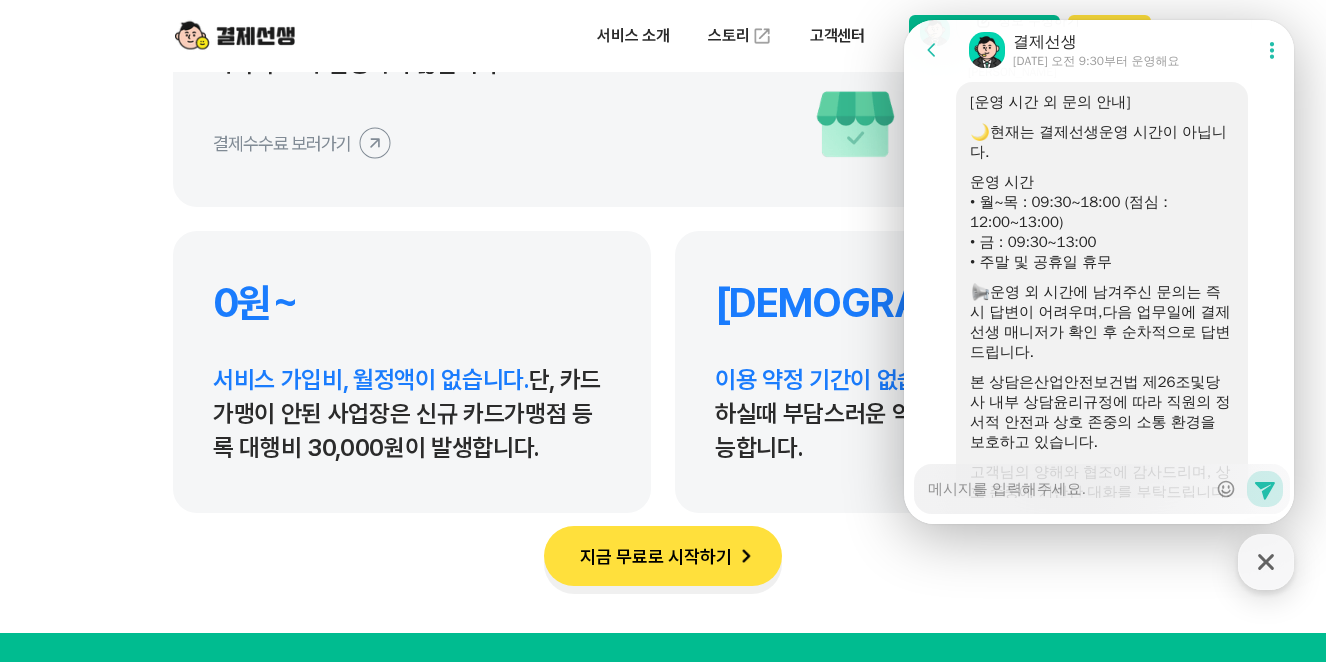 scroll, scrollTop: 2924, scrollLeft: 0, axis: vertical 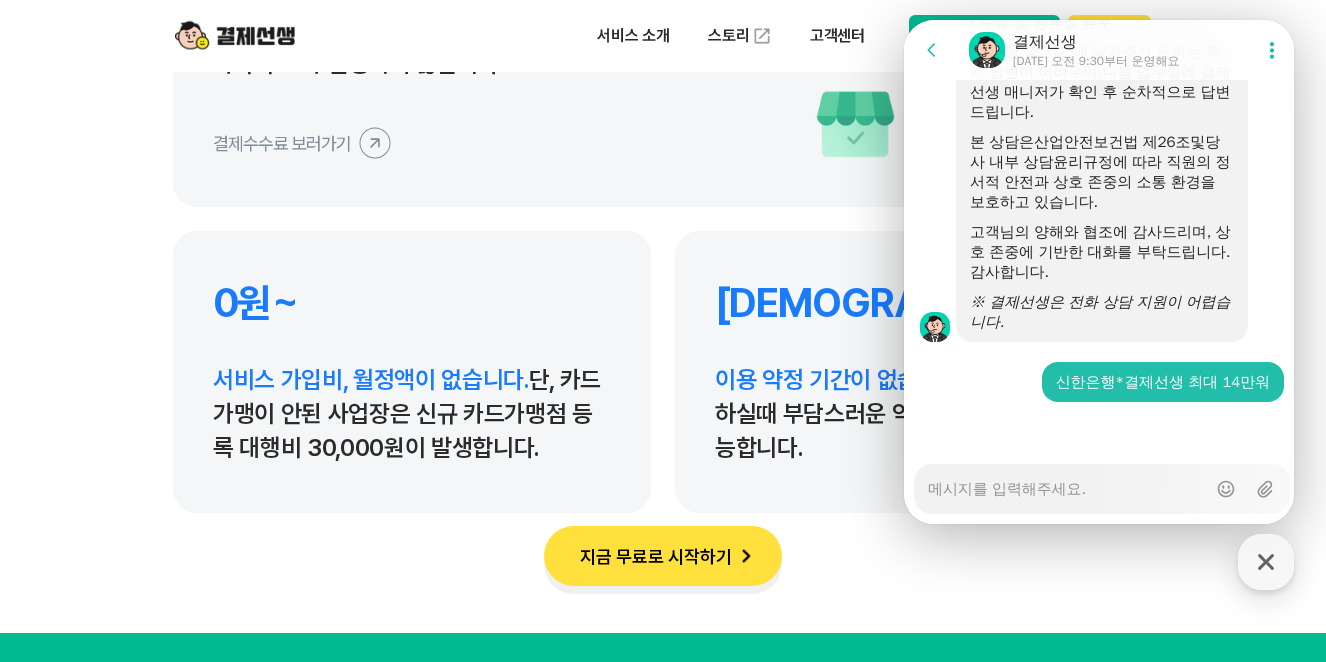 click on "Messenger Input Textarea" at bounding box center [1067, 482] 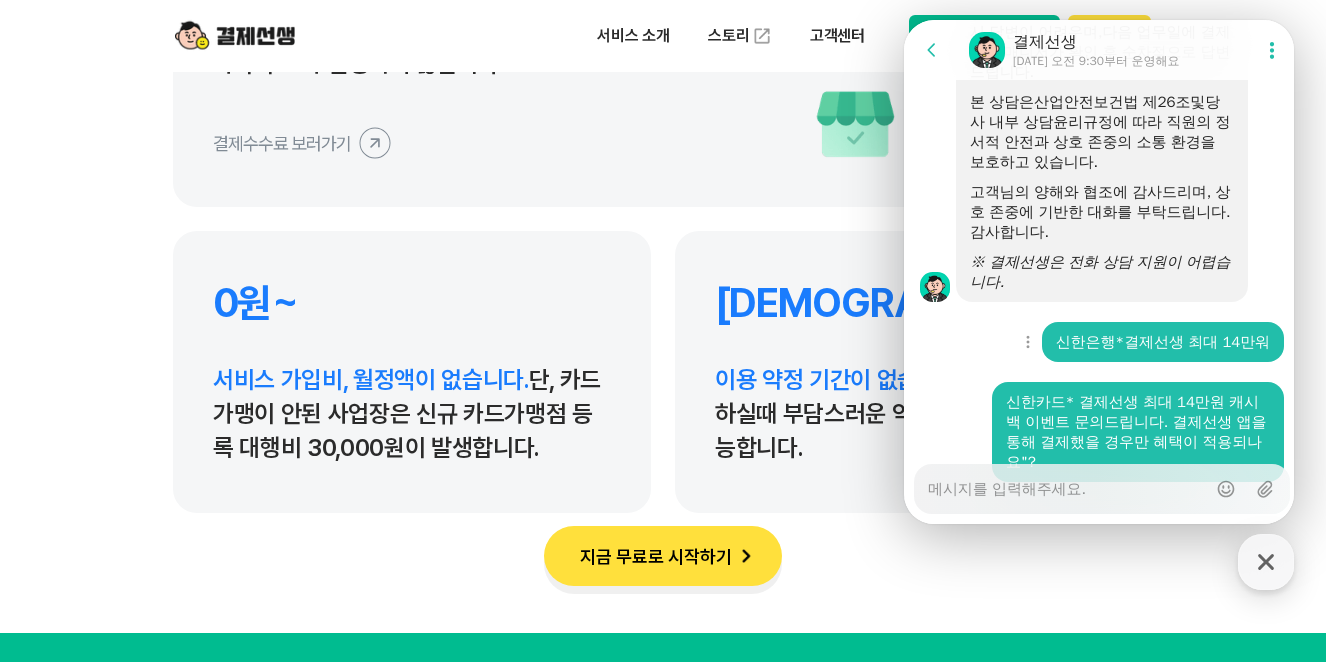 scroll, scrollTop: 3044, scrollLeft: 0, axis: vertical 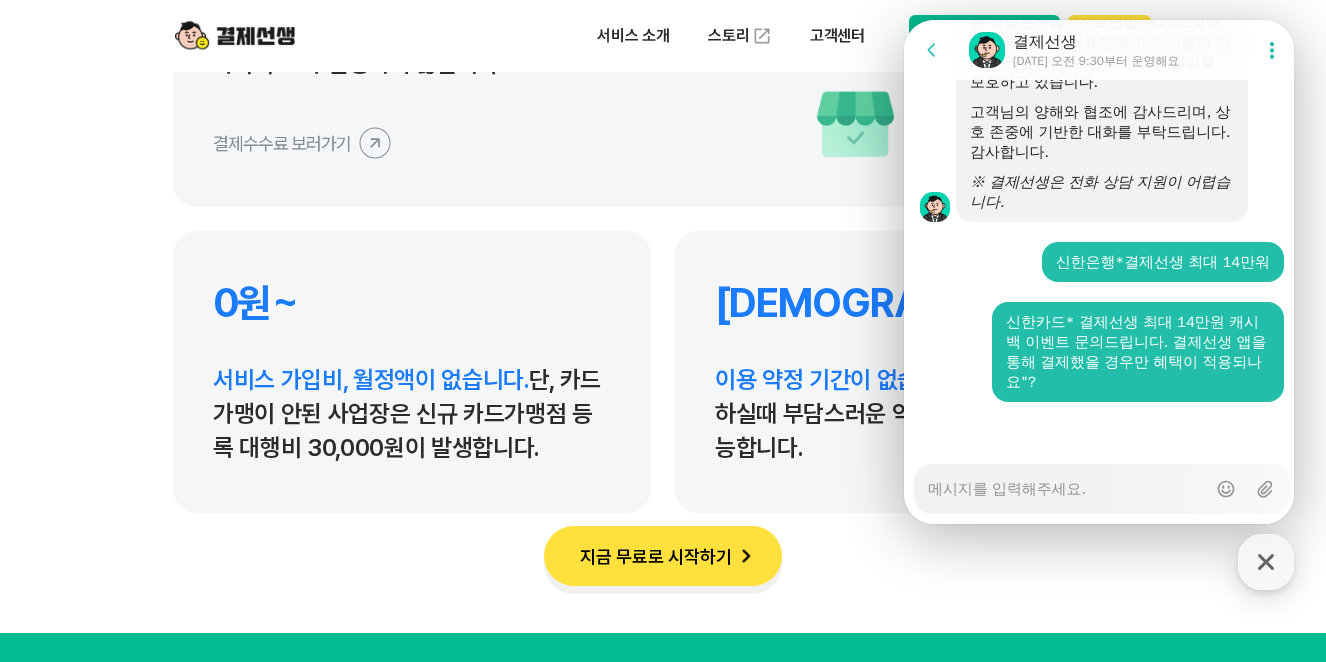 click on "결제선생을 선택하는 이유 혁신적인 결제 서비스로  많은 사업장이  결제선생을  선택하고 있습니다. 결제 수수료 0.4%~ 결제대금은 카드사가 직접 정산합니다.  온라인 결제는 PG(결제대행사)가 정산하여 추가 수수료가 발생하지만, 결제선생은 오프라인 방식으로 카드사가 직접 정산합니다. 그래서 정산이 더 빠르고 추가 수수료가 발생하지 않습니다. 결제수수료 보러가기 0원~ 서비스 가입비, 월정액이 없습니다.  단, 카드가맹이 안된 사업장은 신규 카드가맹점 등록 대행비 30,000원이 발생합니다. 무약정 이용 약정 기간이 없습니다.  서비스를 사용하실때 부담스러운 약정 계약 없이 사용 가능합니다." at bounding box center (663, -10) 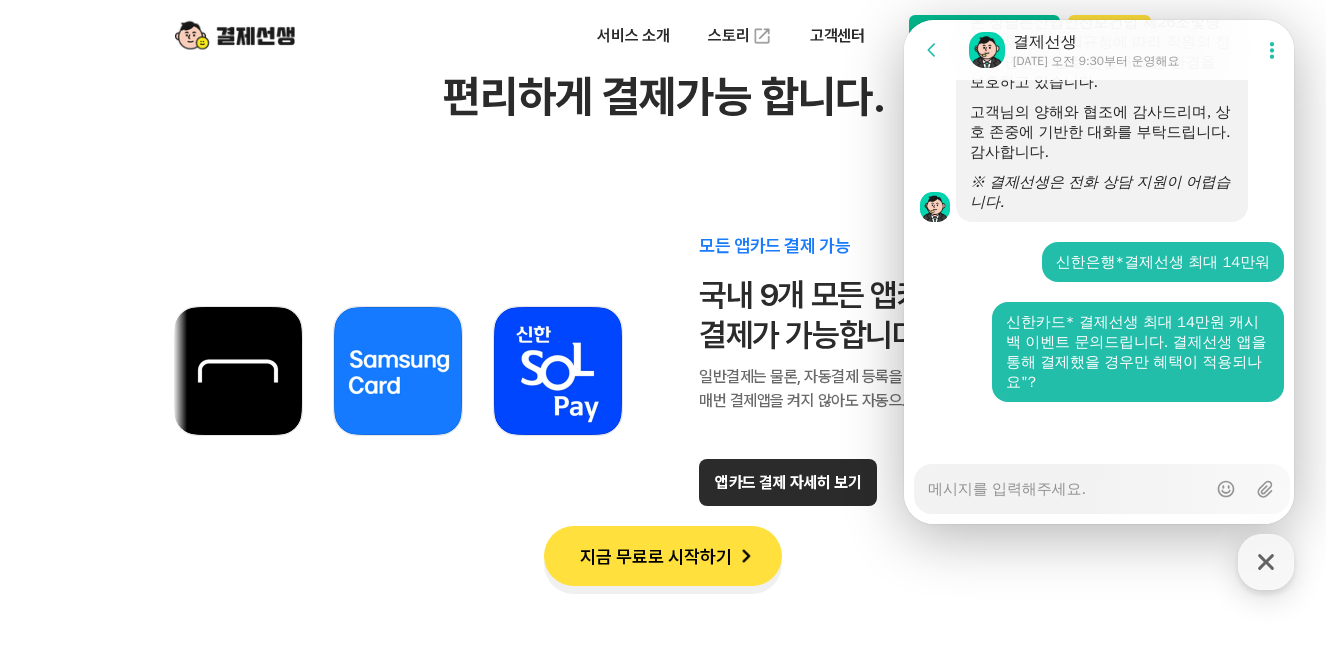 scroll, scrollTop: 11500, scrollLeft: 0, axis: vertical 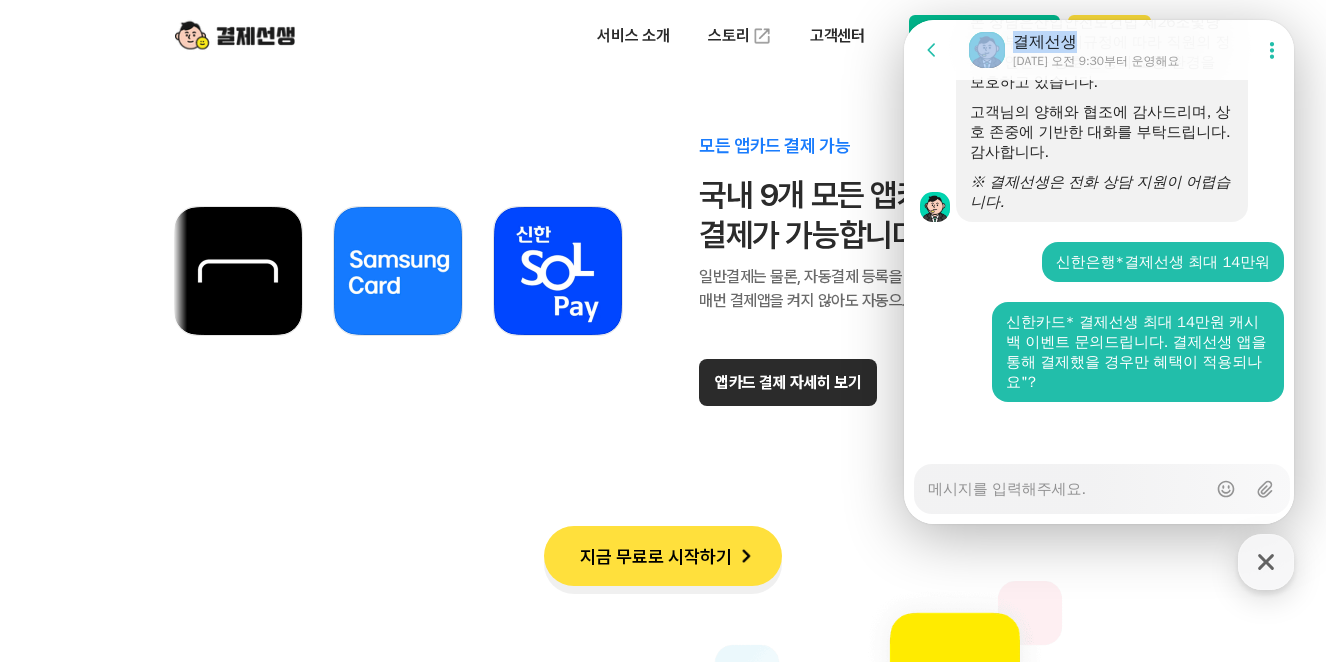 drag, startPoint x: 1342, startPoint y: 60, endPoint x: 1628, endPoint y: 72, distance: 286.25165 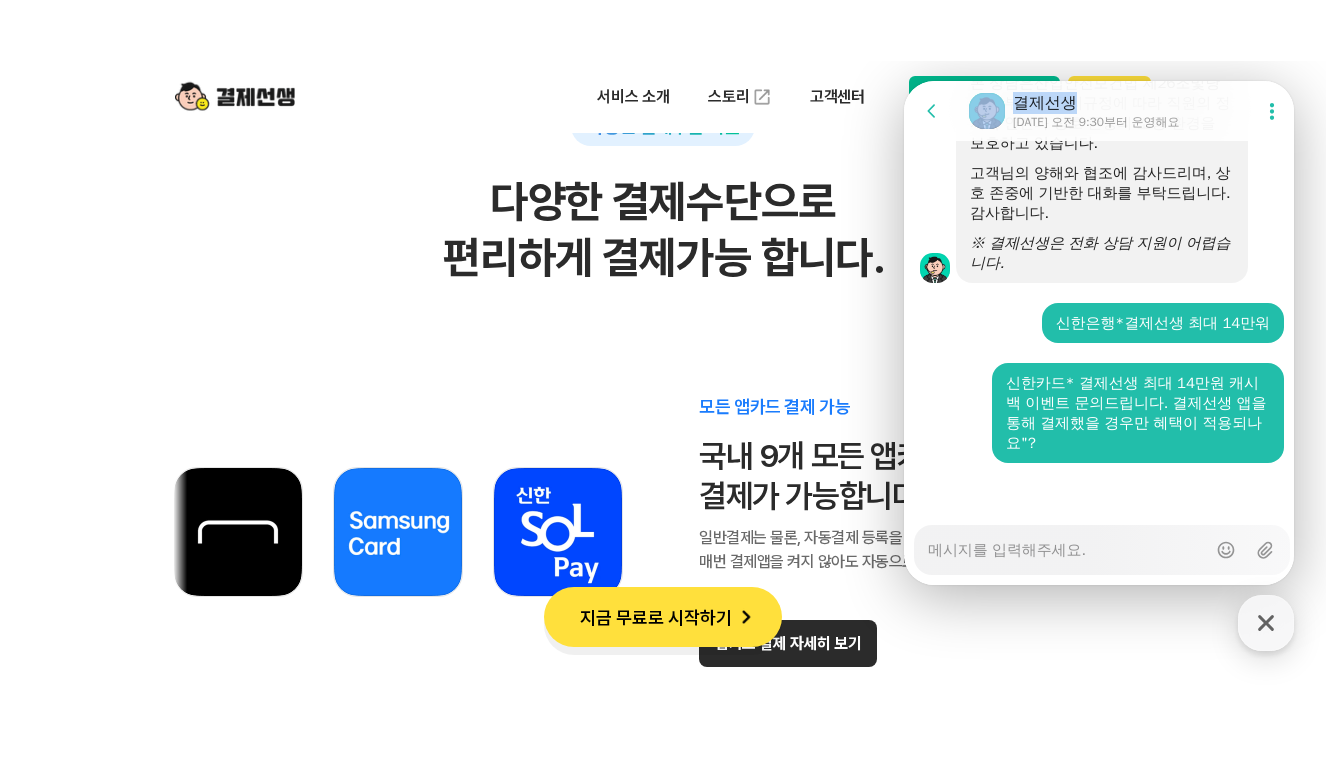 scroll, scrollTop: 10900, scrollLeft: 0, axis: vertical 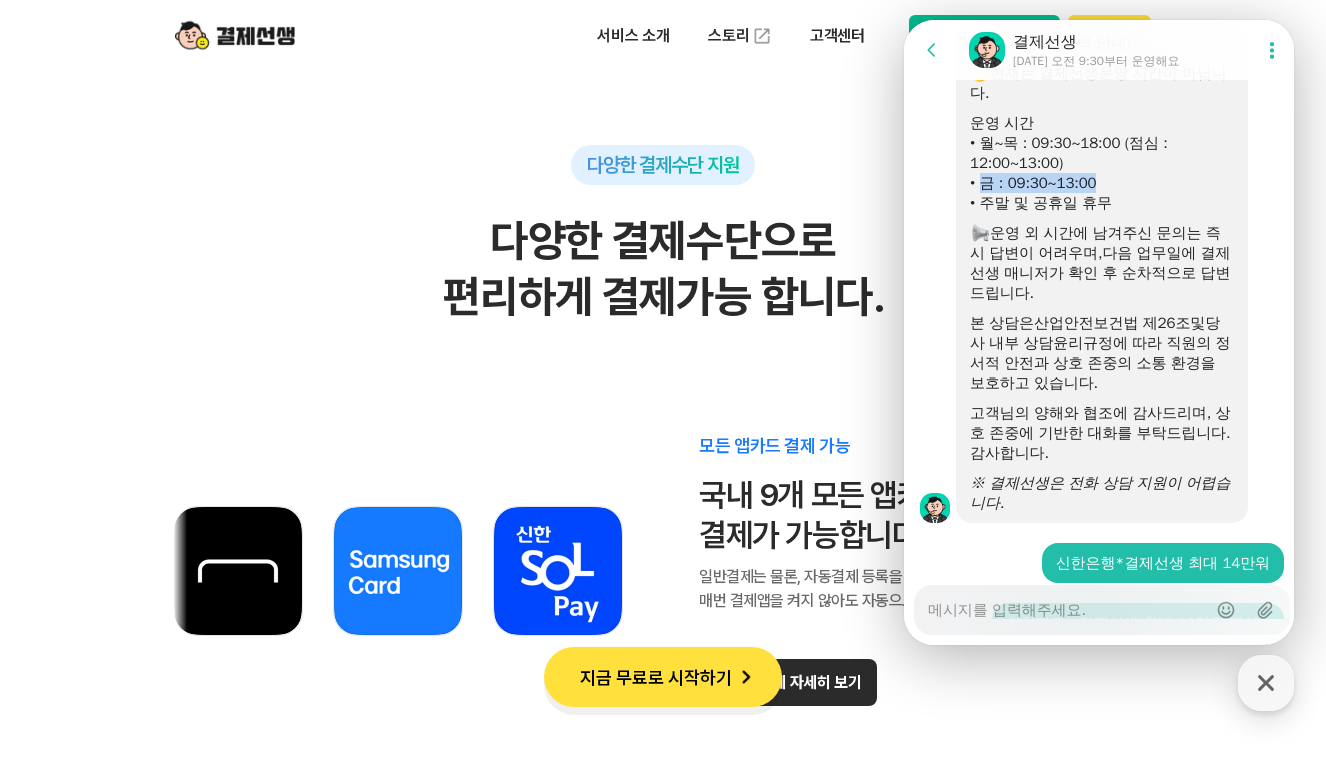 drag, startPoint x: 983, startPoint y: 206, endPoint x: 1091, endPoint y: 205, distance: 108.00463 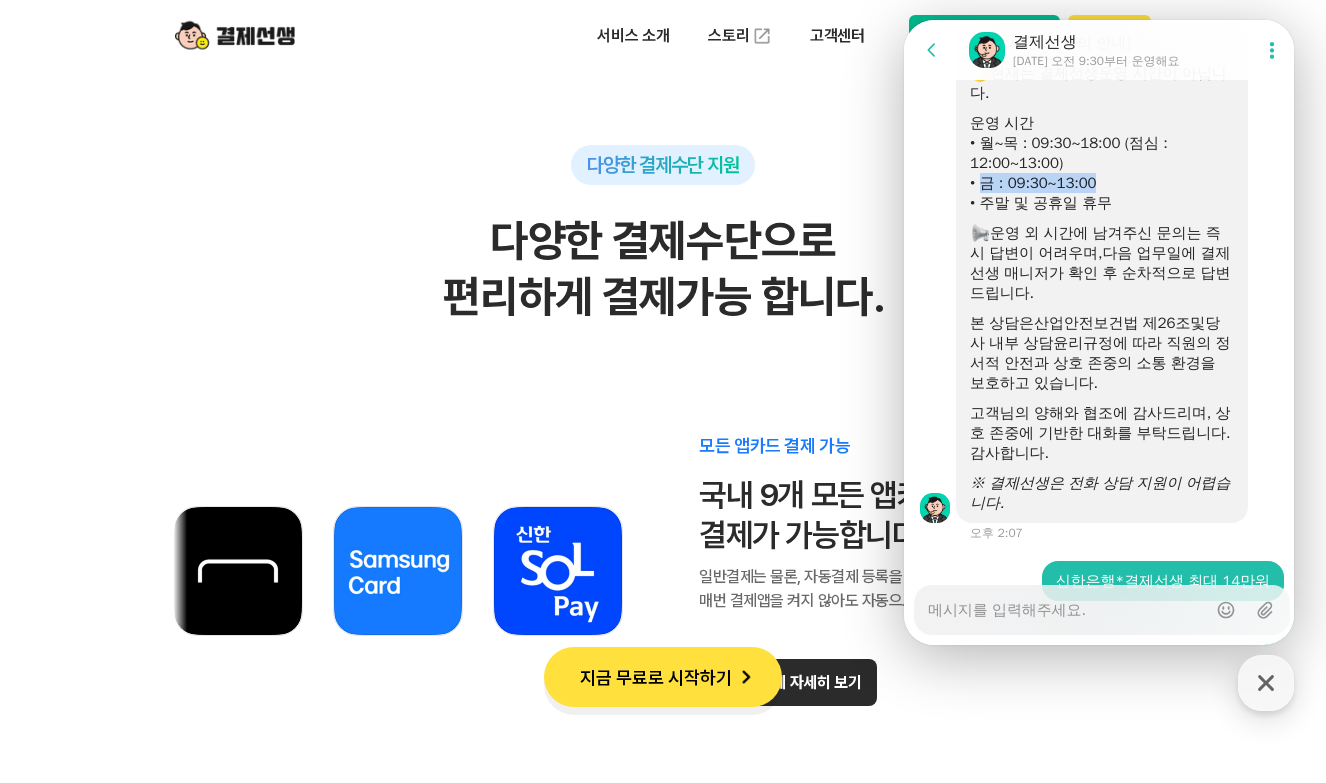 scroll, scrollTop: 2941, scrollLeft: 0, axis: vertical 